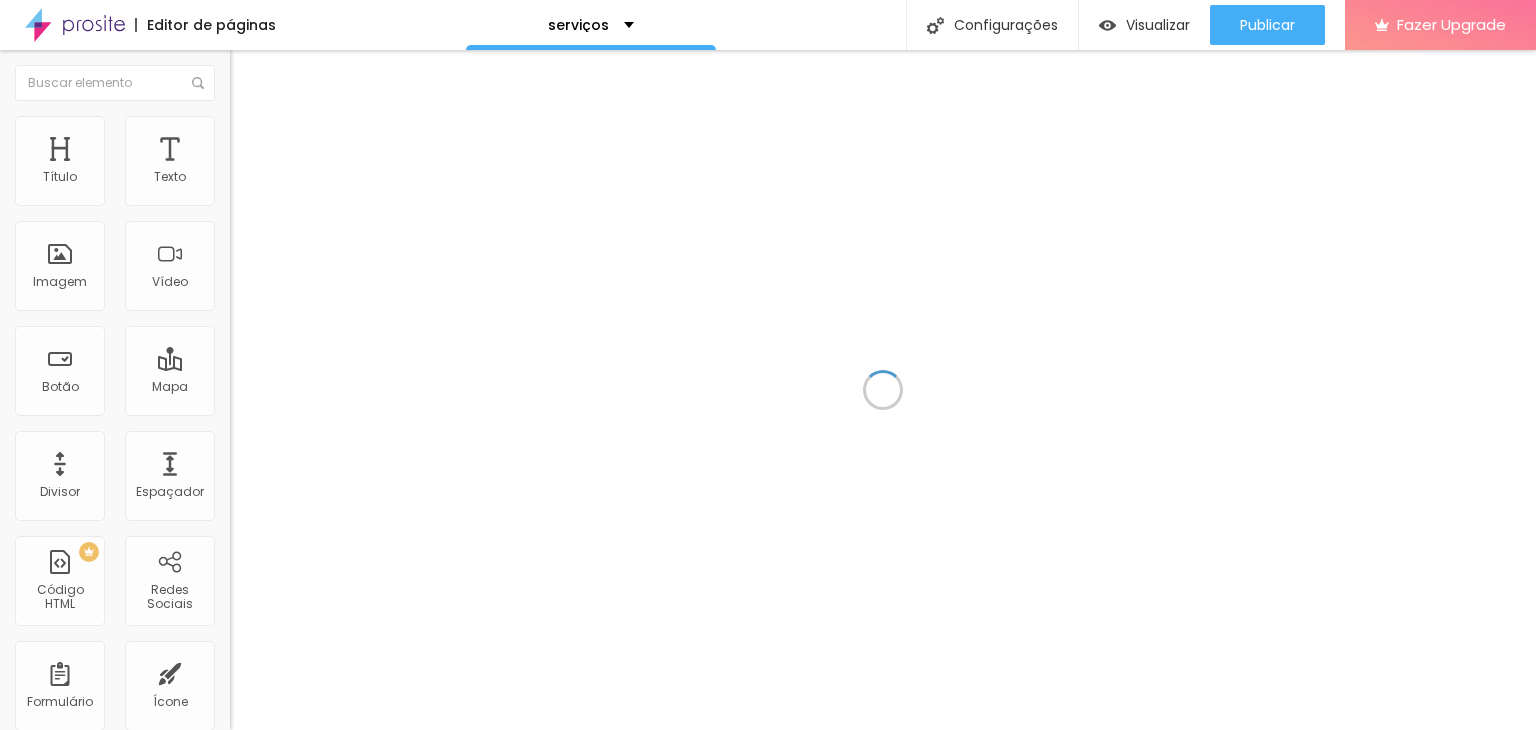 scroll, scrollTop: 0, scrollLeft: 0, axis: both 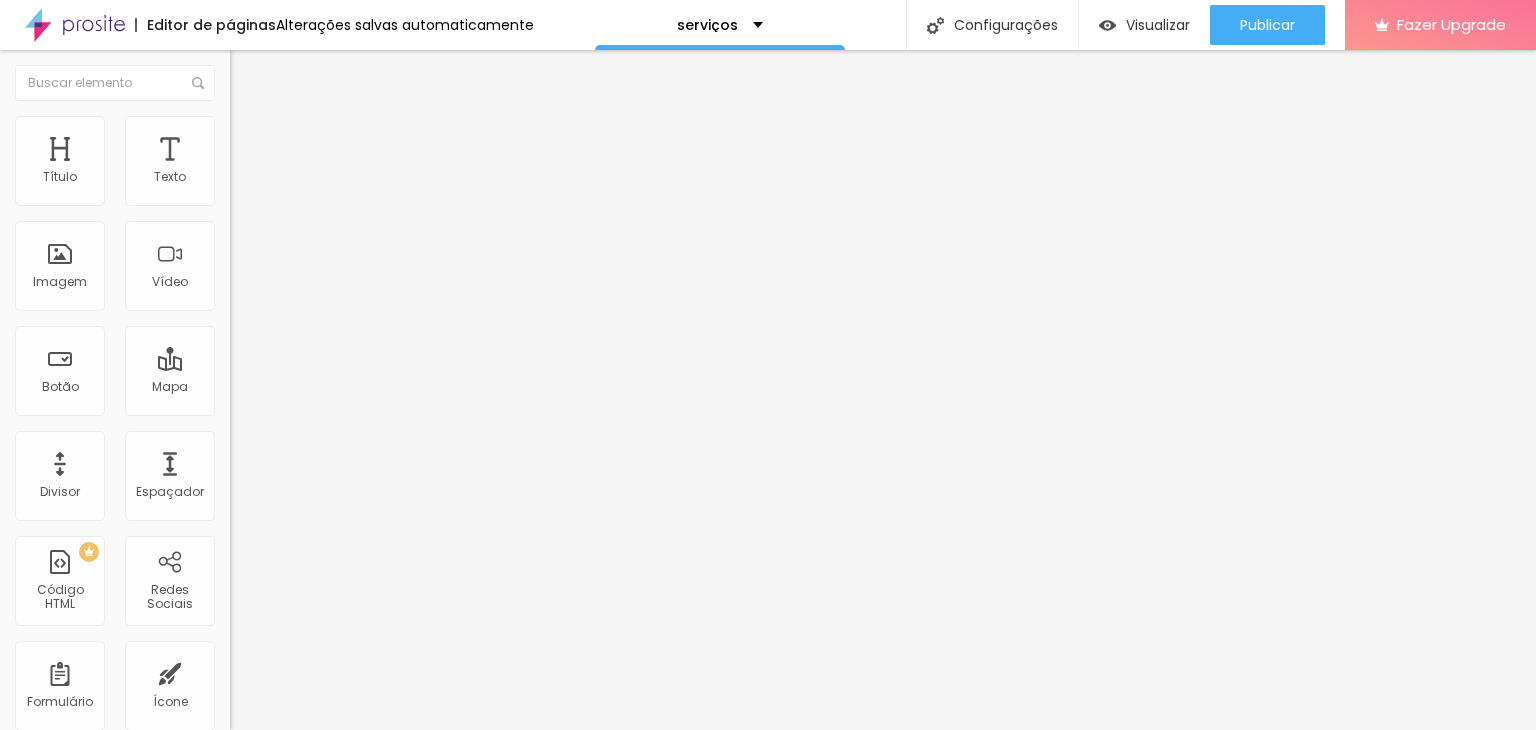click at bounding box center (239, 125) 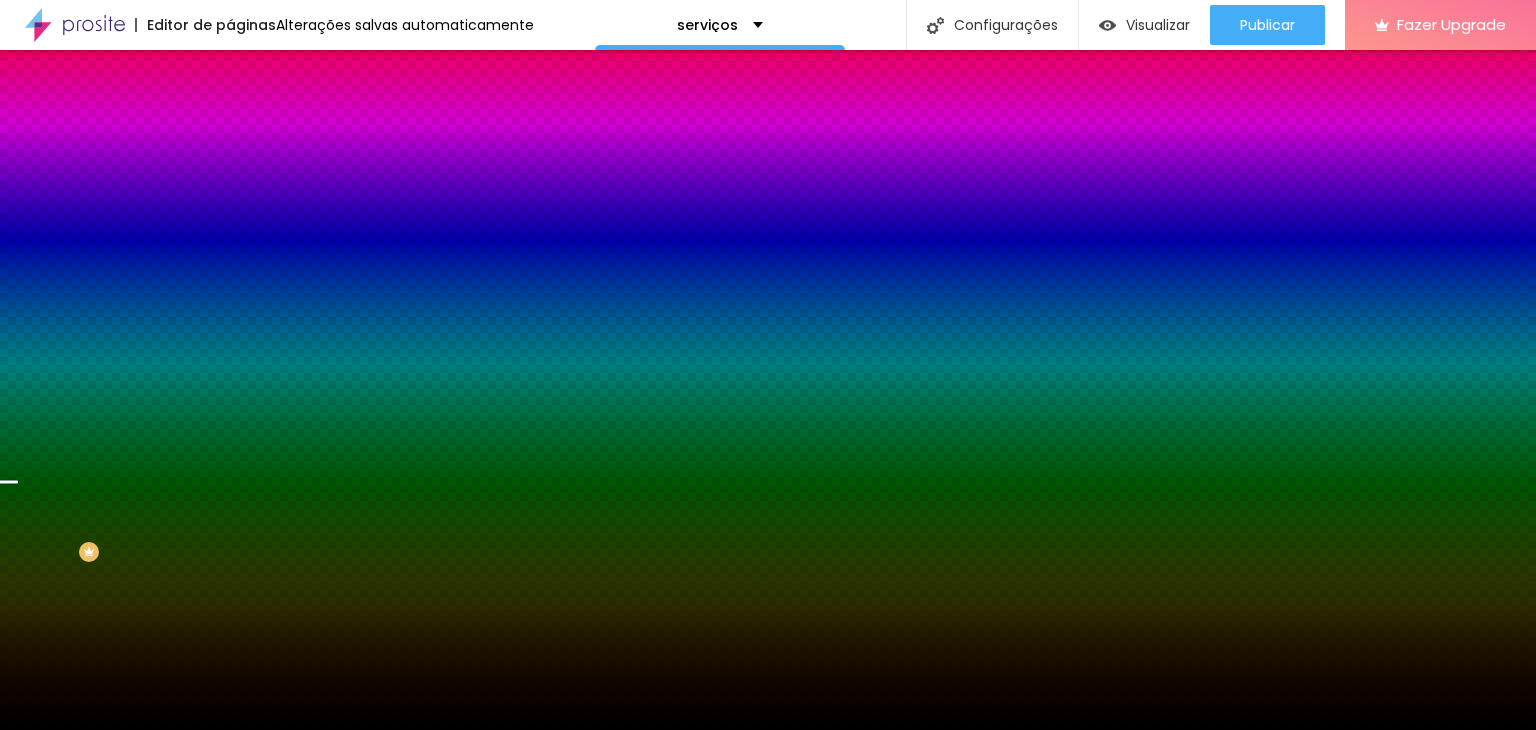 click on "Trocar imagem" at bounding box center [284, 175] 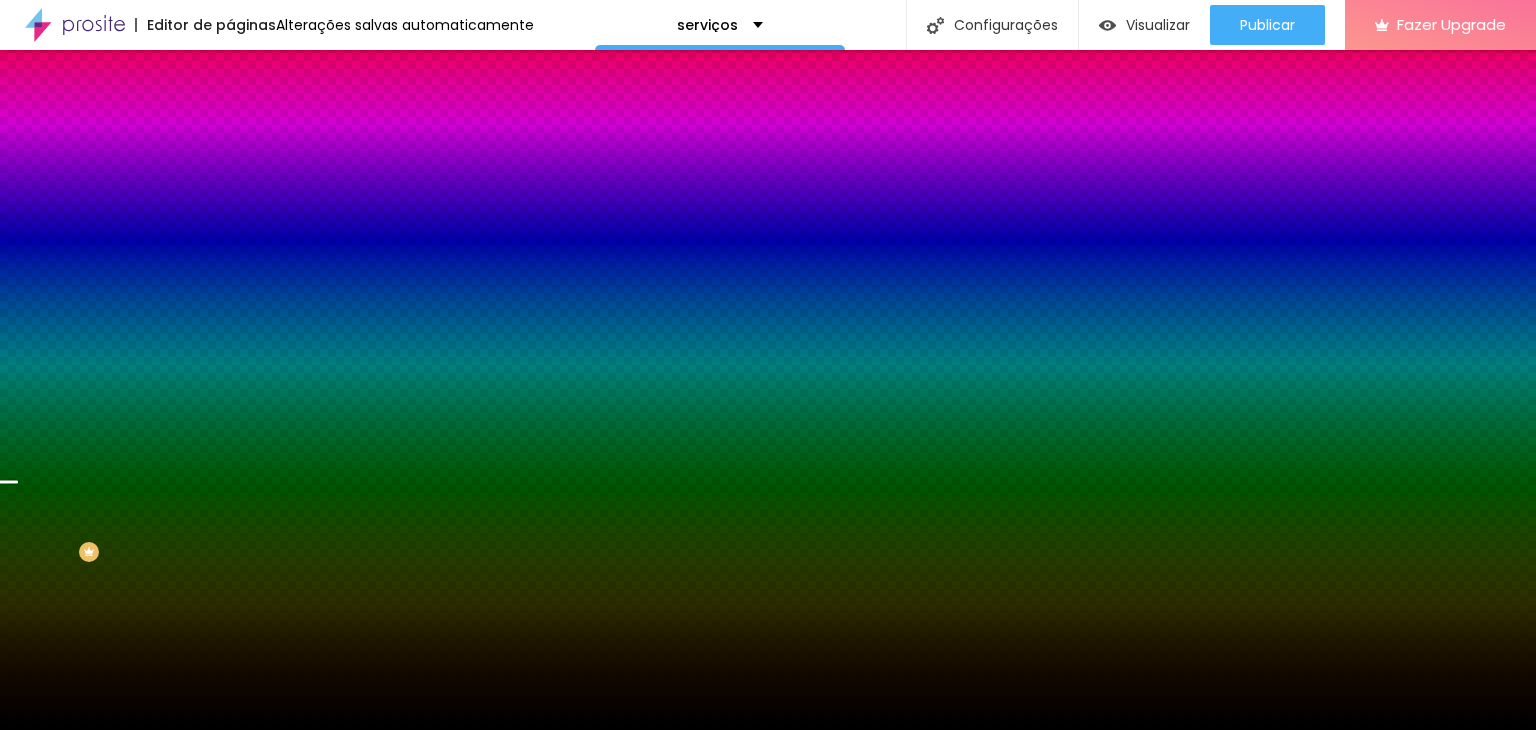 scroll, scrollTop: 1363, scrollLeft: 0, axis: vertical 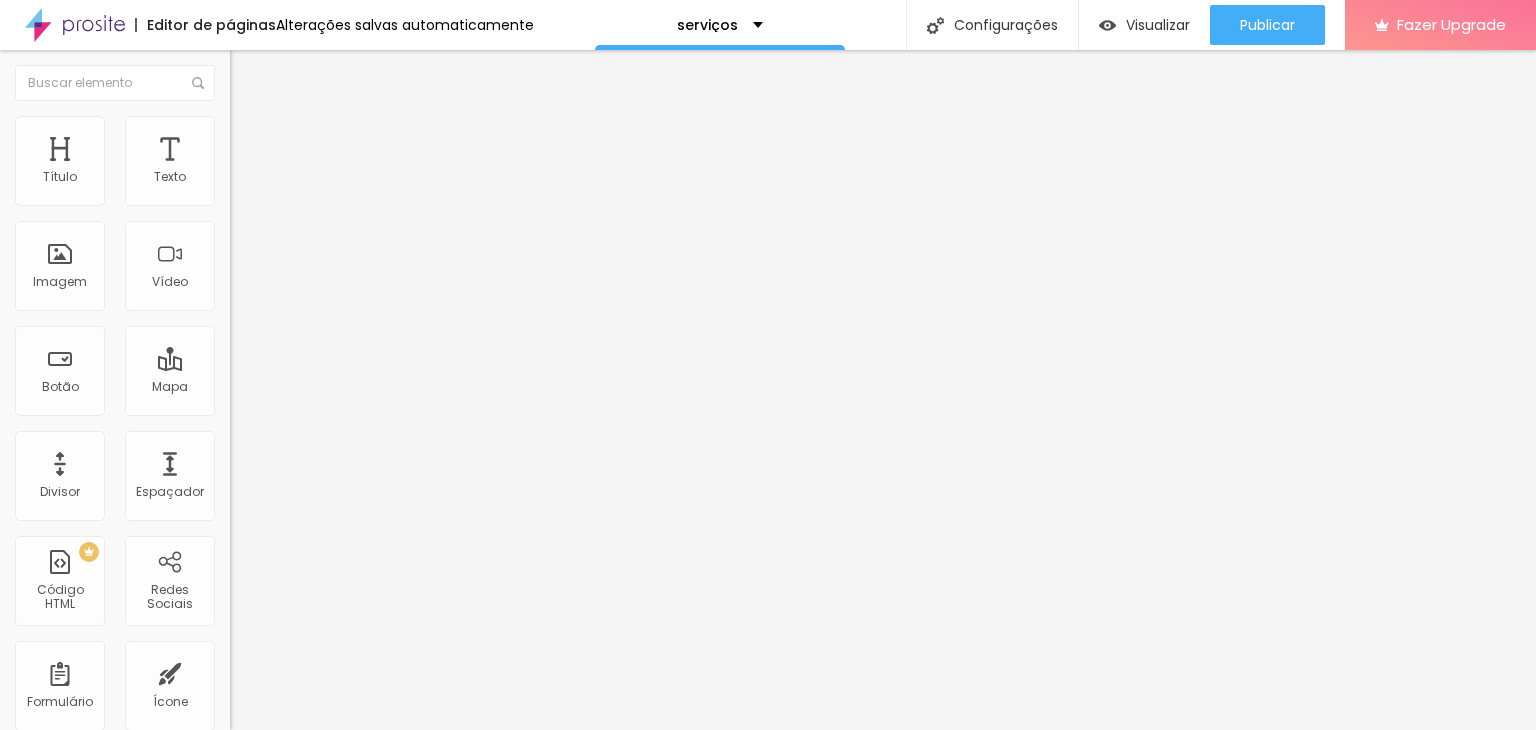 click on "Trocar imagem" at bounding box center [284, 163] 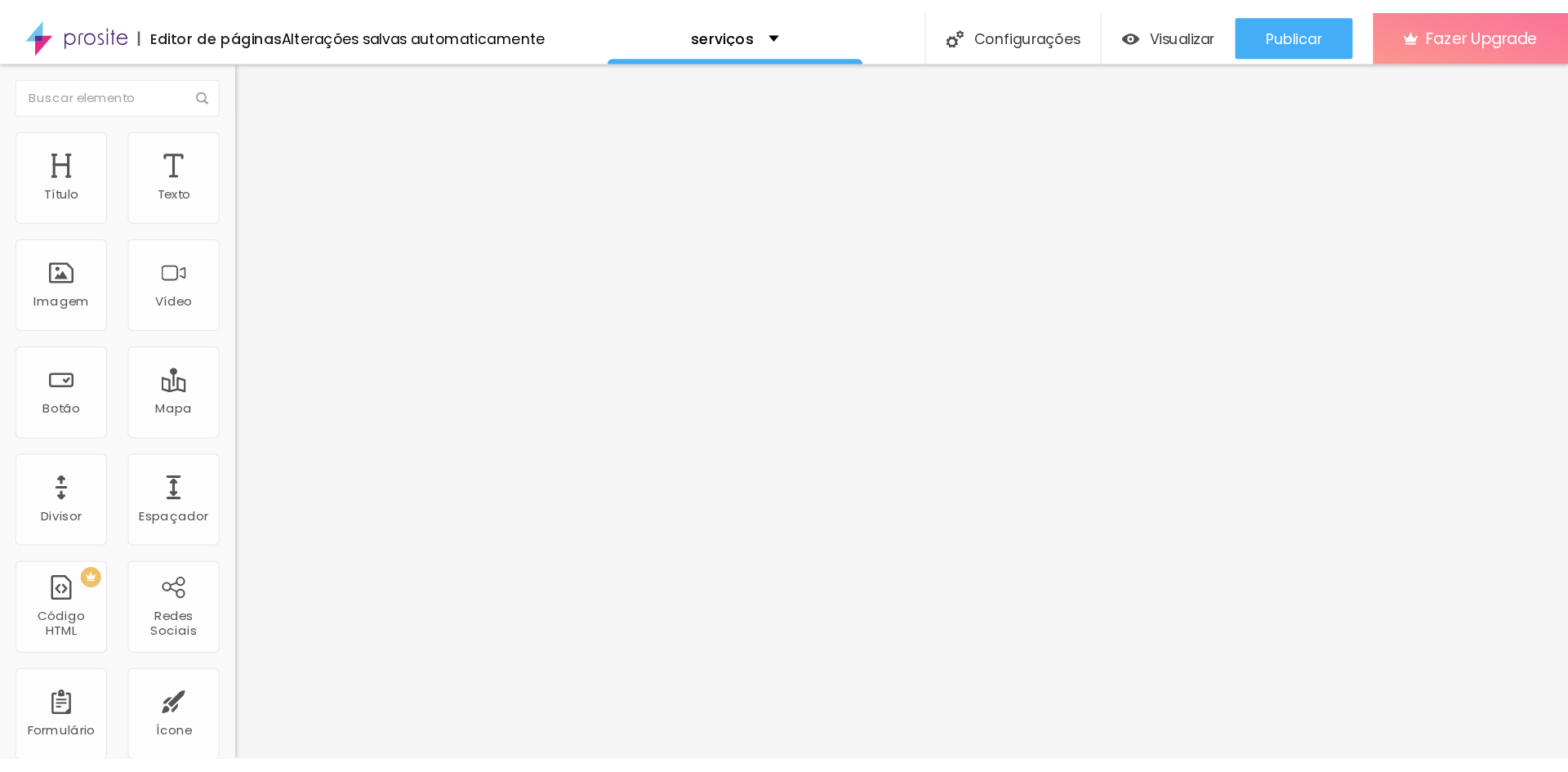 scroll, scrollTop: 1127, scrollLeft: 0, axis: vertical 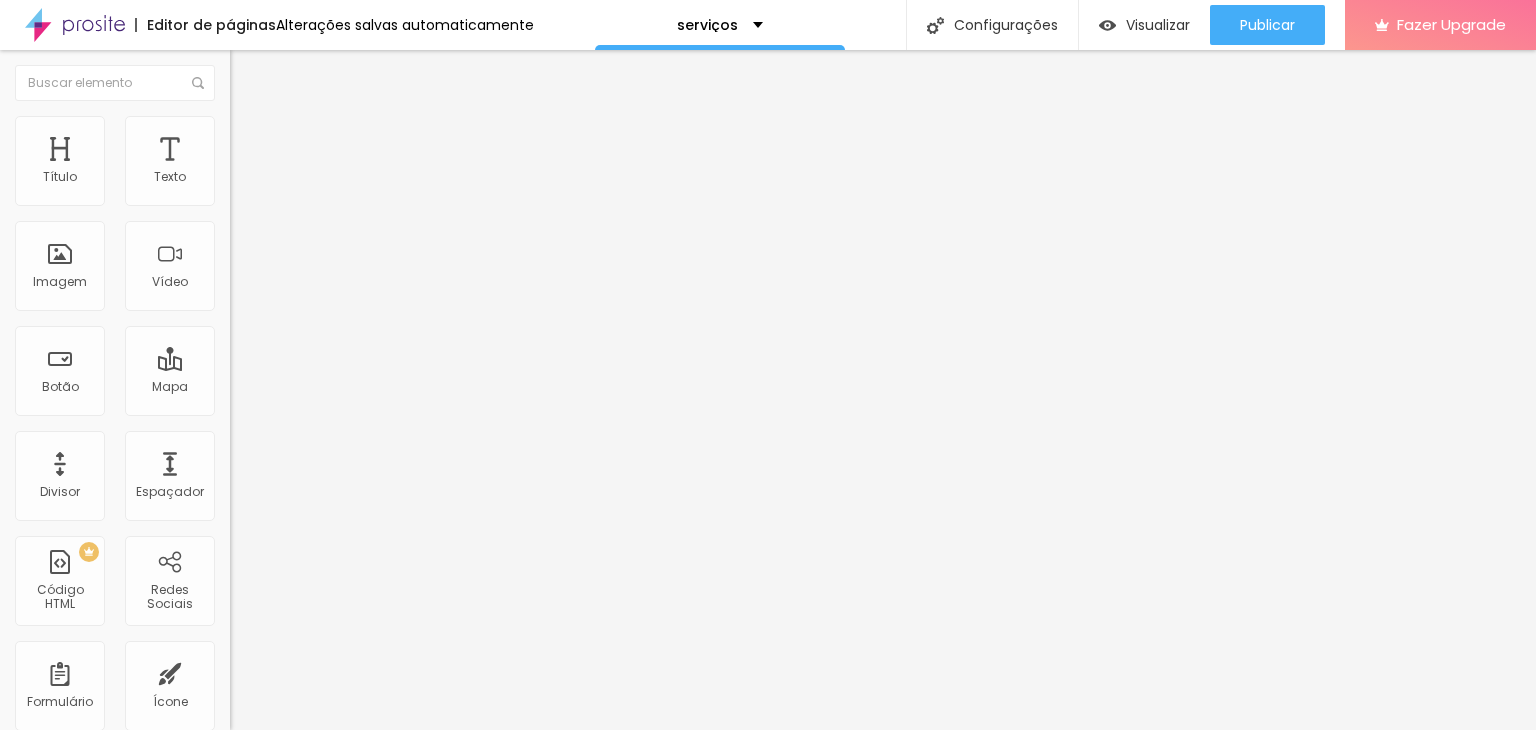 click at bounding box center [768, 1637] 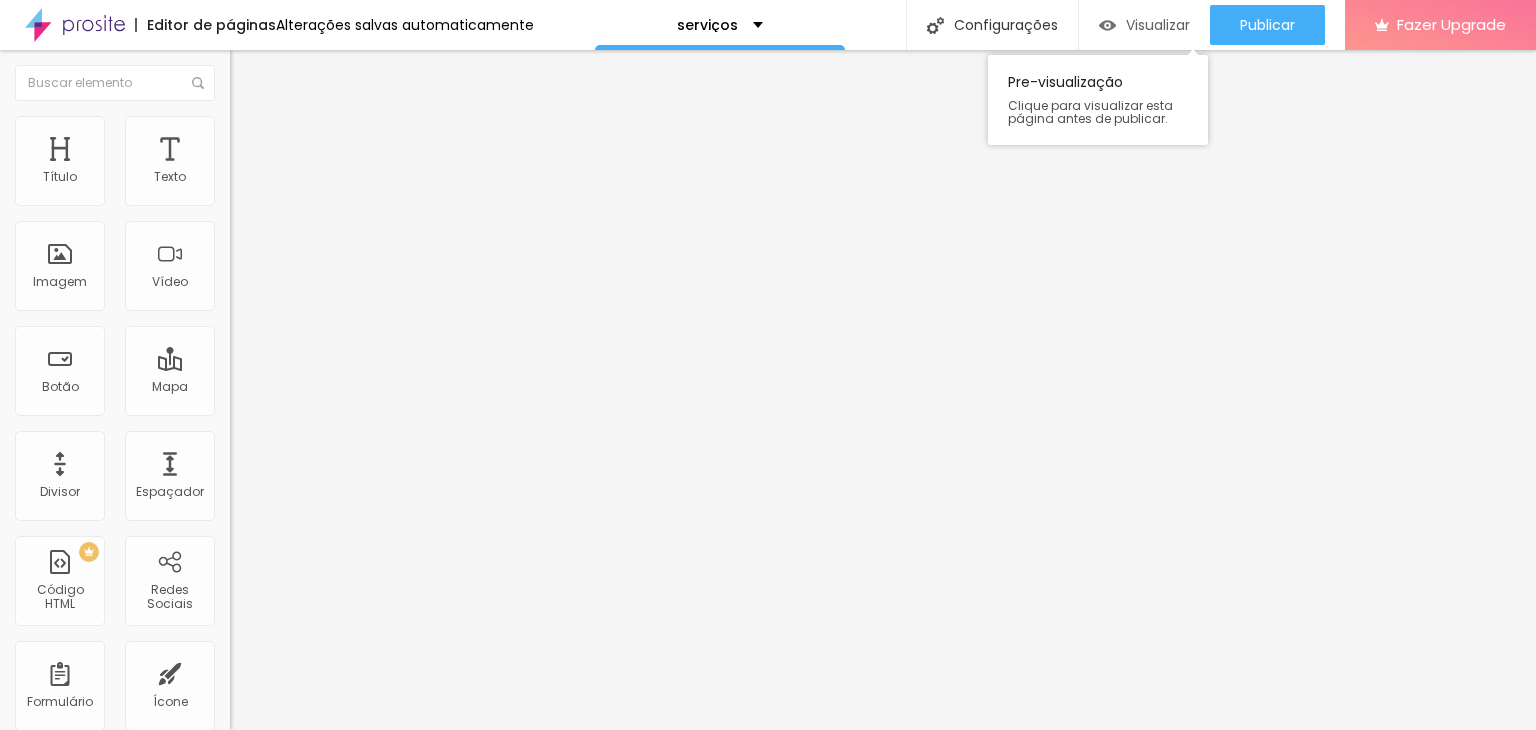click on "Visualizar" at bounding box center [1158, 25] 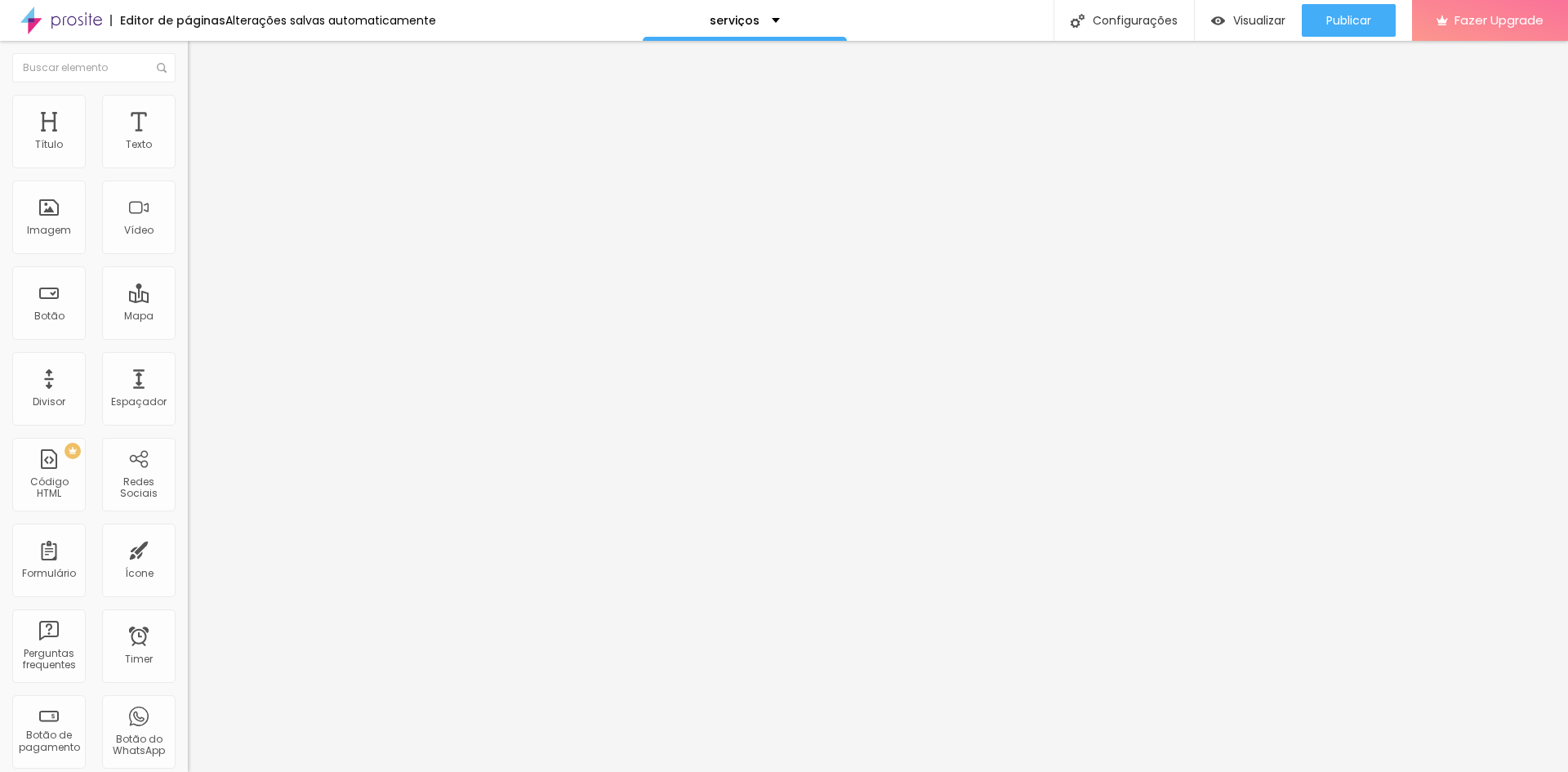 drag, startPoint x: 43, startPoint y: 345, endPoint x: 0, endPoint y: 346, distance: 43.011626 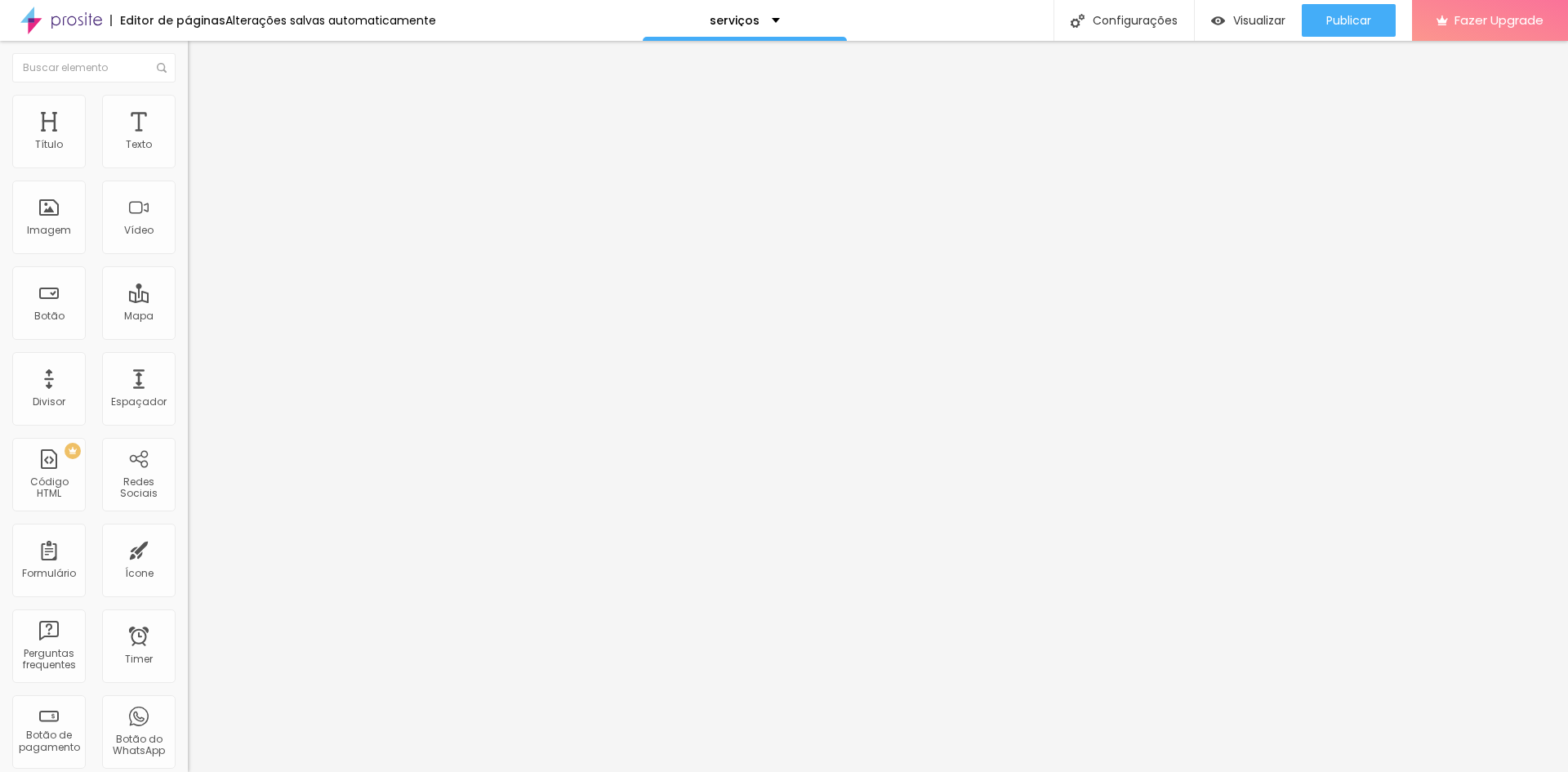 type on "https://www.gilfontes.com/contacto" 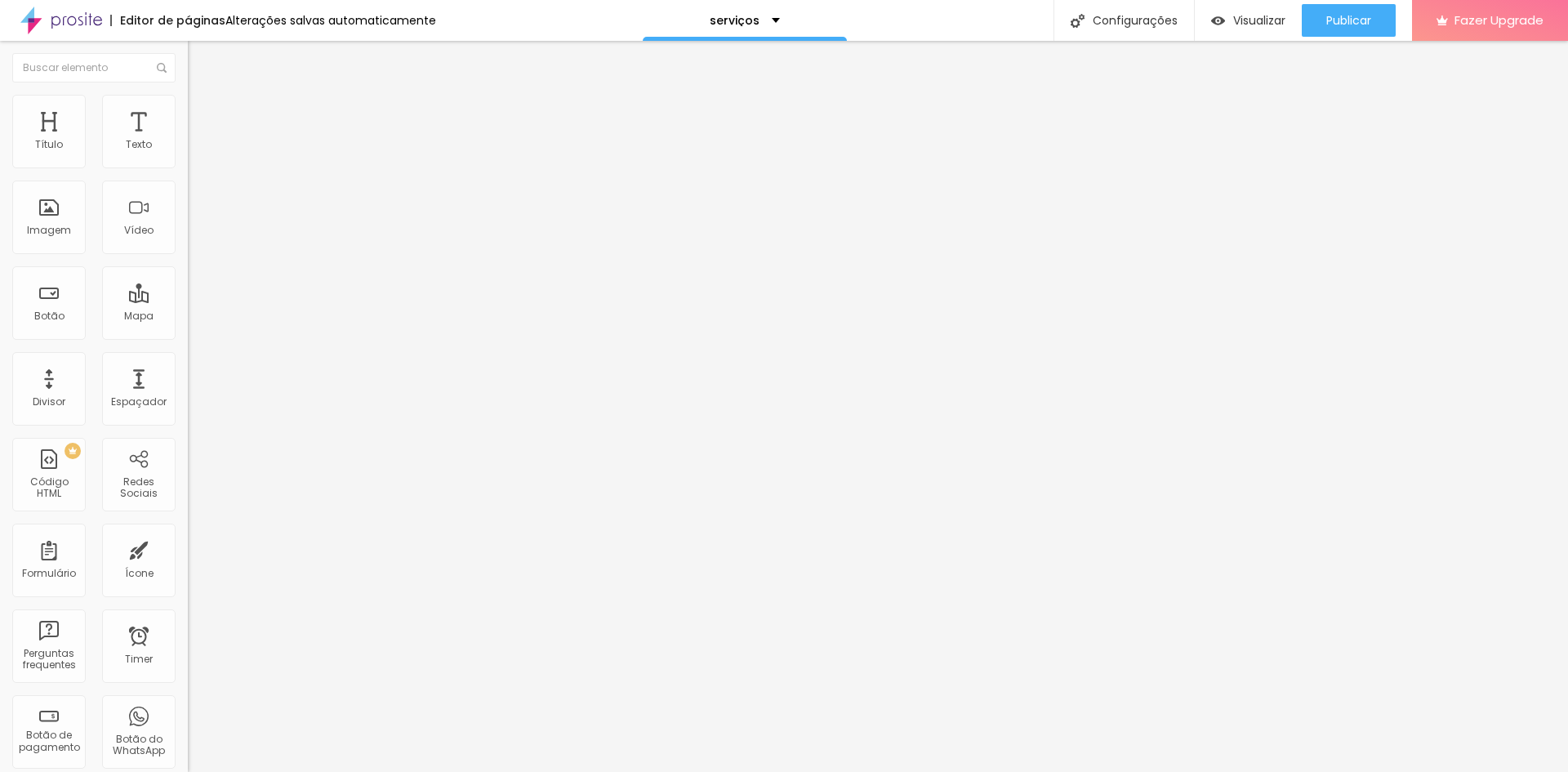 drag, startPoint x: 65, startPoint y: 337, endPoint x: 0, endPoint y: 349, distance: 66.09841 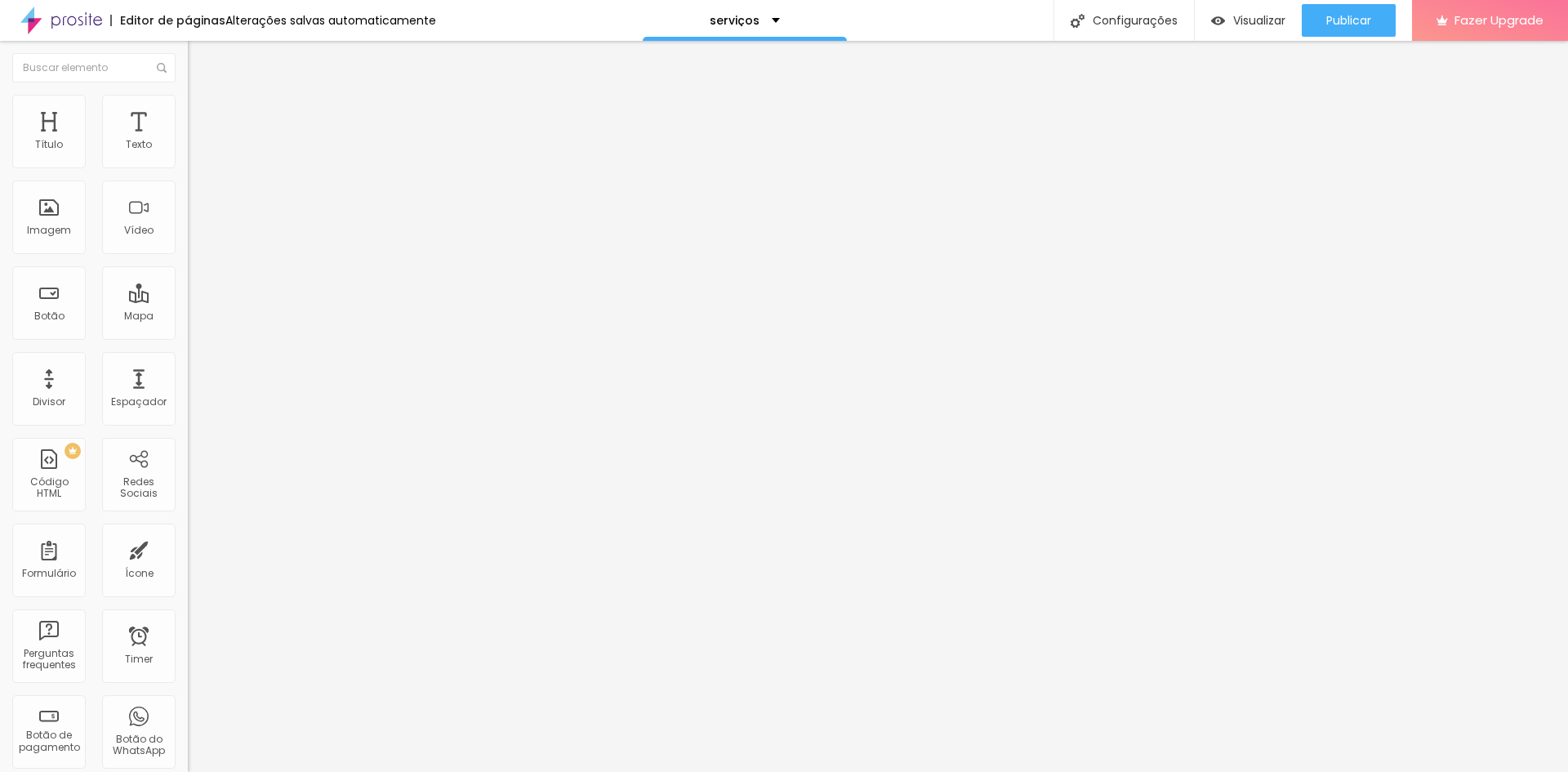 click on "Texto Contrate agora Alinhamento Tamanho Normal Pequeno Normal Grande Link URL https:// Abrir em uma nova aba" at bounding box center (282, 246) 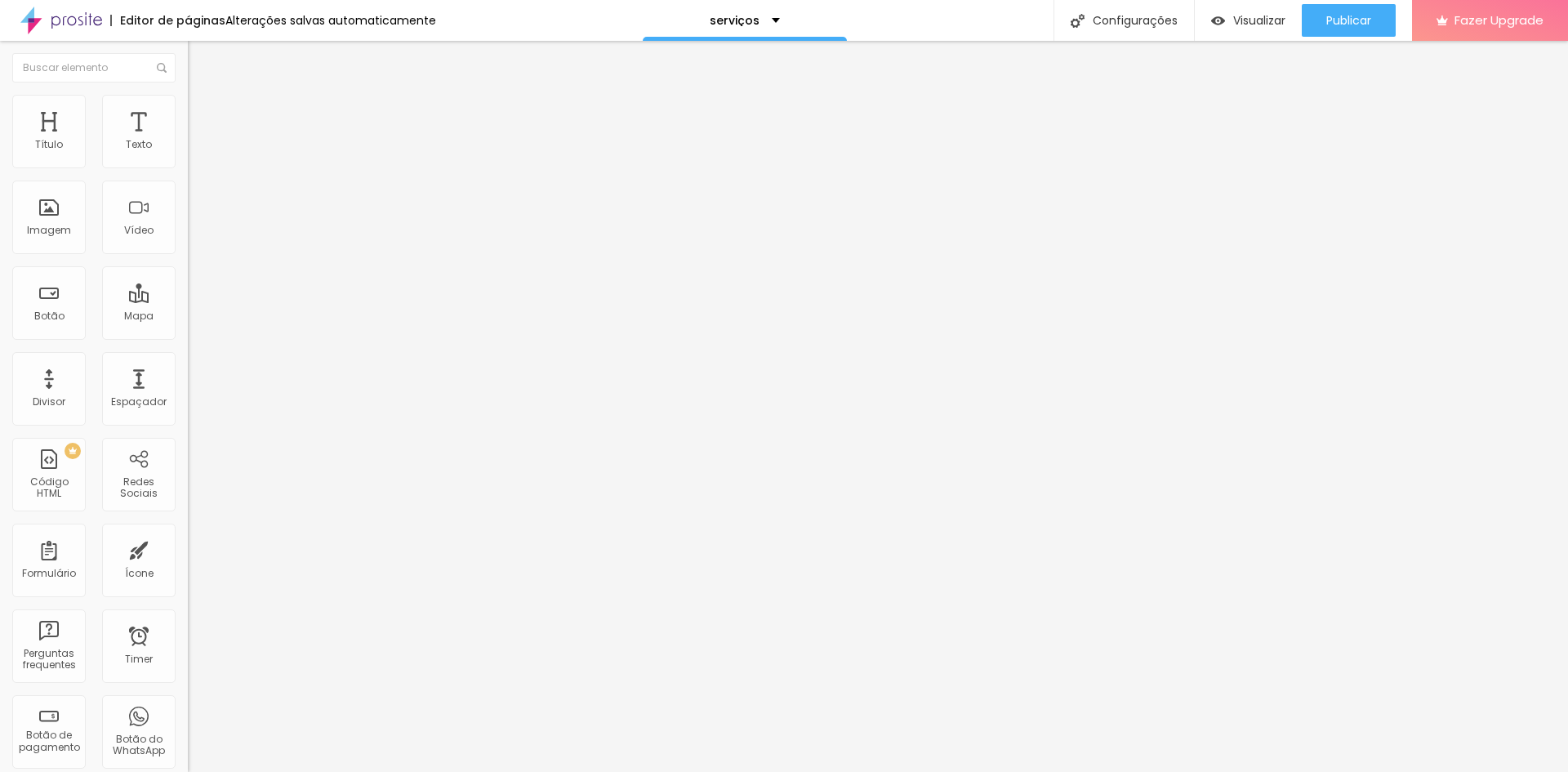 paste on "www.gilfontes.com/contacto" 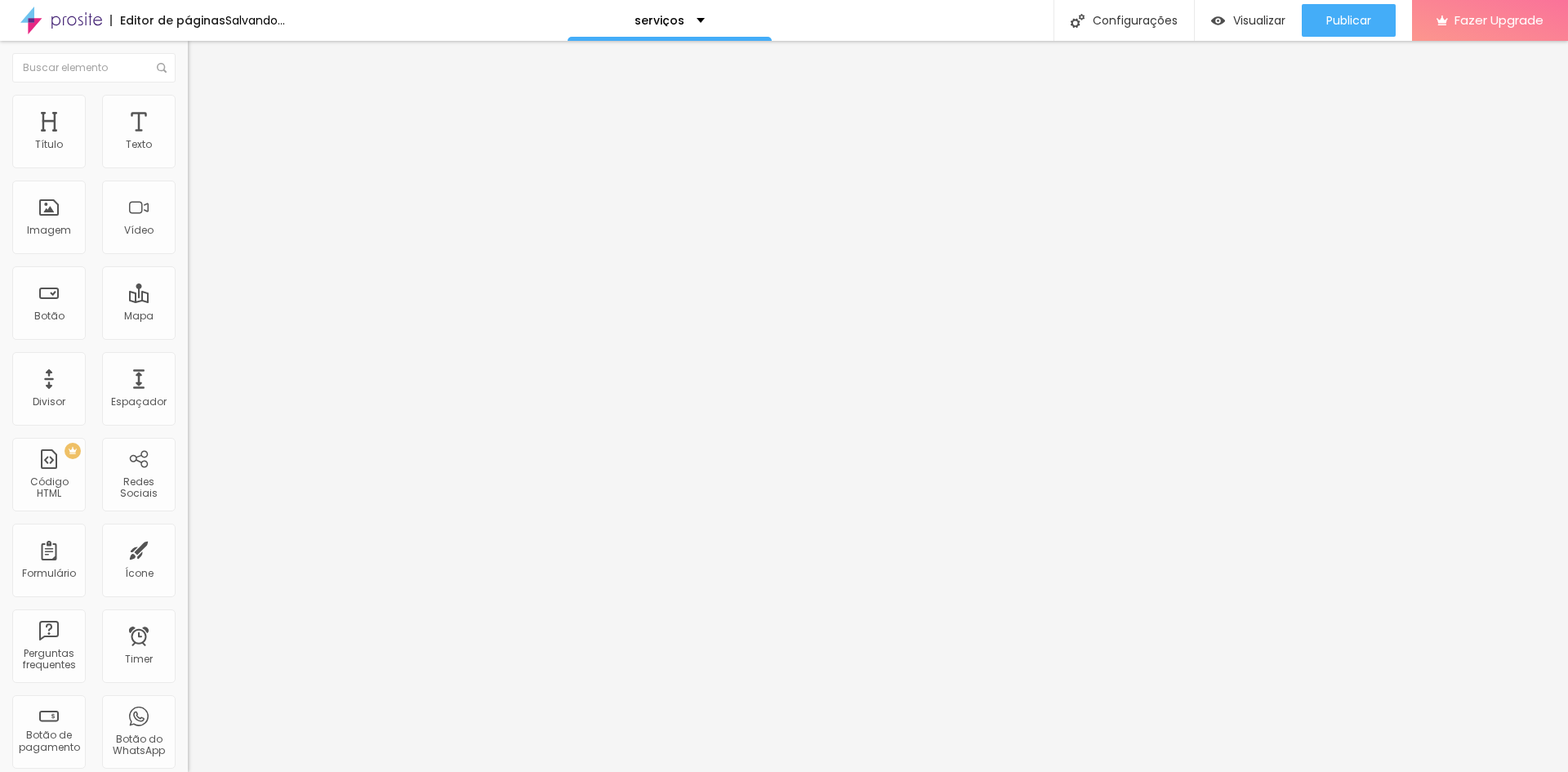click on "Trocar imagem" at bounding box center (232, 133) 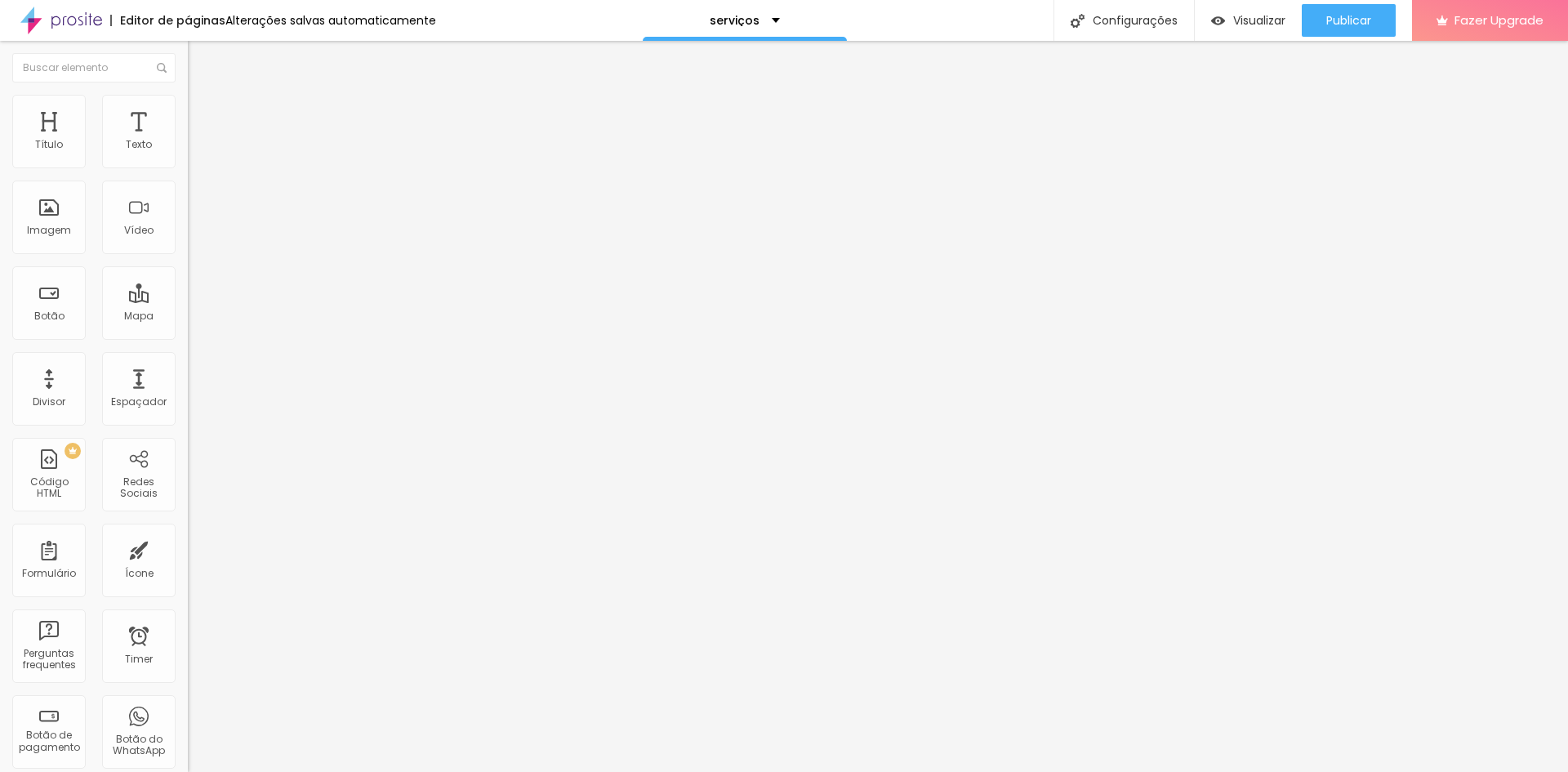 click at bounding box center [784, 1072] 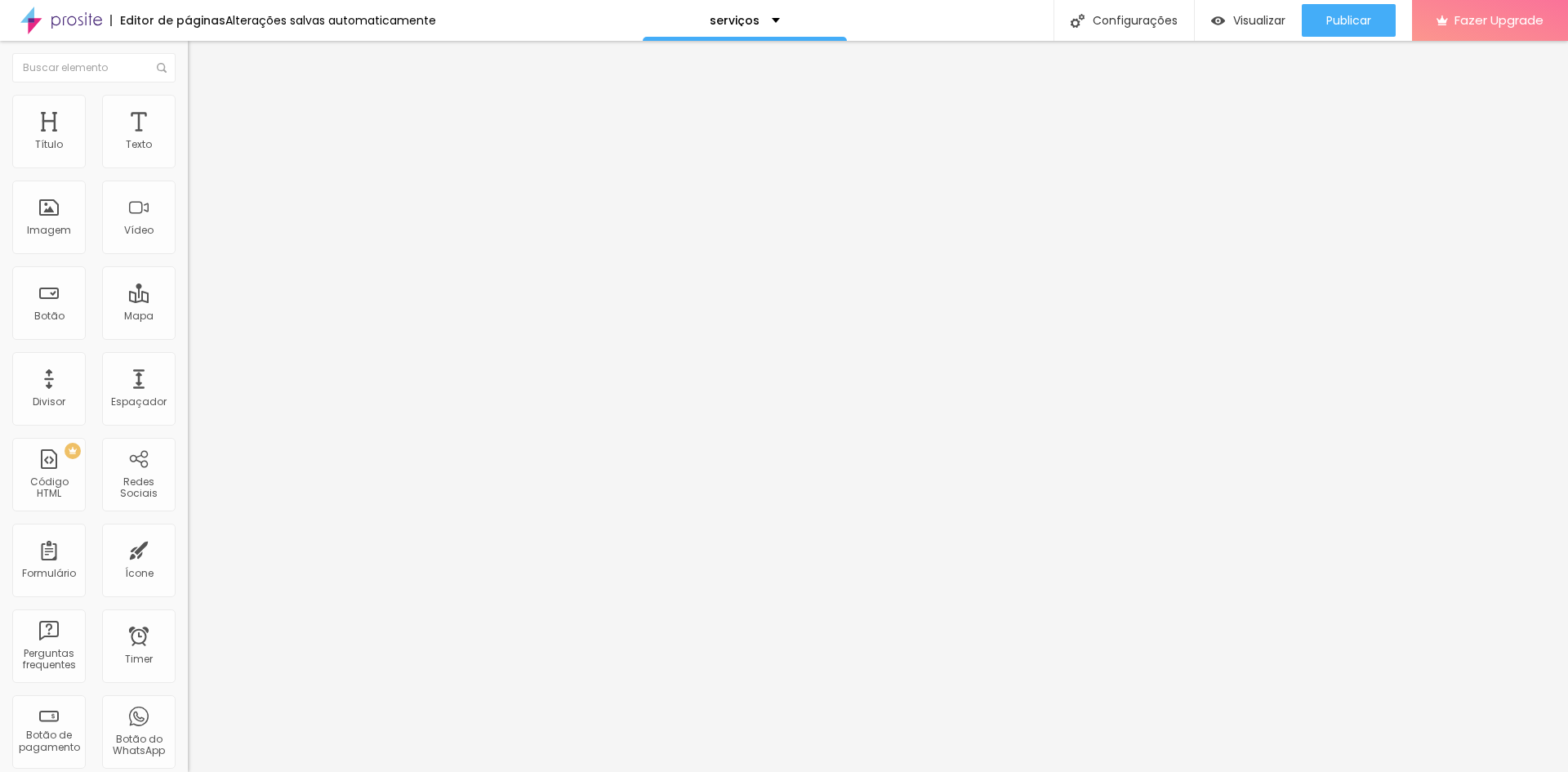 click on "Avançado" at bounding box center [229, 122] 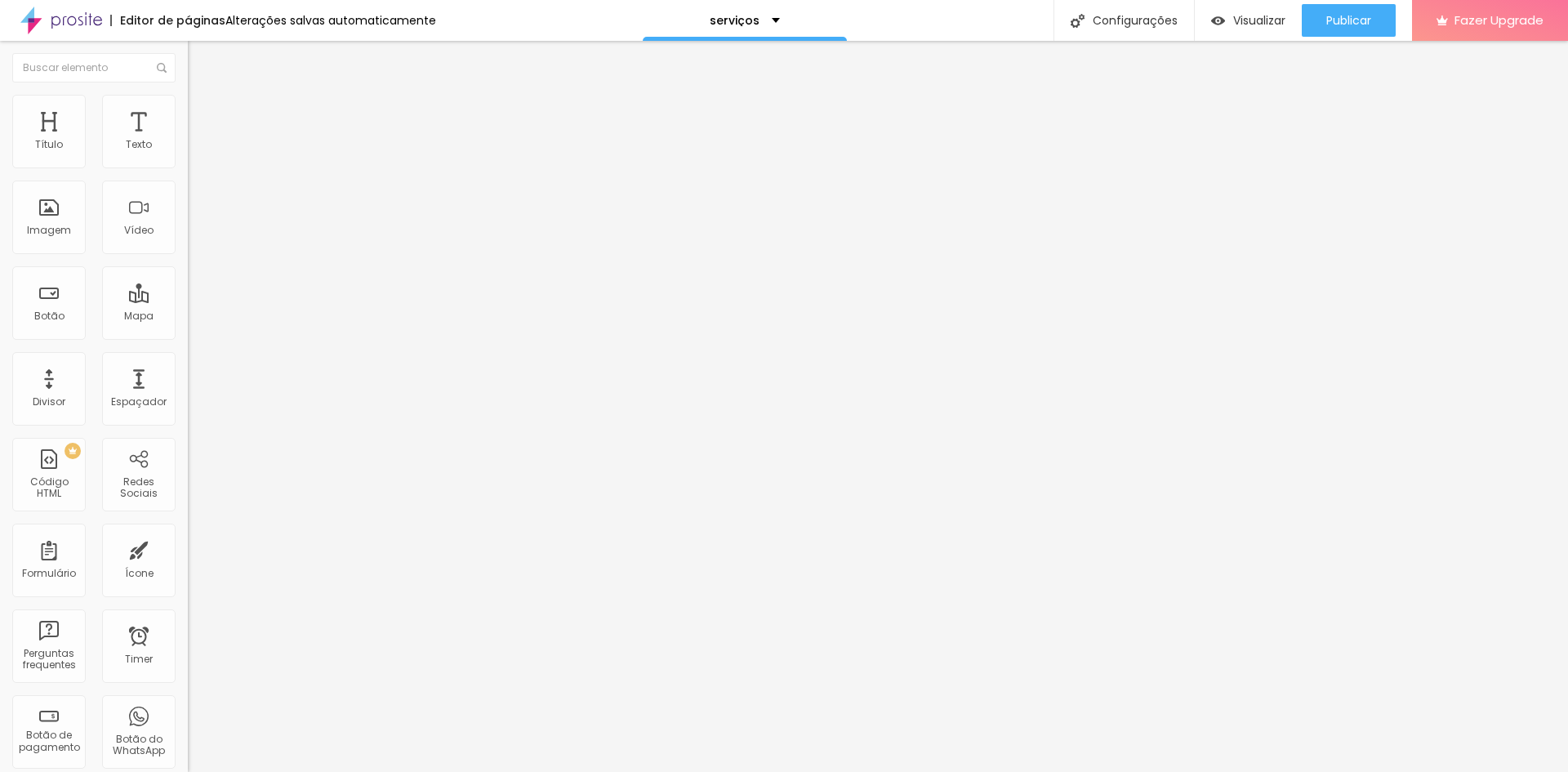 click on "Conteúdo" at bounding box center [282, 87] 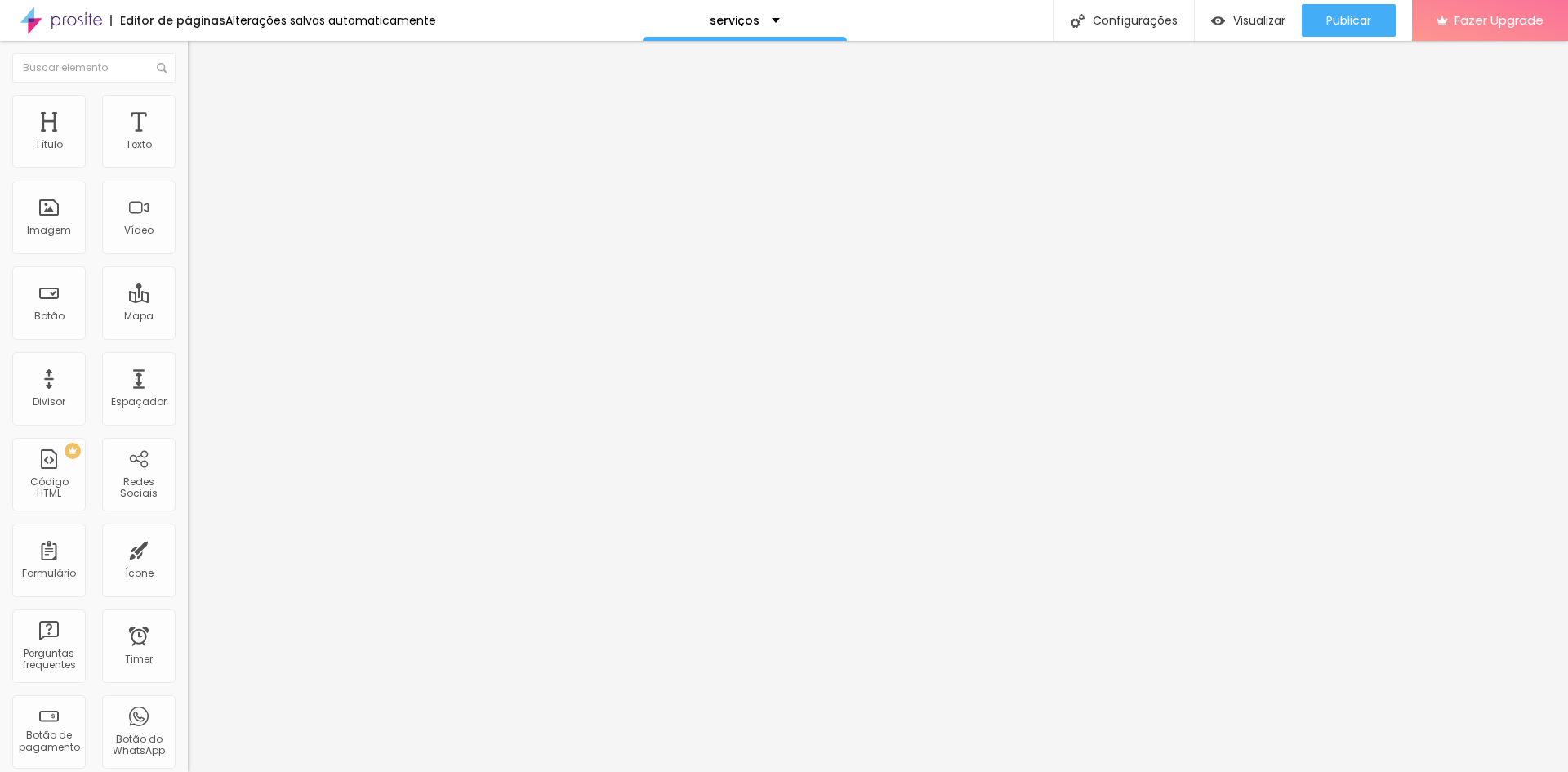 click on "TikTok" at bounding box center (282, 160) 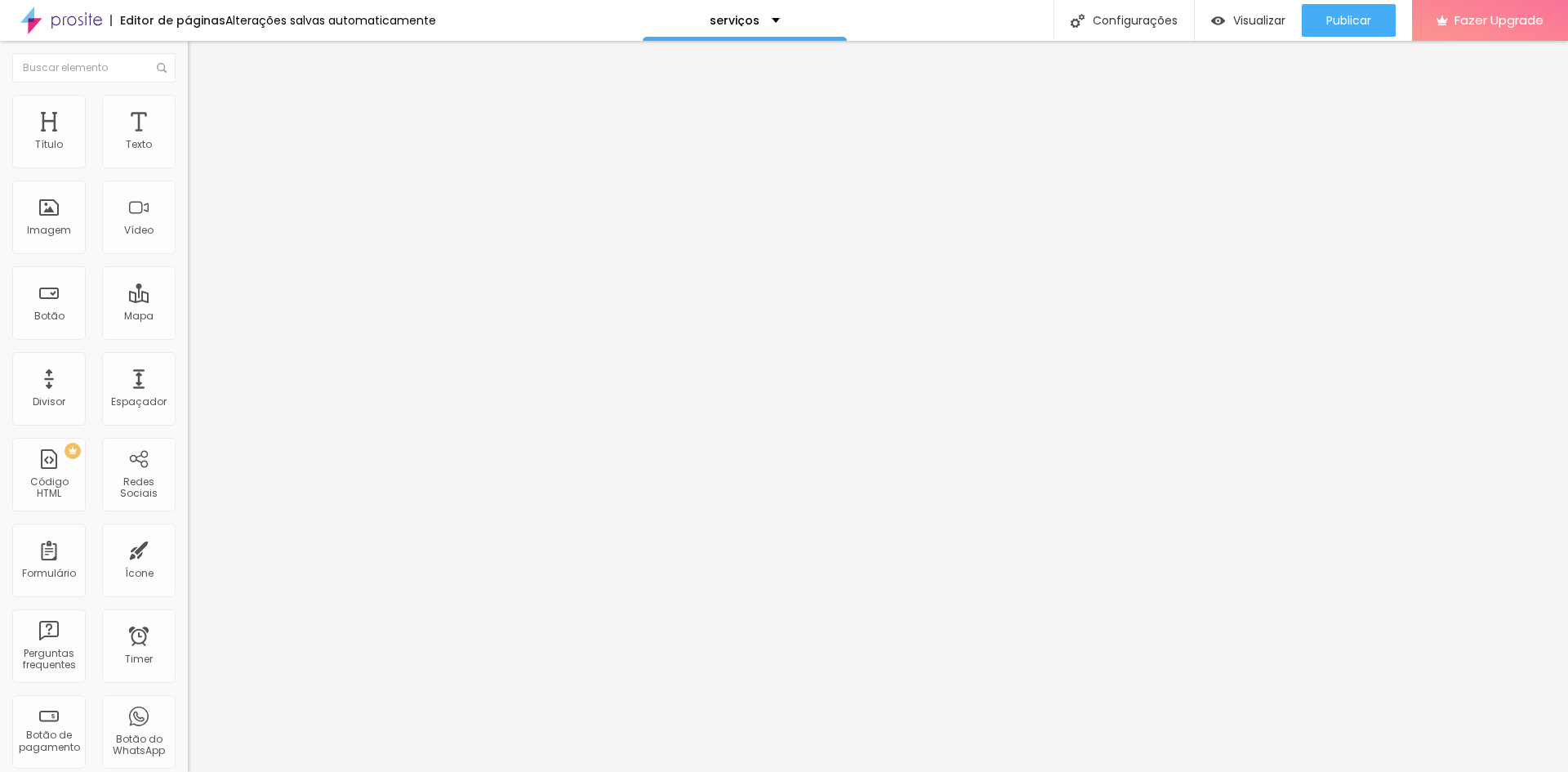 click on "TikTok" at bounding box center [282, 190] 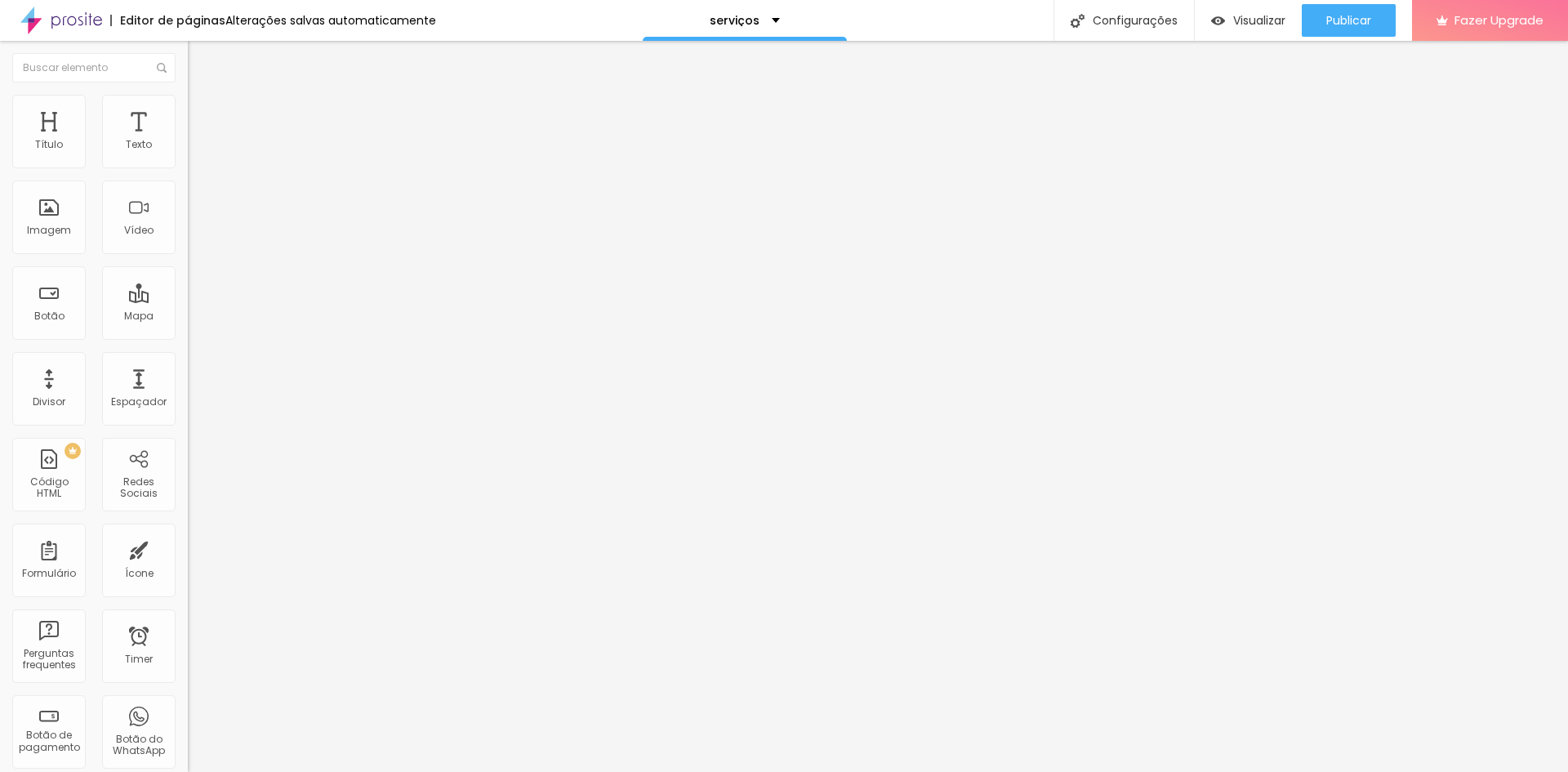 click on "Instagram" at bounding box center (73, 865) 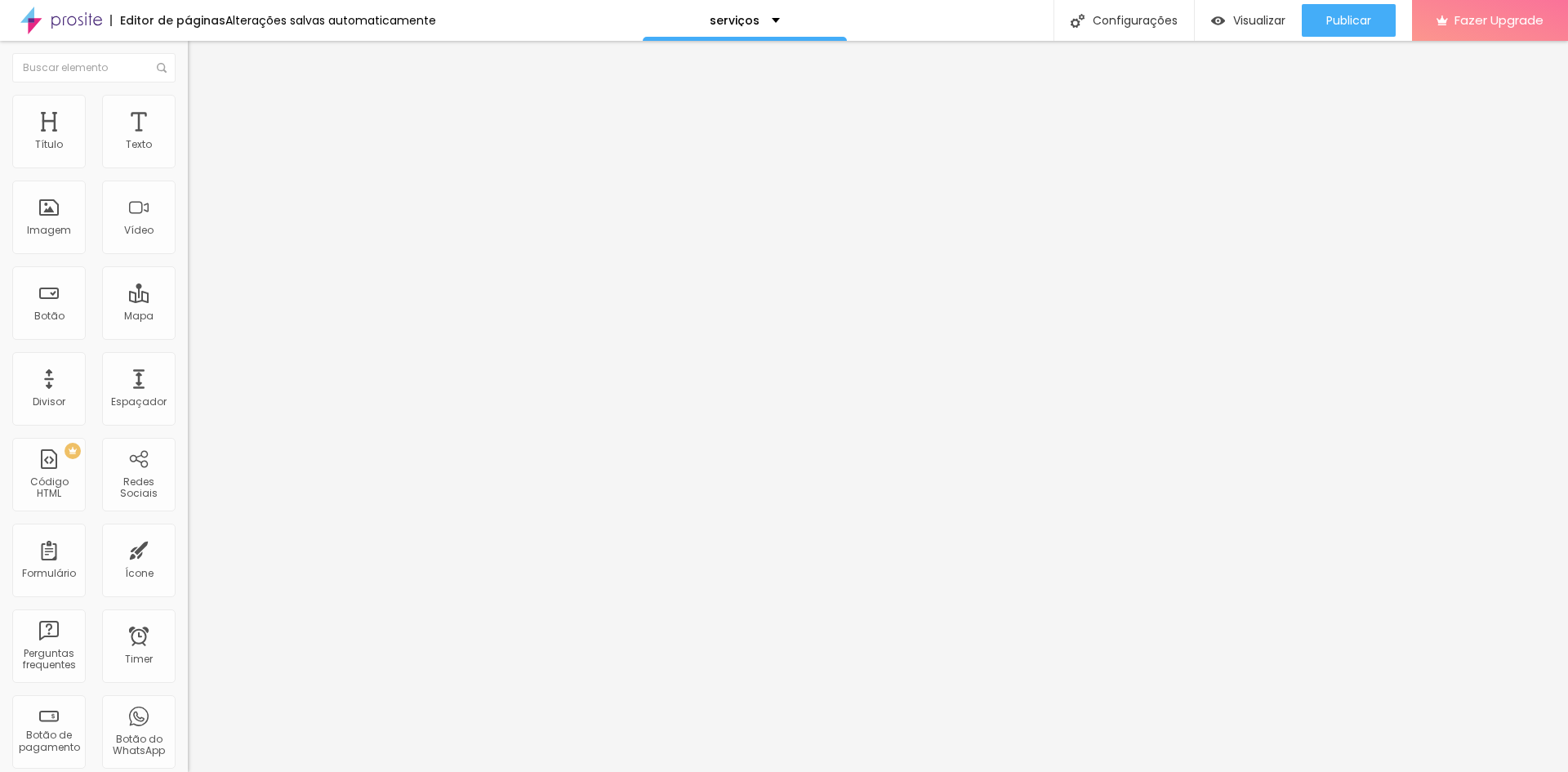 click on "Editar Redes Sociais Conteúdo Estilo Avançado Instagram Rede social Instagram Endereço URL Abrir em uma nova aba Instagram Rede social Instagram Endereço URL https:// Abrir em uma nova aba Twitter Rede social Twitter Endereço URL https:// Abrir em uma nova aba + Adicionar Icone Alinhamento" at bounding box center [282, 406] 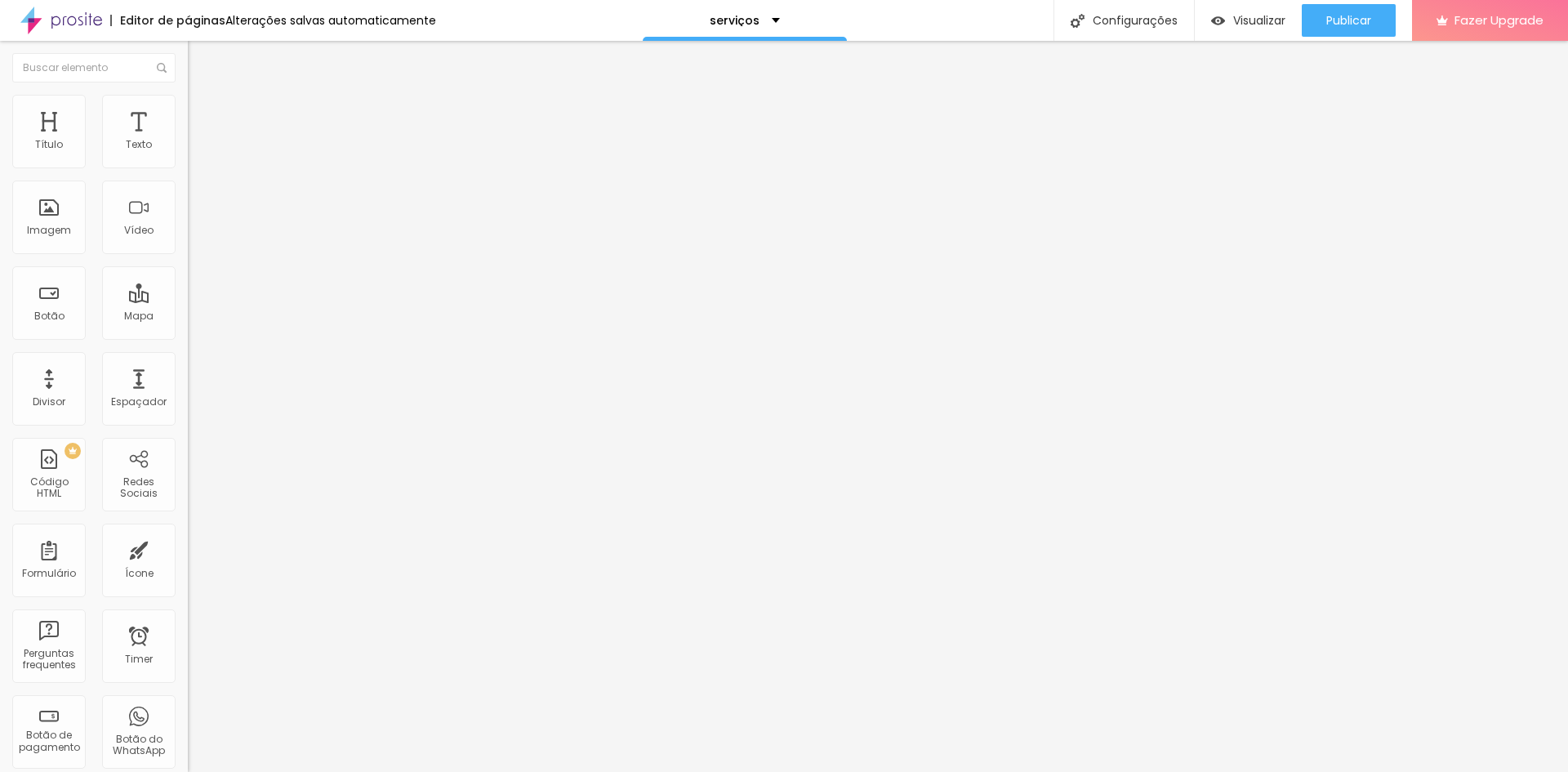 scroll, scrollTop: 0, scrollLeft: 0, axis: both 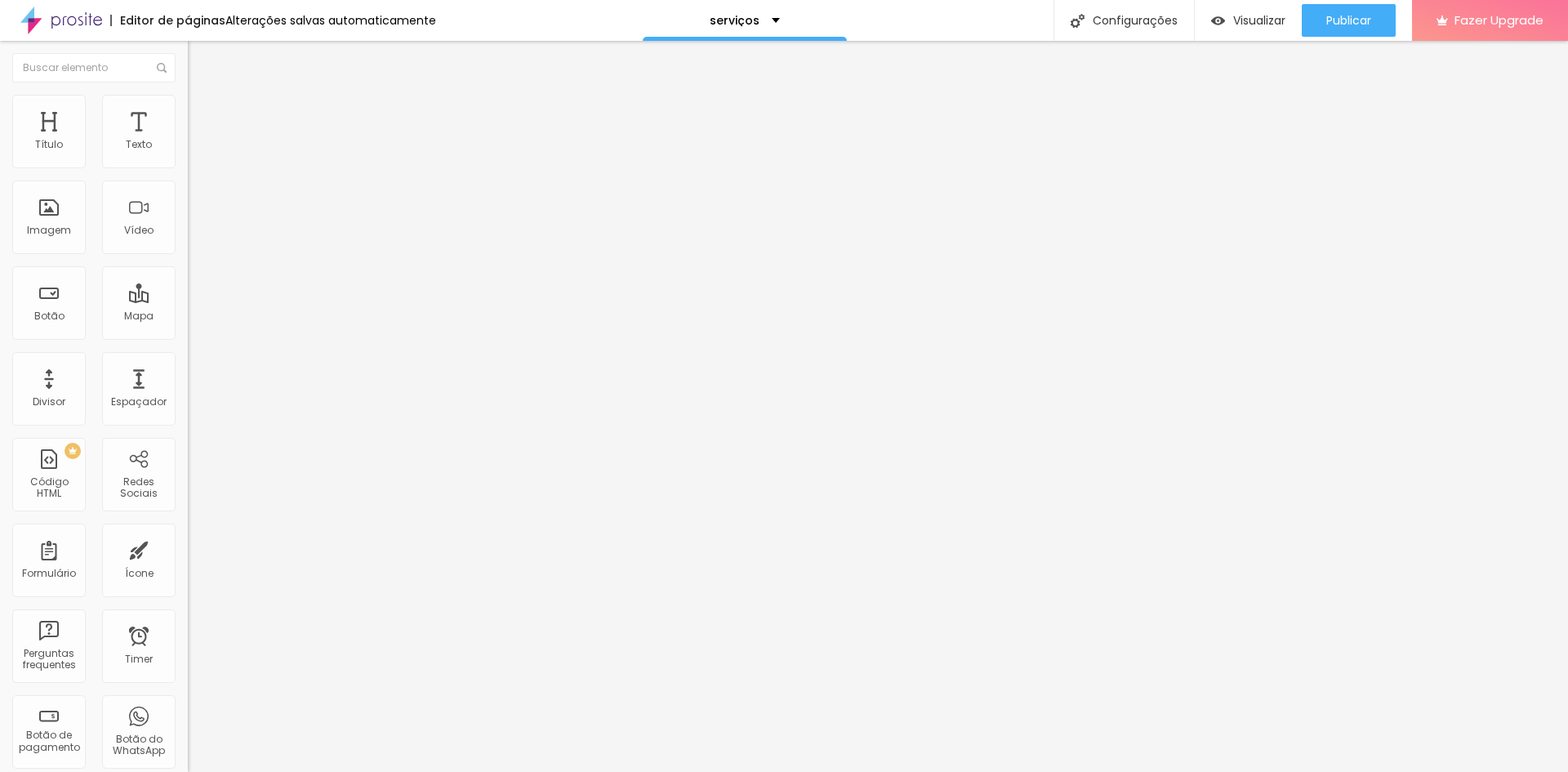 click on "Editar Redes Sociais Conteúdo Estilo Avançado Instagram Rede social Instagram Endereço URL Abrir em uma nova aba Twitter Rede social Twitter Endereço URL https:// Abrir em uma nova aba + Adicionar Icone Alinhamento" at bounding box center (282, 406) 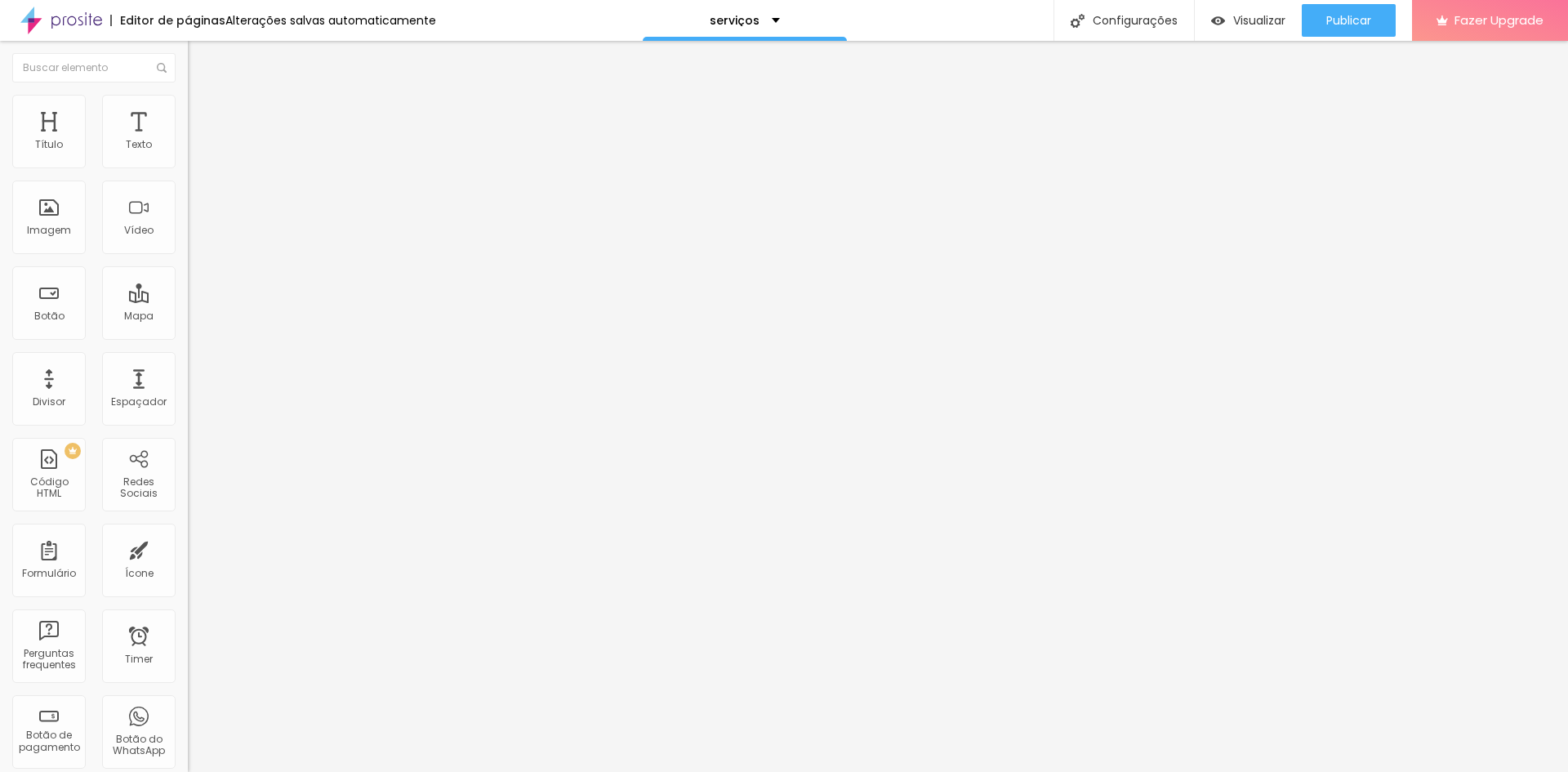 click at bounding box center (194, 203) 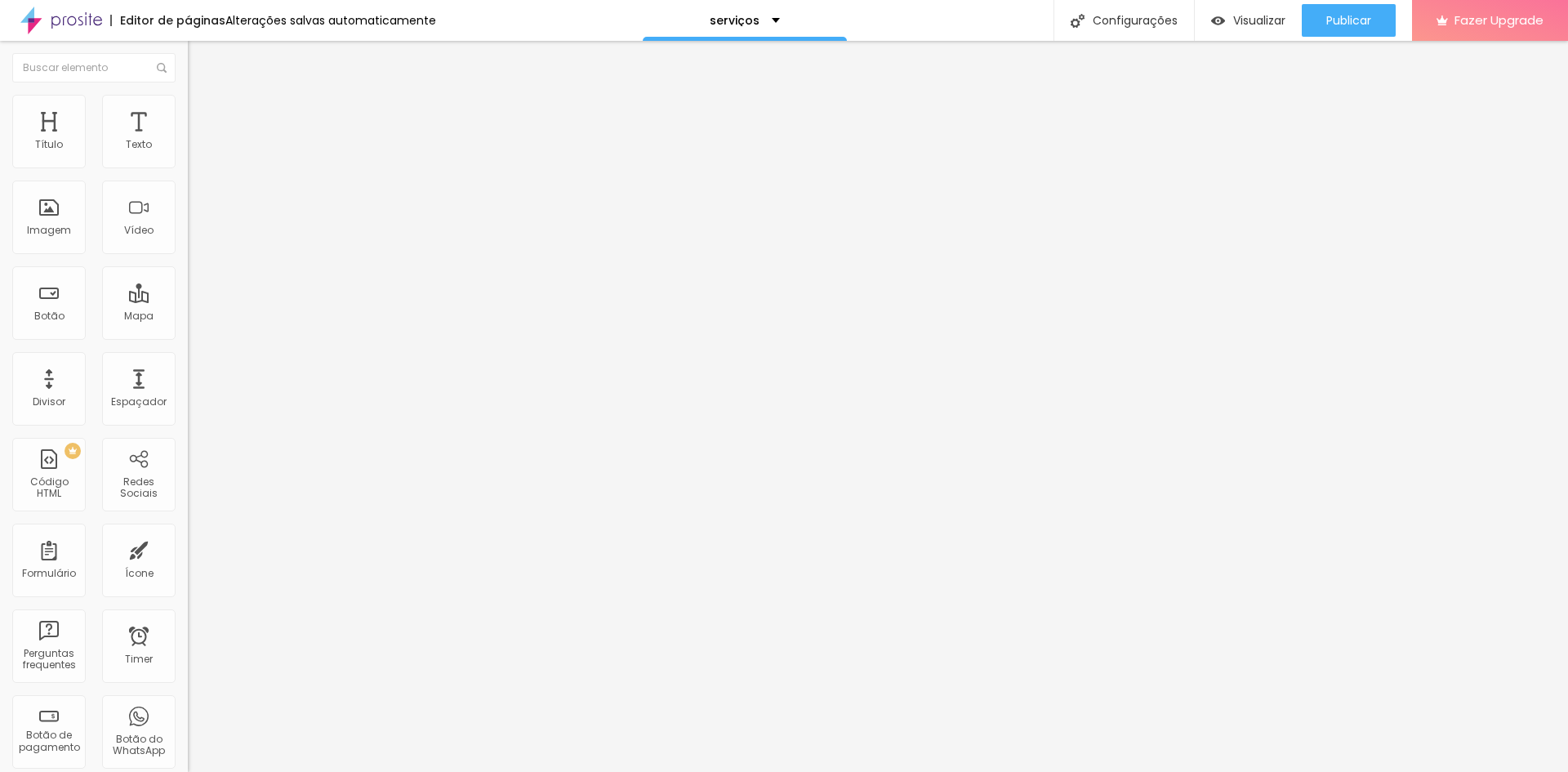 click on "Texto Contrate agora Alinhamento Tamanho Normal Pequeno Normal Grande Link URL https://www.gilfontes.com/contacto Abrir em uma nova aba" at bounding box center [282, 246] 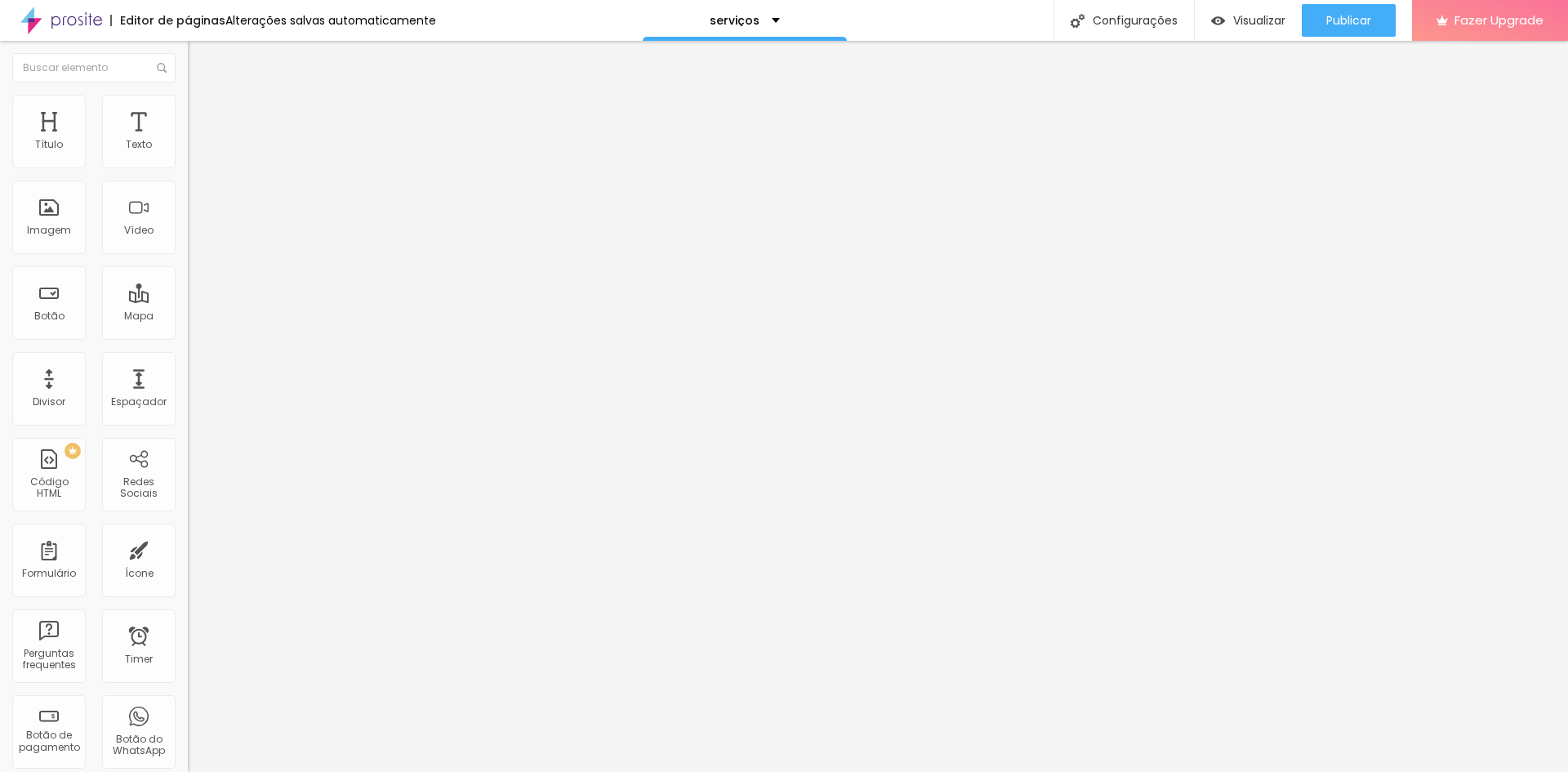 paste on "Quero Saber Mais" 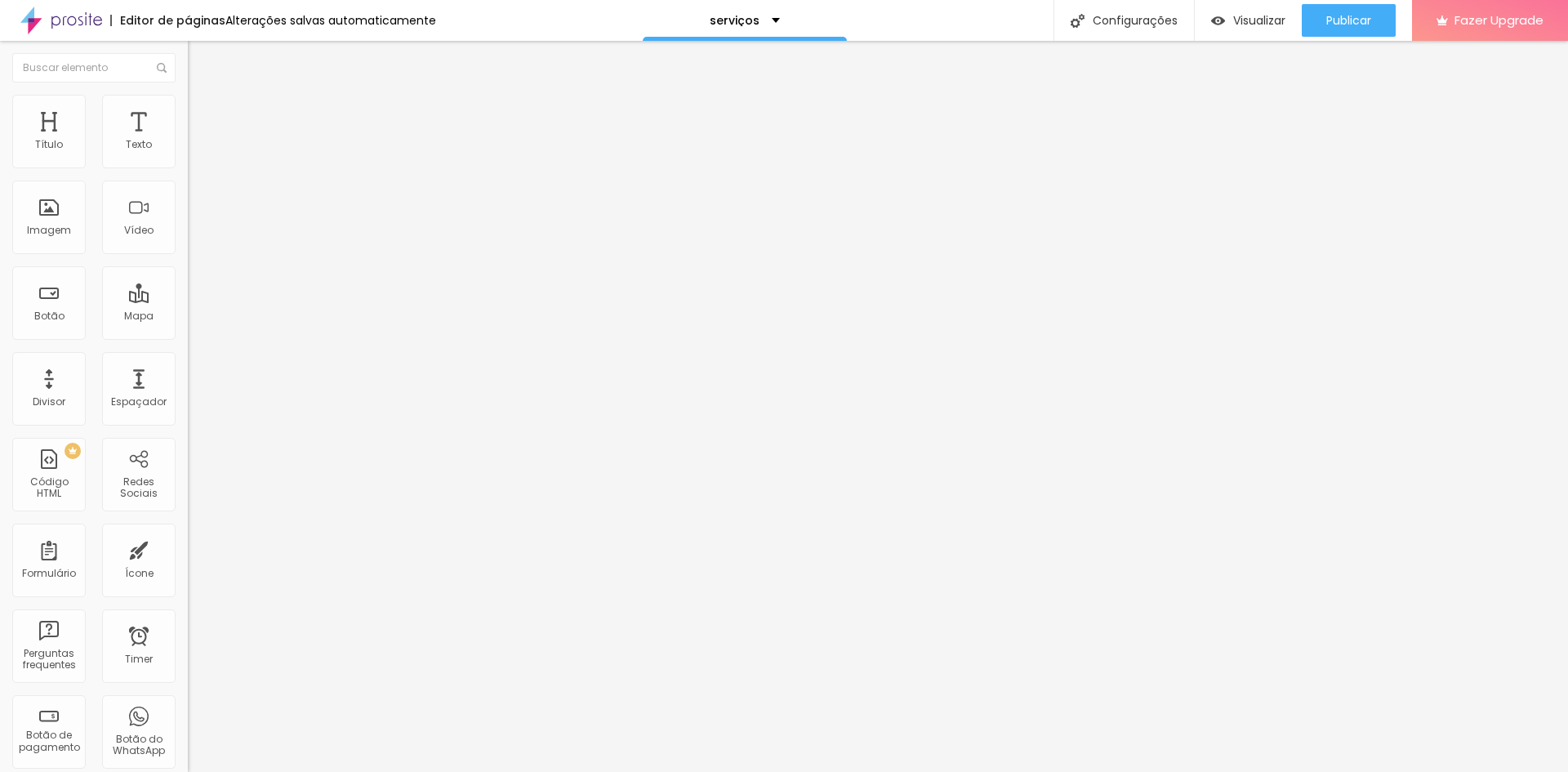 type on "Quero Saber Mais" 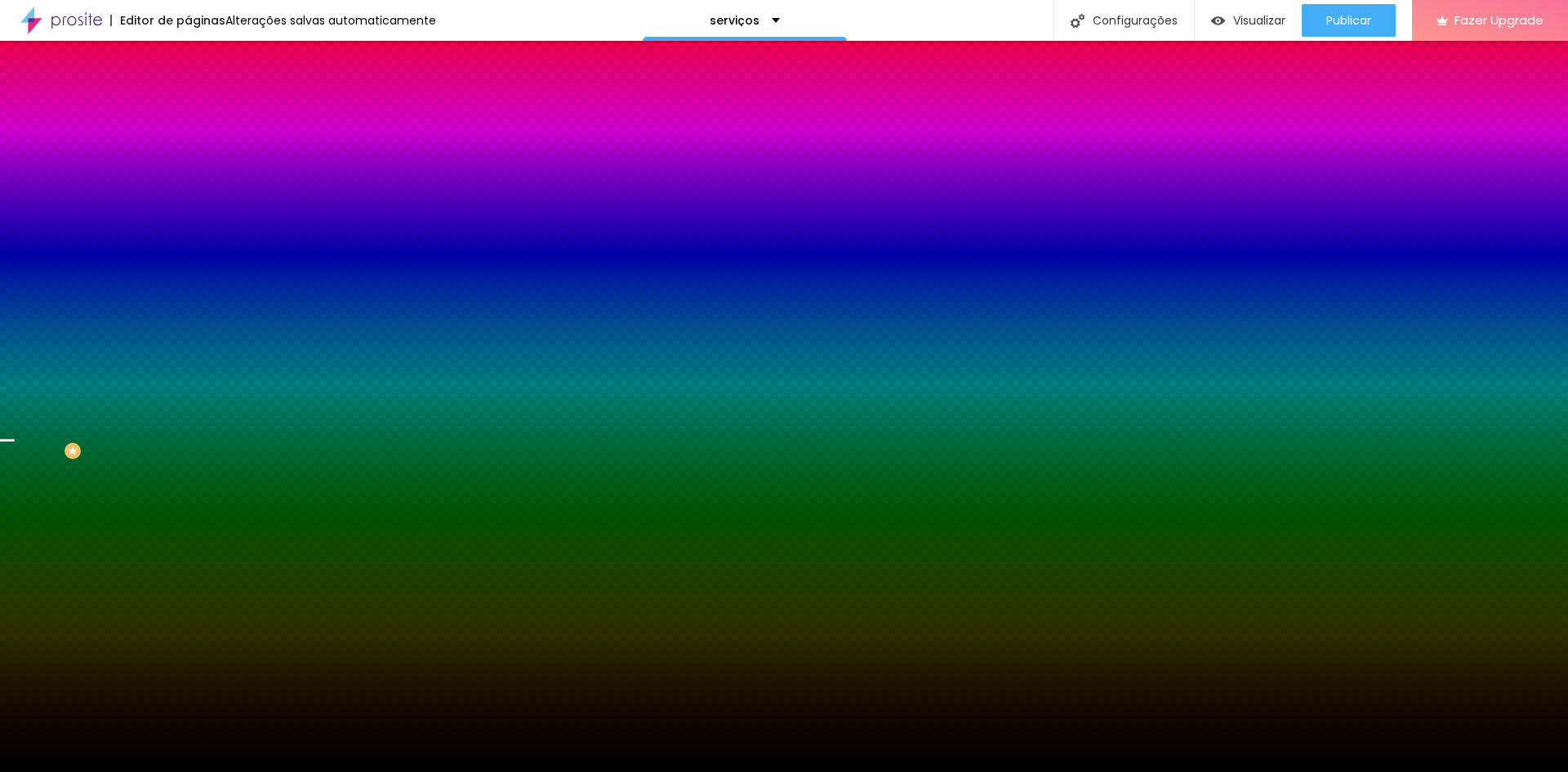 click on "Trocar imagem" at bounding box center (232, 143) 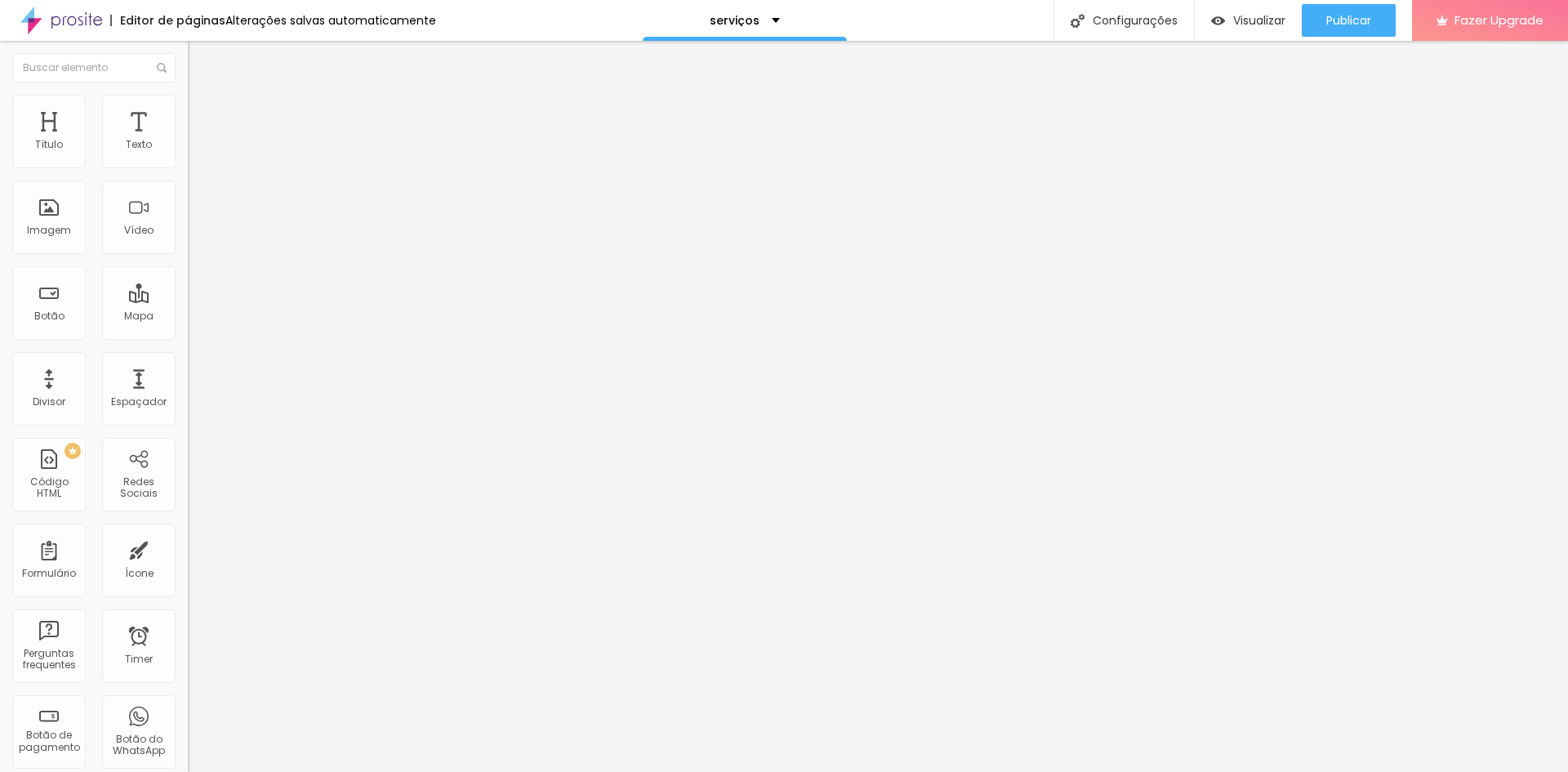 click at bounding box center (195, 102) 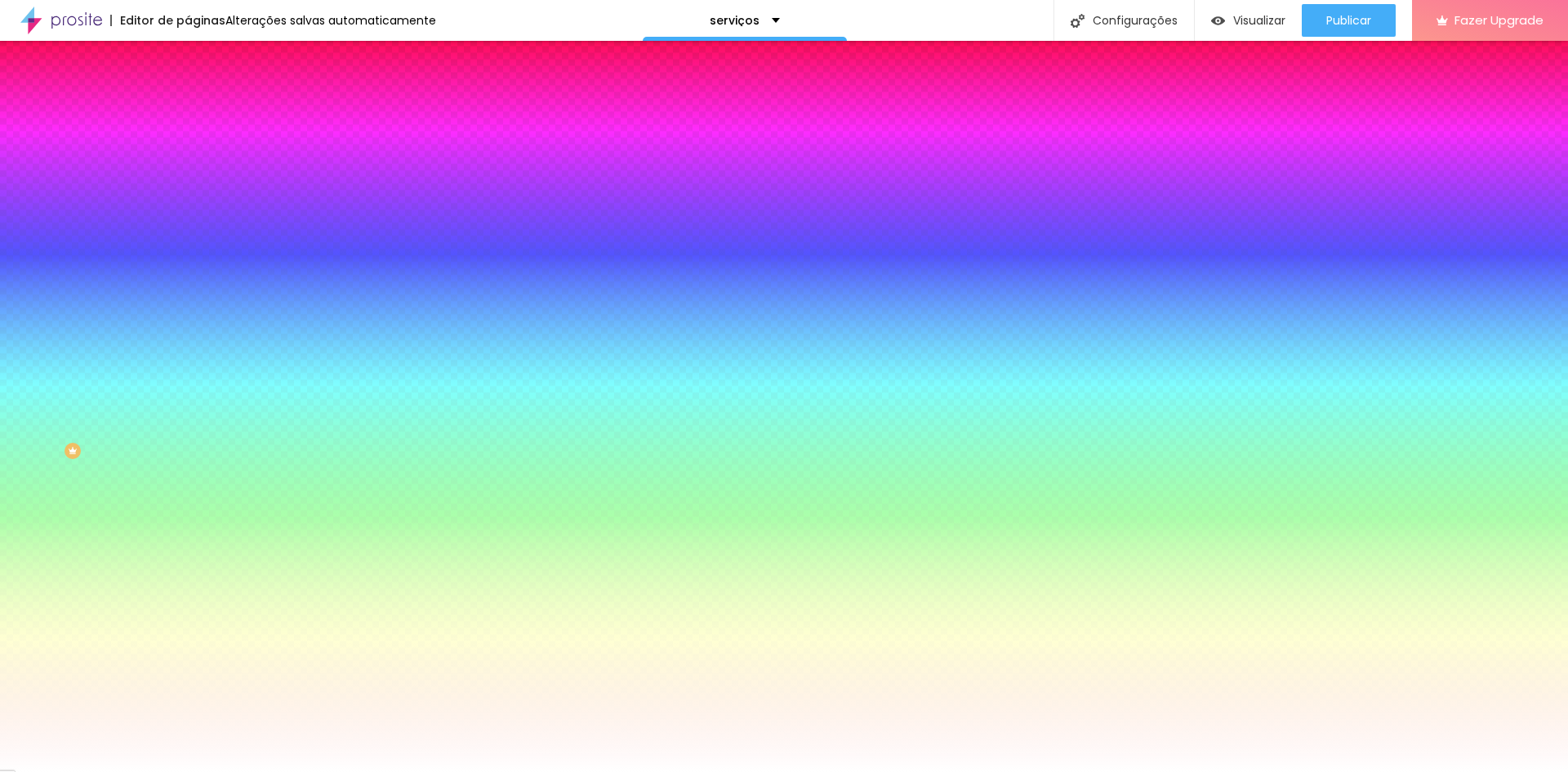 click on "Avançado" at bounding box center (282, 119) 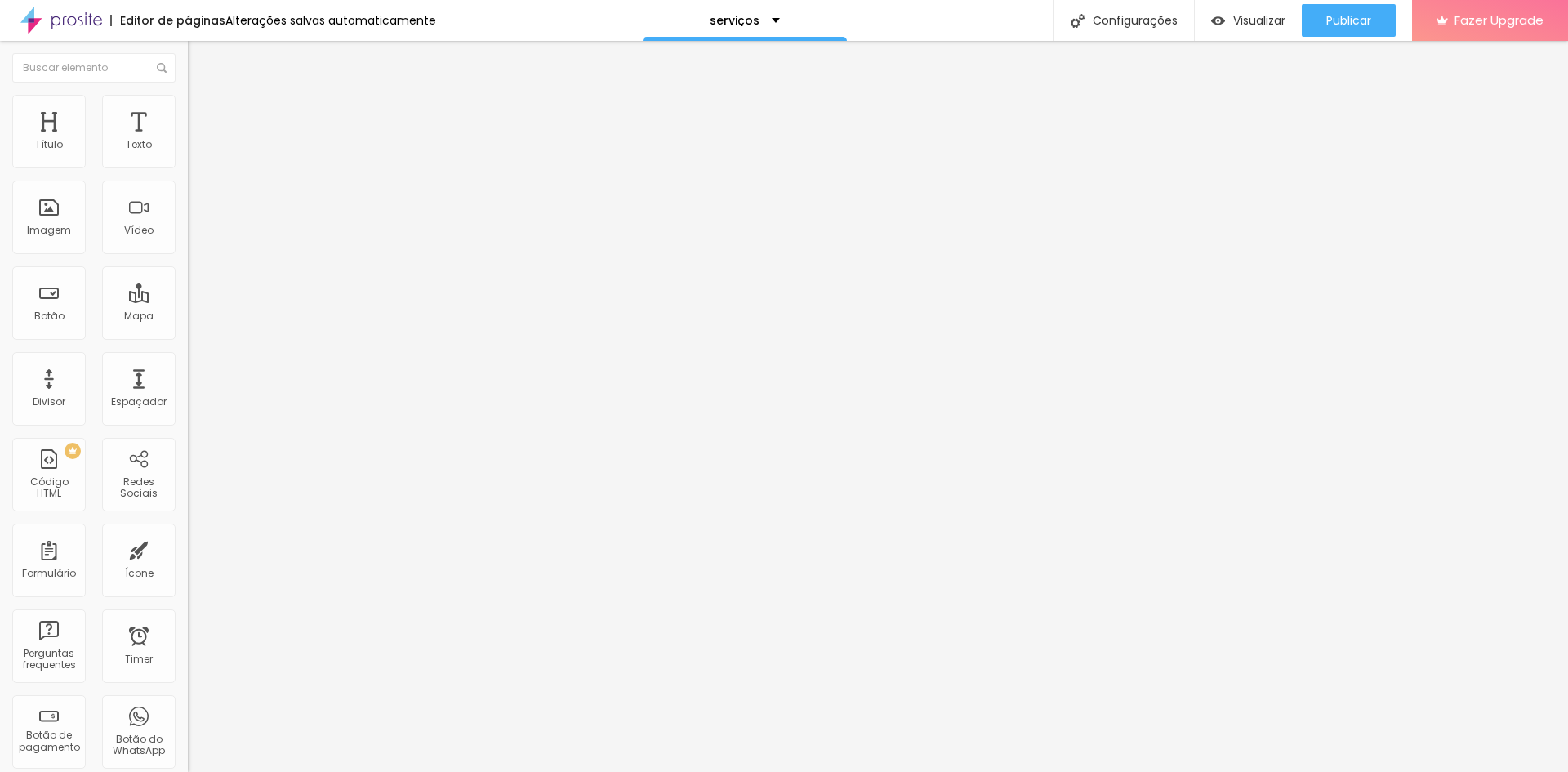 click at bounding box center (195, 102) 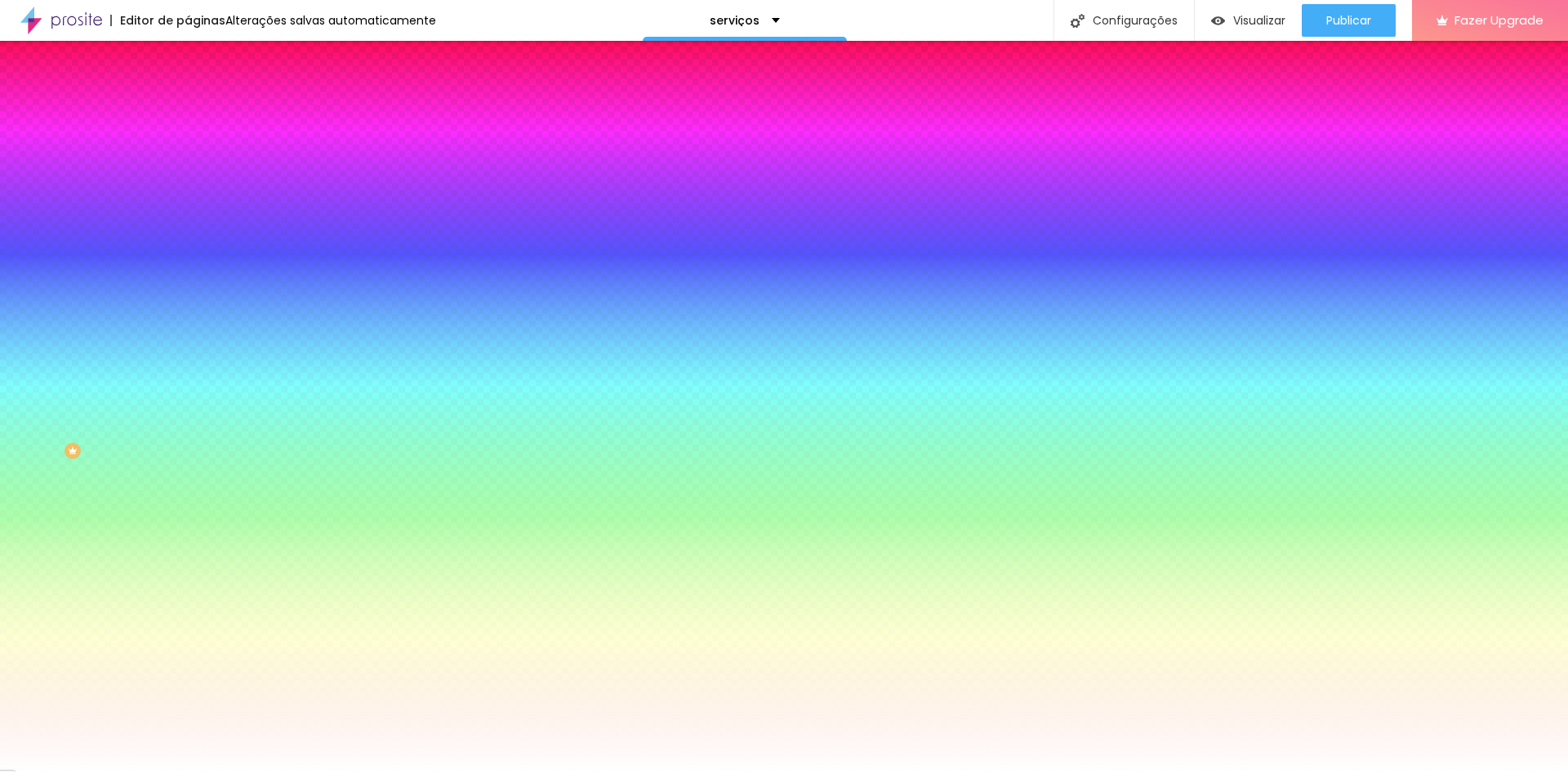 click at bounding box center (282, 556) 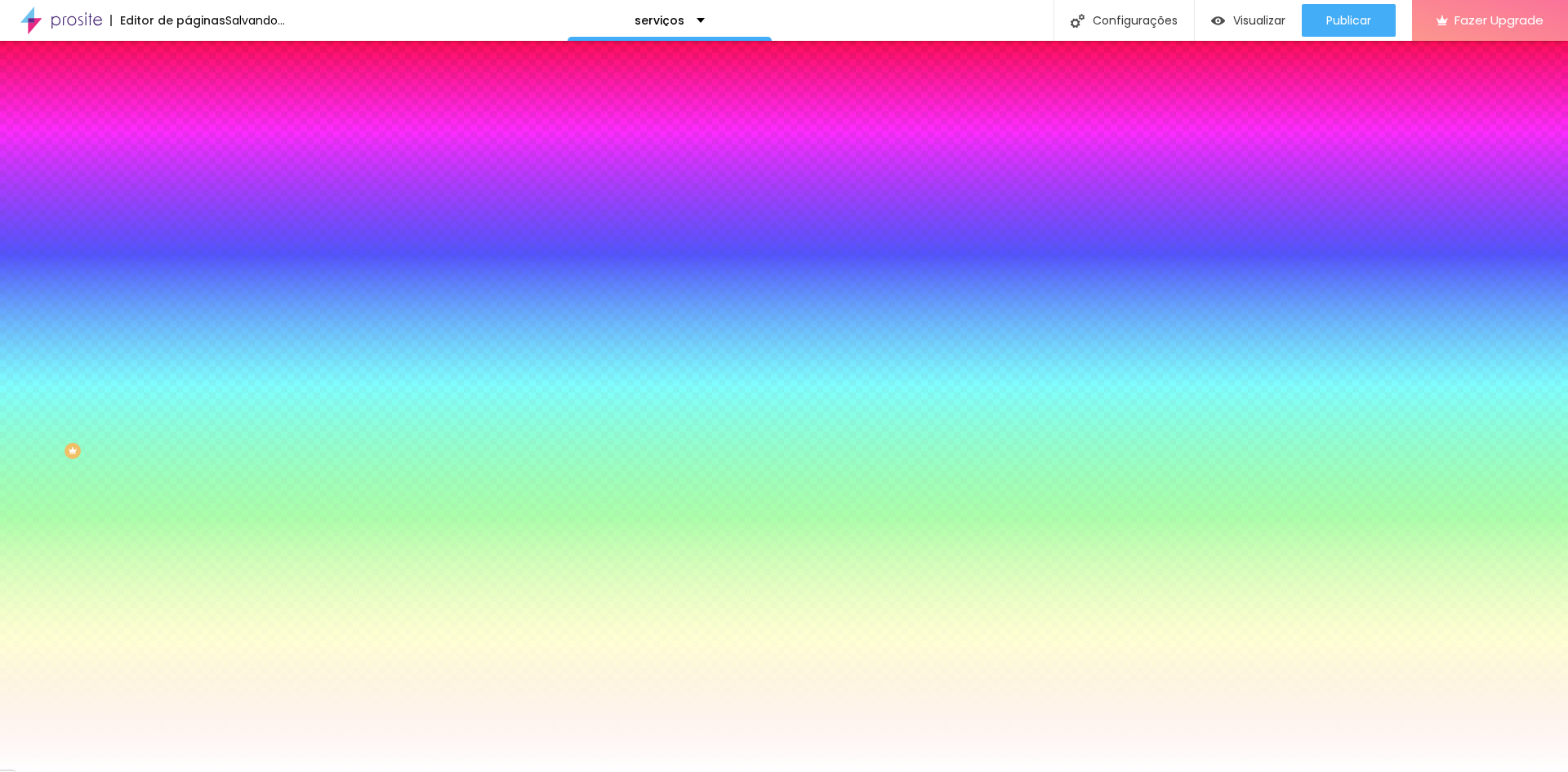 click on "Editar Botão Conteúdo Estilo Avançado Cor de fundo Voltar ao padrão #FFFFFF Tipografia Voltar ao padrão Borda Voltar ao padrão Sombra DESATIVADO Voltar ao padrão Ao passar o mouse Editar estilo do campo Cor de fundo Voltar ao padrão #FFFFFF Cor do texto Voltar ao padrão #FFFFFF Borda Voltar ao padrão" at bounding box center (282, 406) 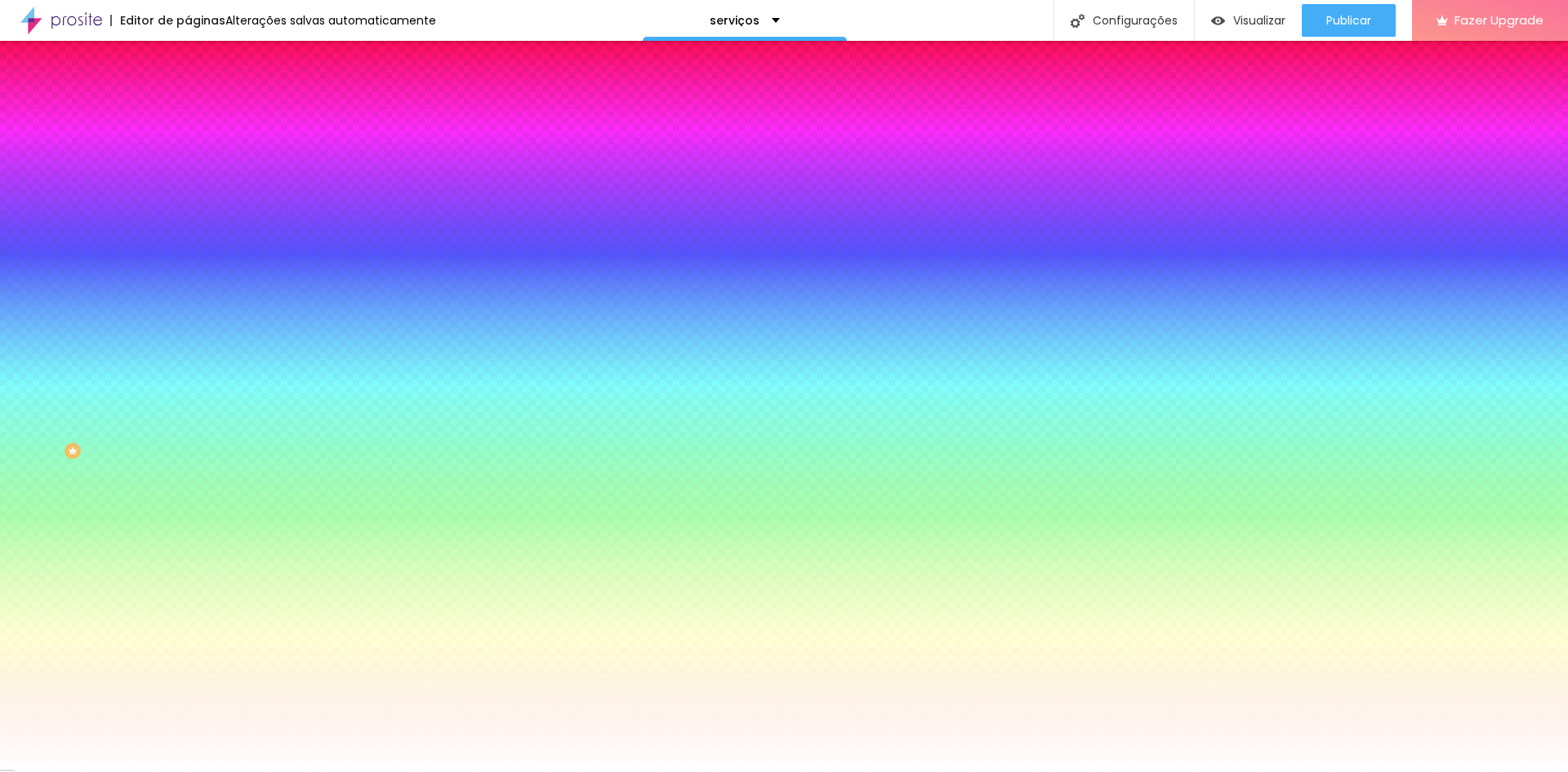 click at bounding box center [282, 556] 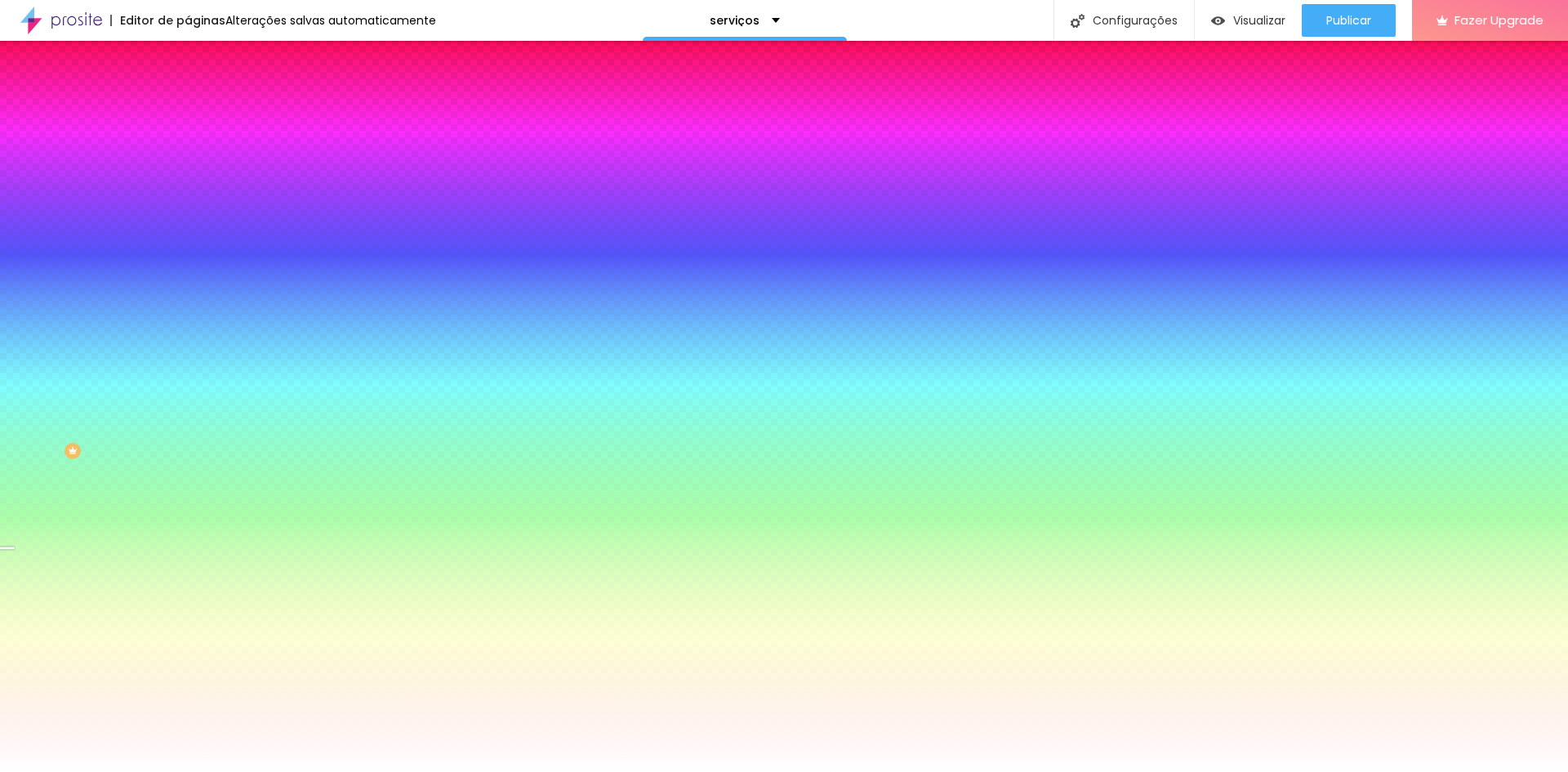 drag, startPoint x: 167, startPoint y: 409, endPoint x: 172, endPoint y: 495, distance: 86.14523 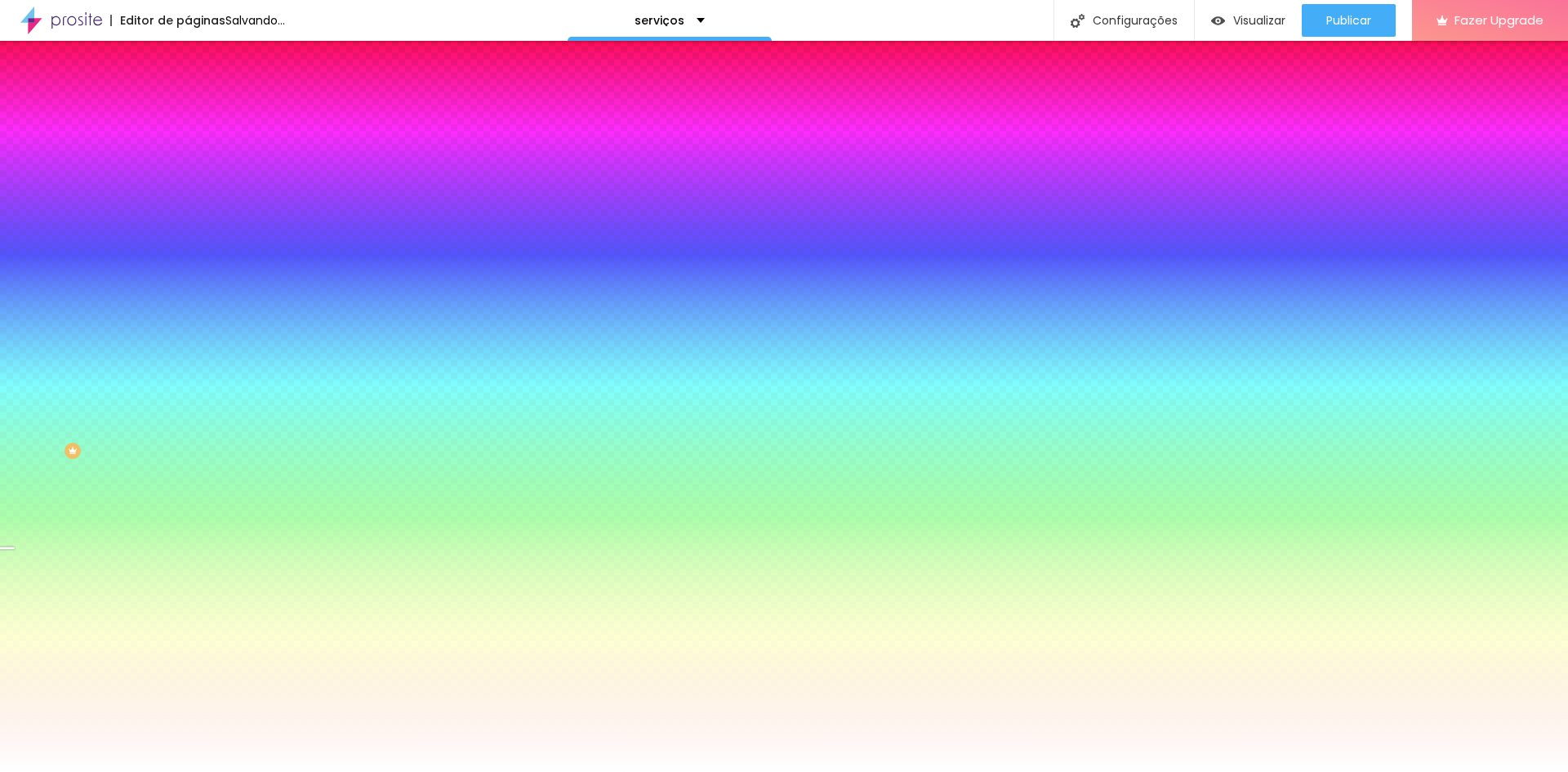 drag, startPoint x: 350, startPoint y: 440, endPoint x: 359, endPoint y: 405, distance: 36.13862 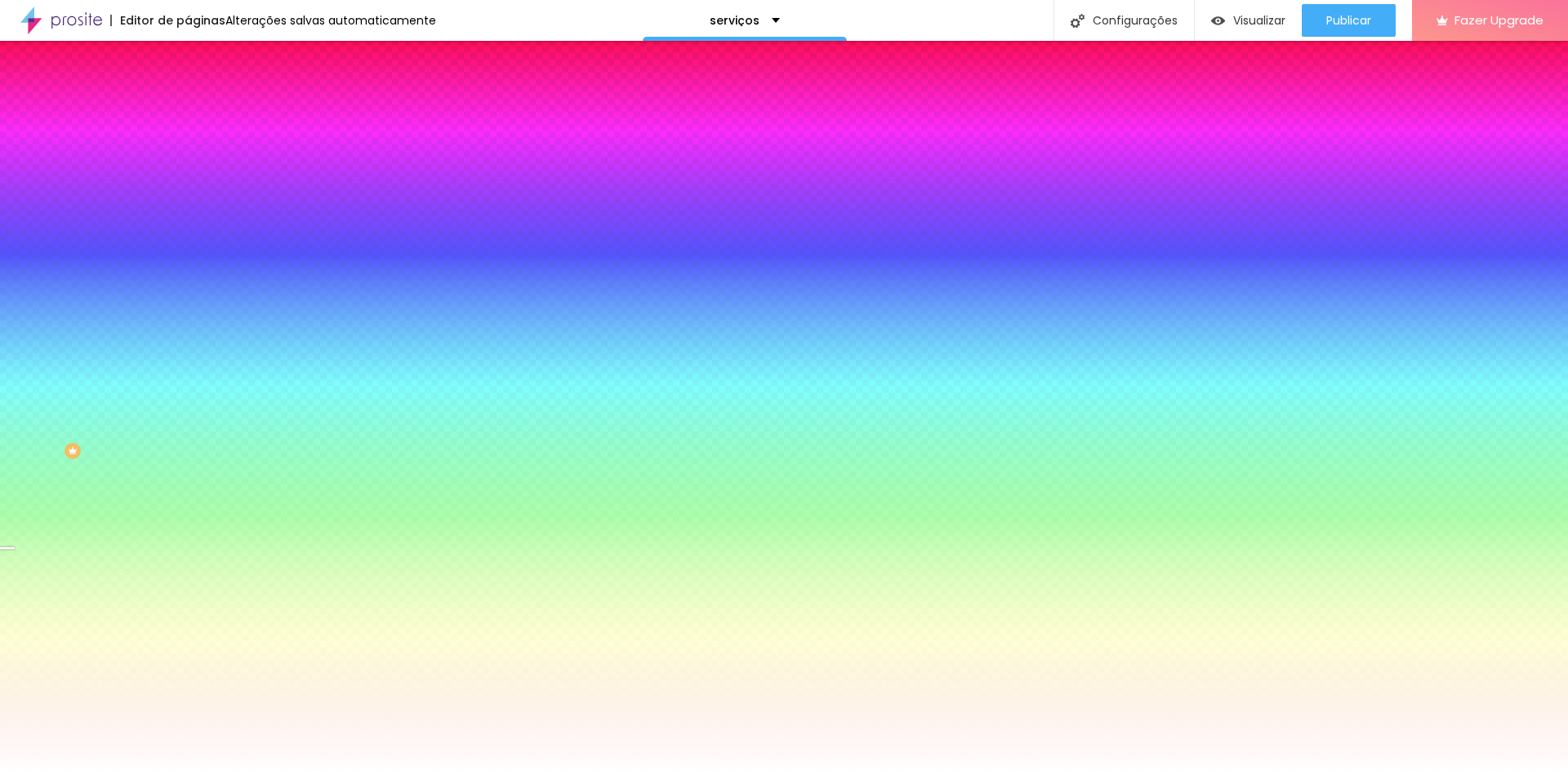 click at bounding box center [784, 772] 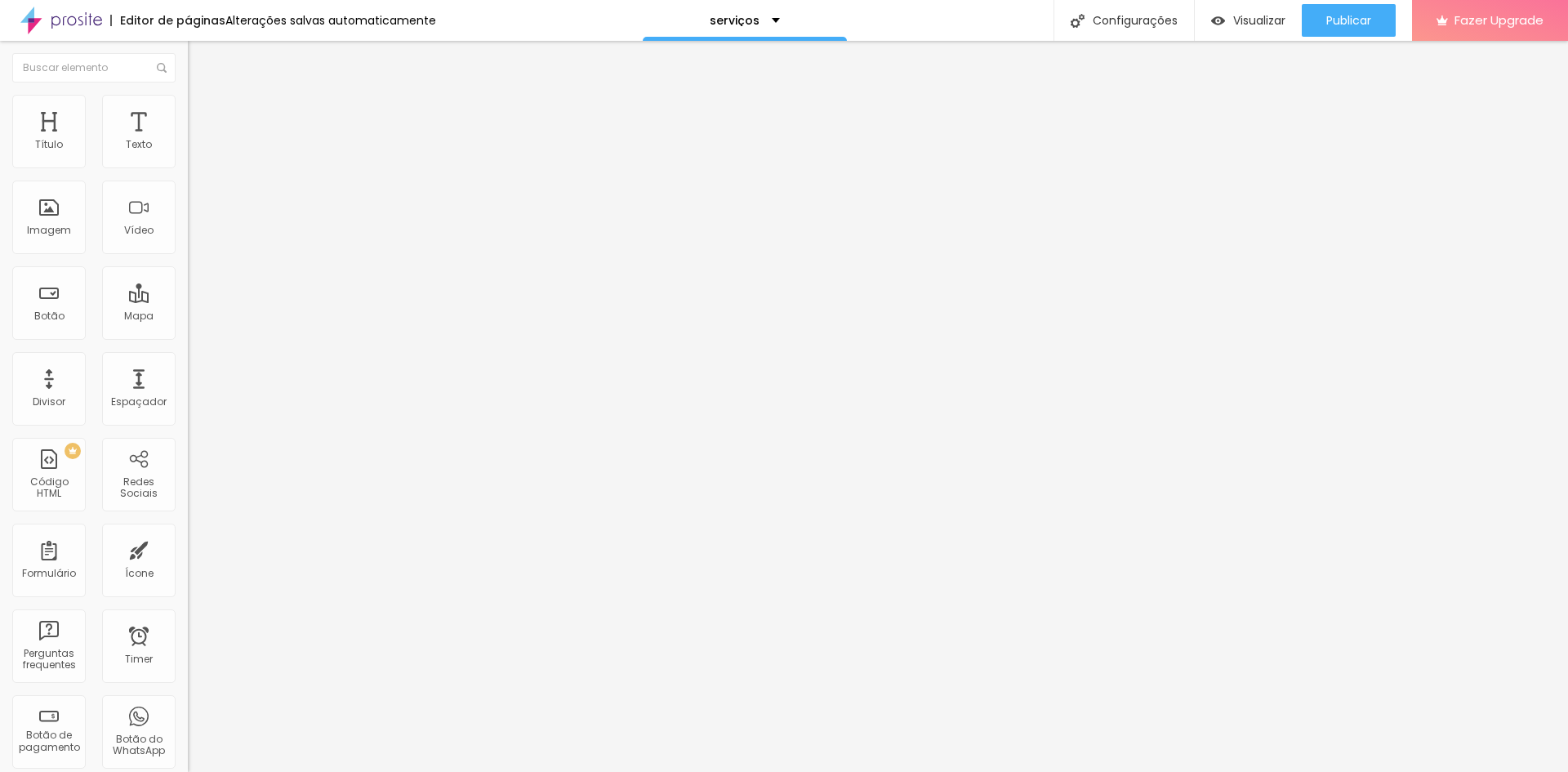 click on "Estilo" at bounding box center (282, 103) 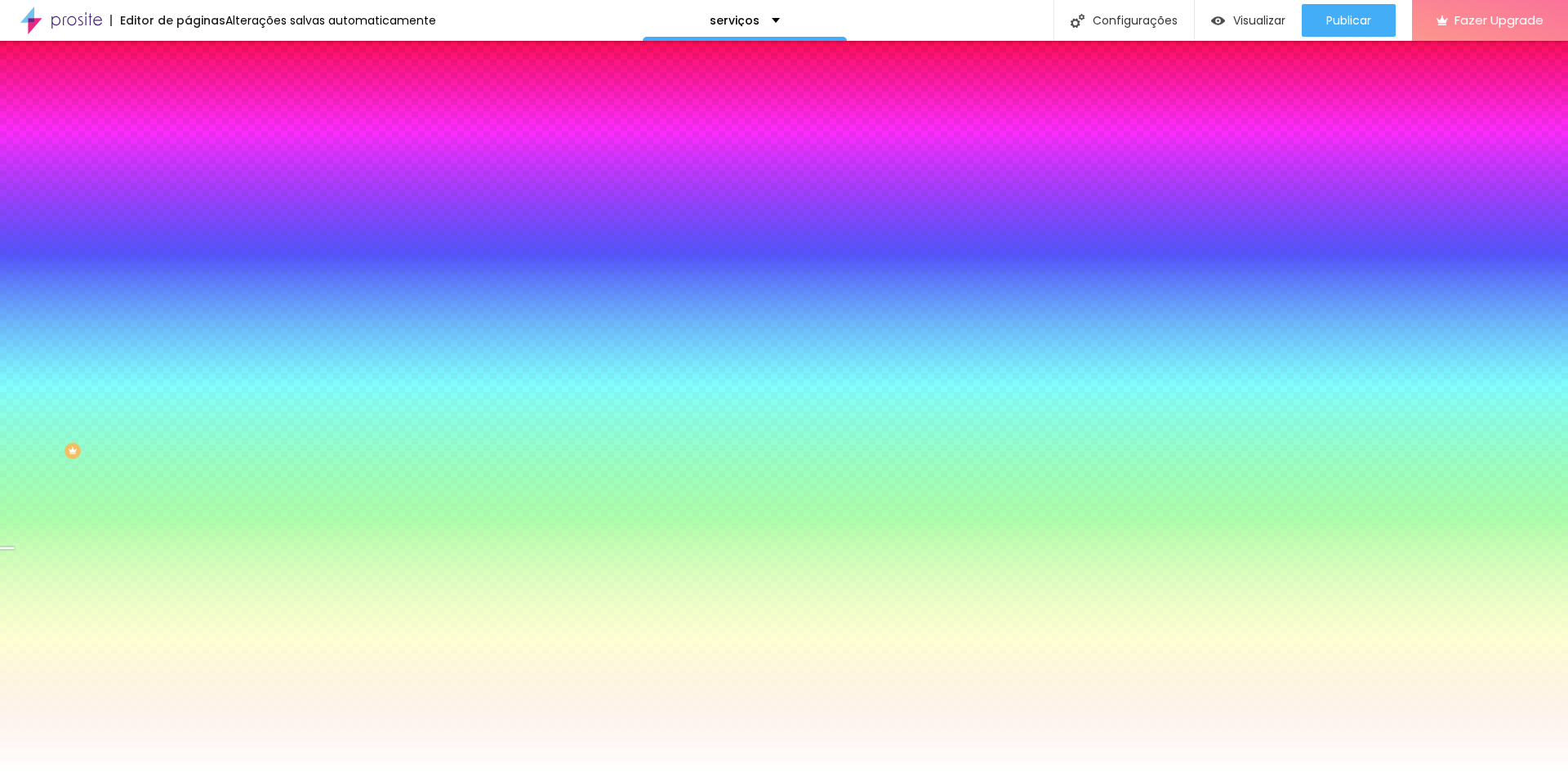 click at bounding box center [282, 600] 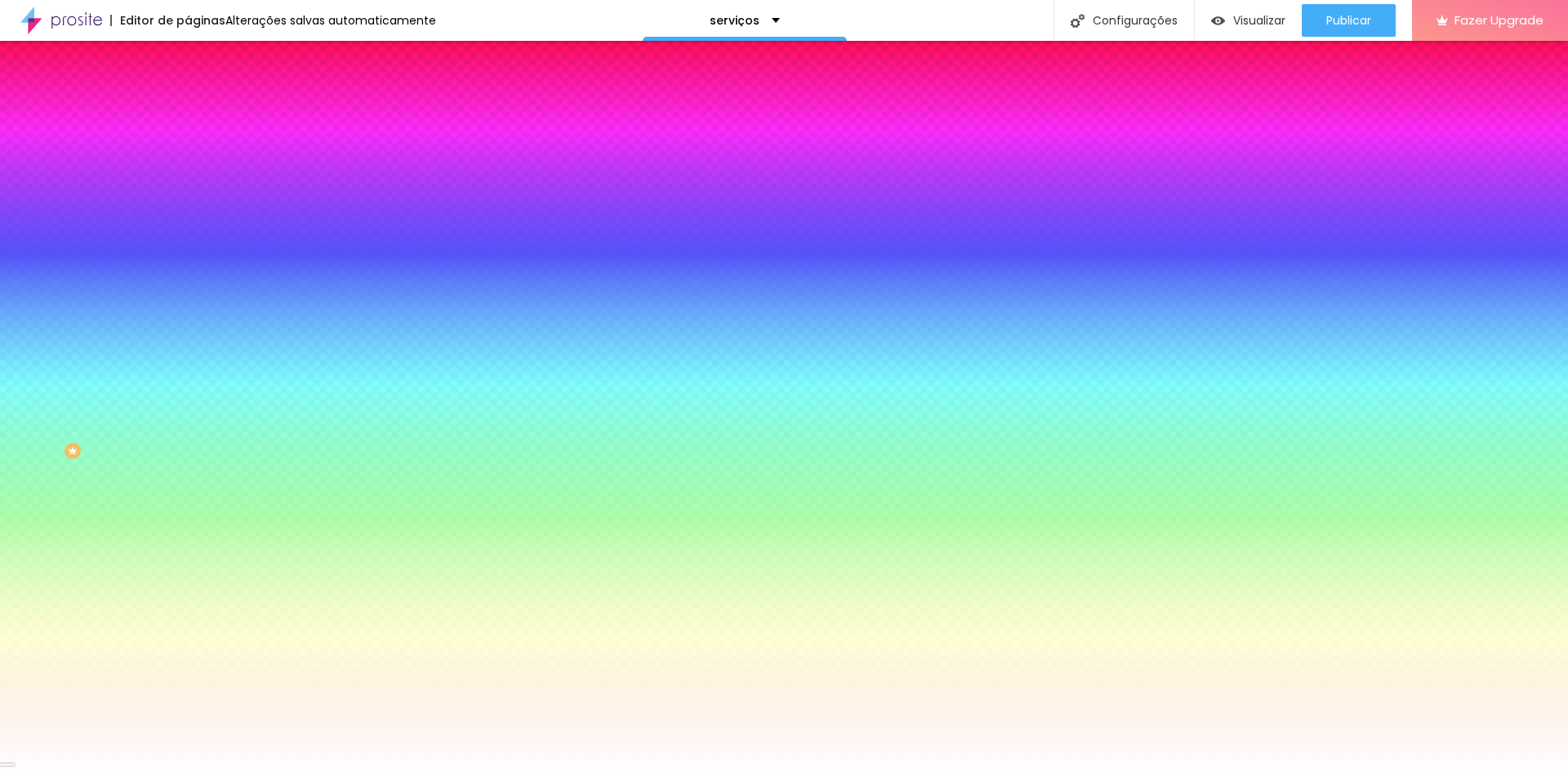 drag, startPoint x: 165, startPoint y: 497, endPoint x: 170, endPoint y: 538, distance: 41.303753 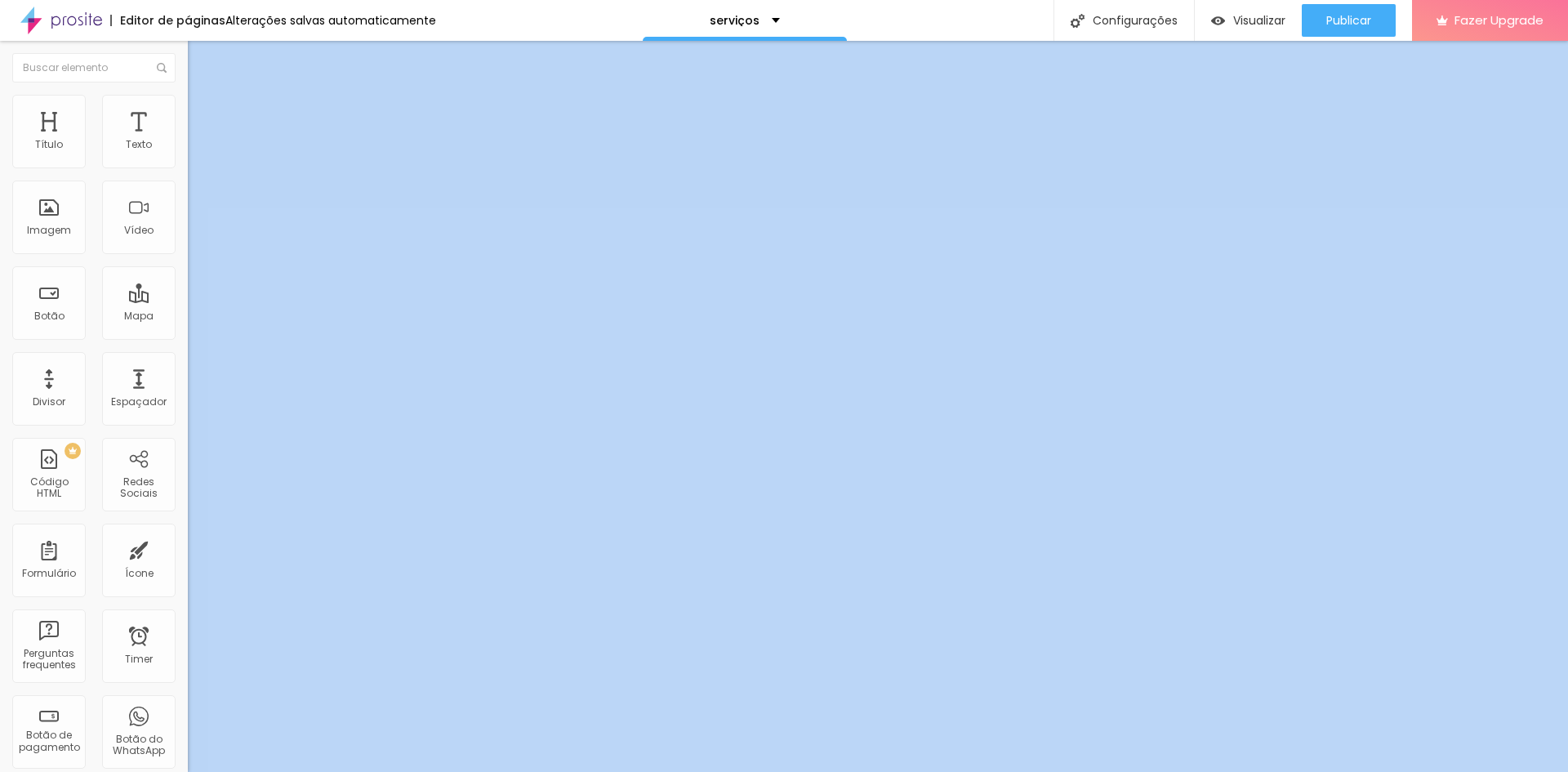 click on "Estilo" at bounding box center [215, 105] 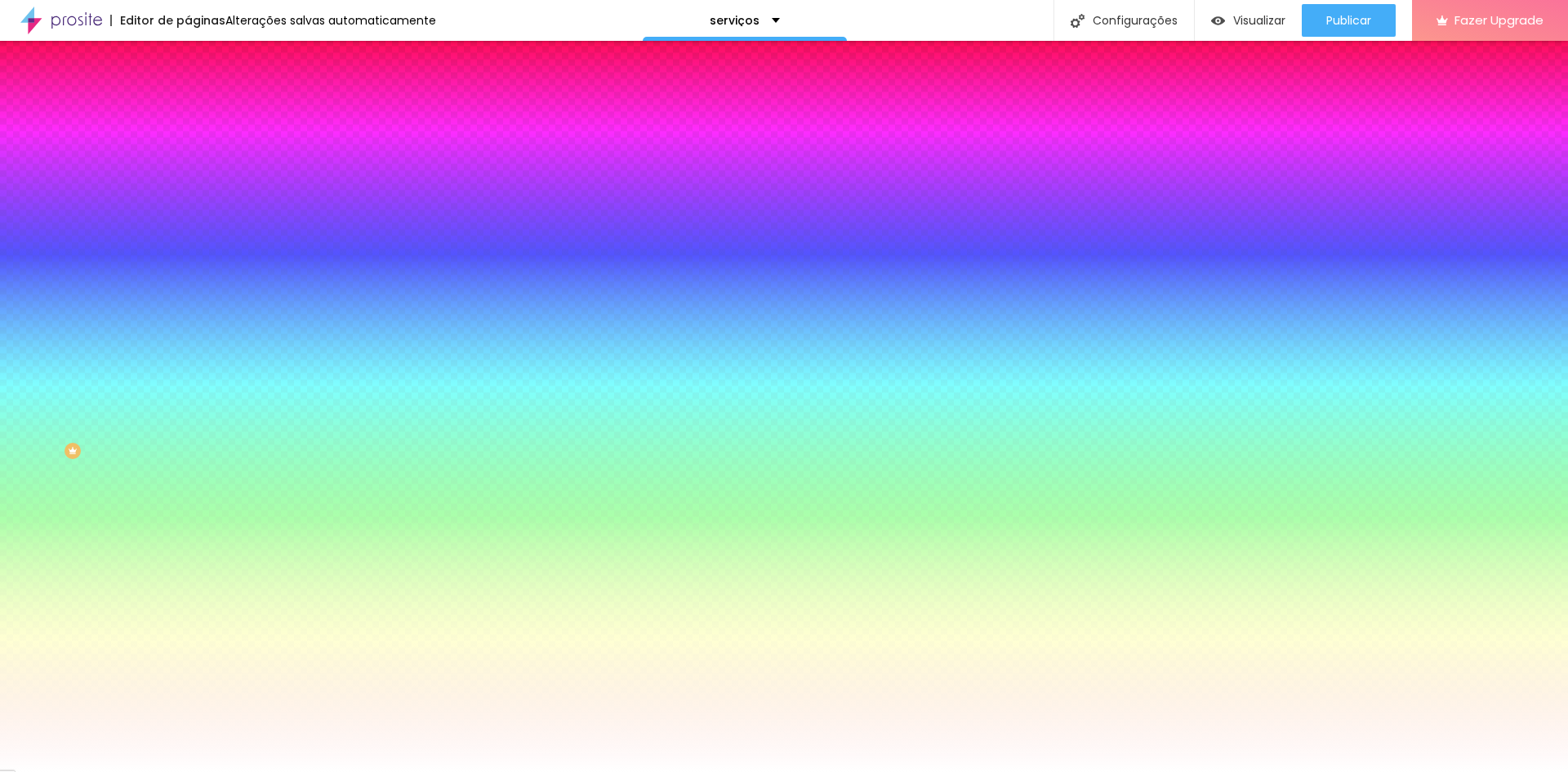 click at bounding box center (199, 254) 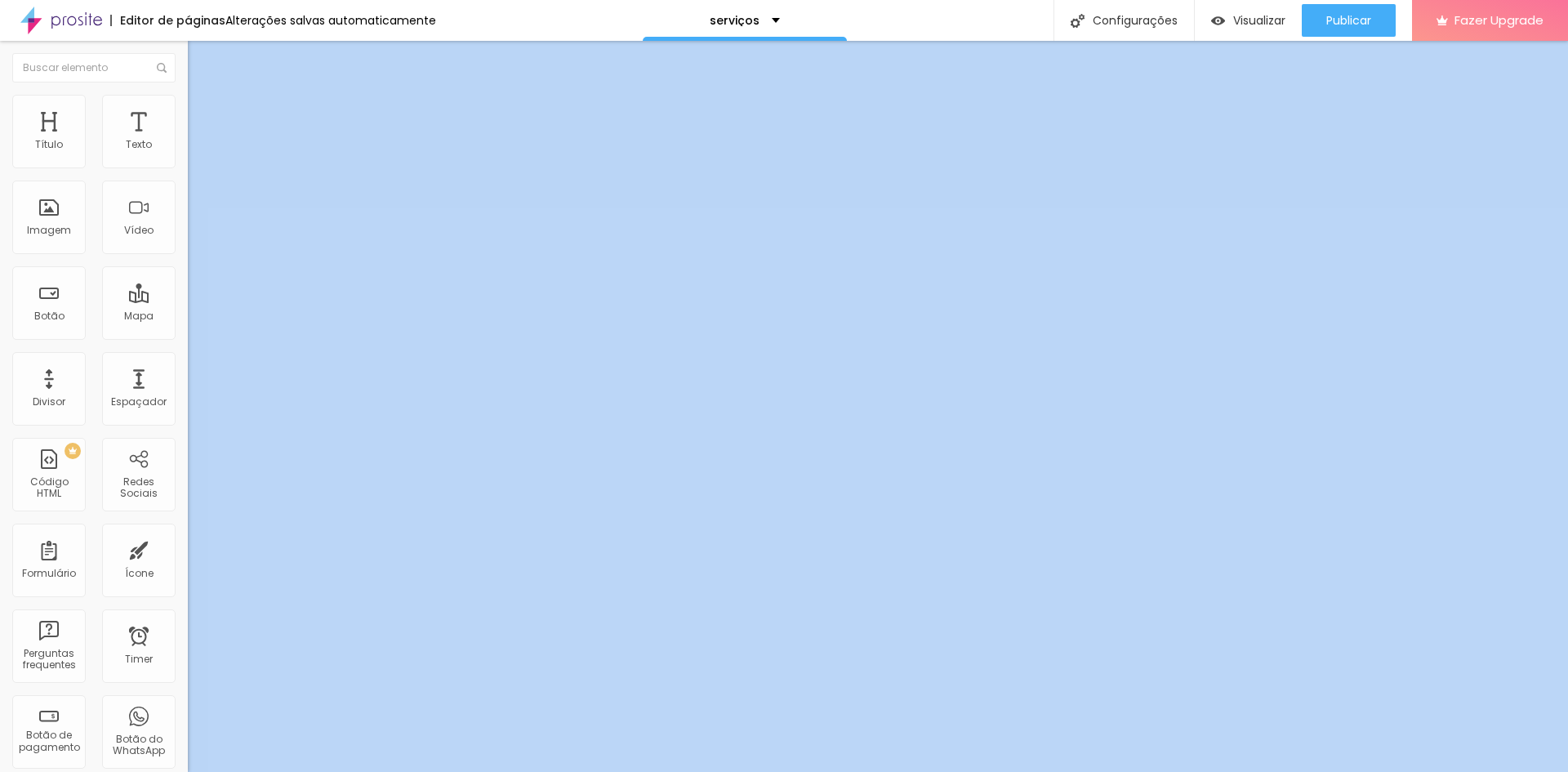 click at bounding box center (195, 102) 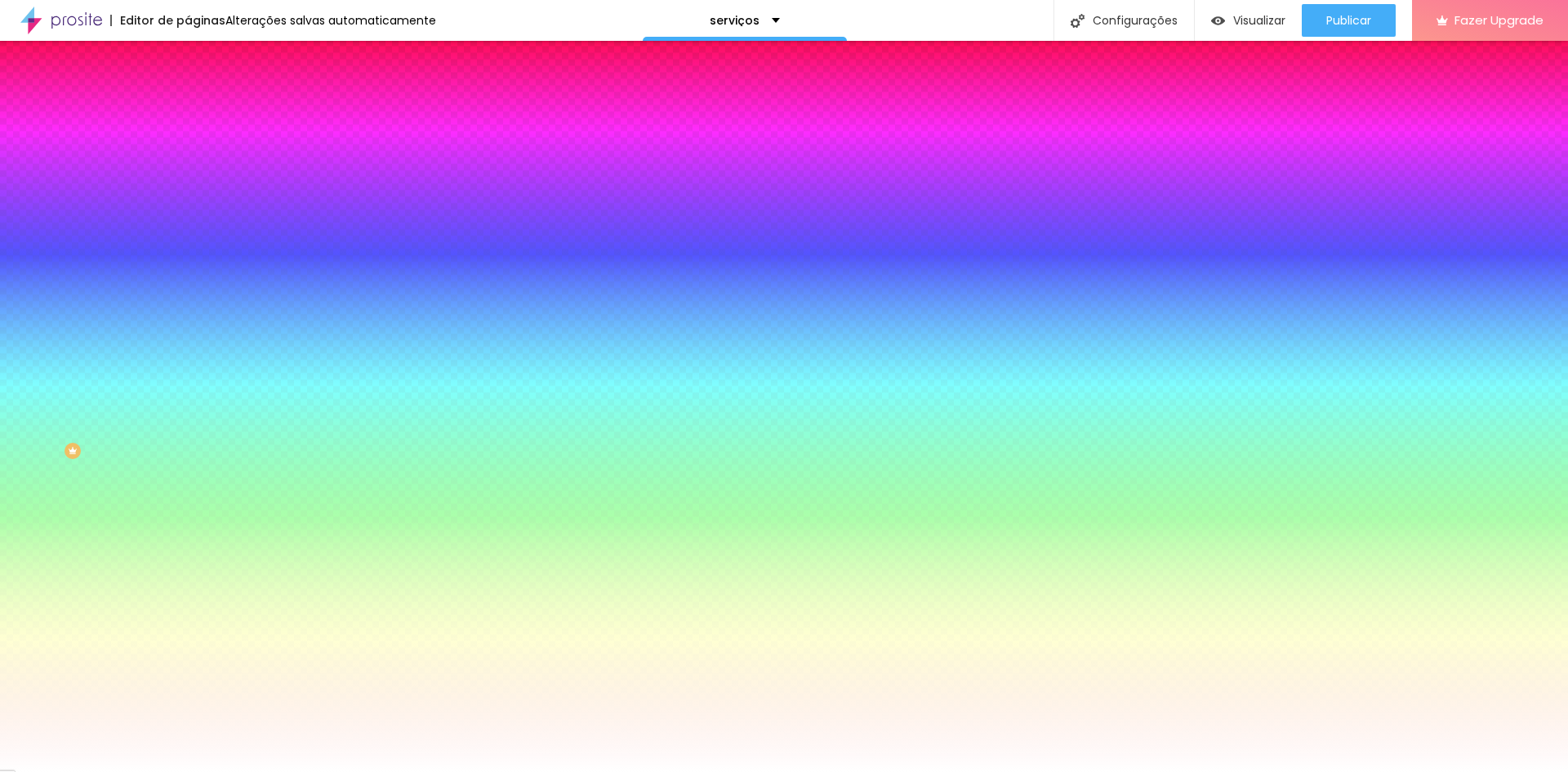 click 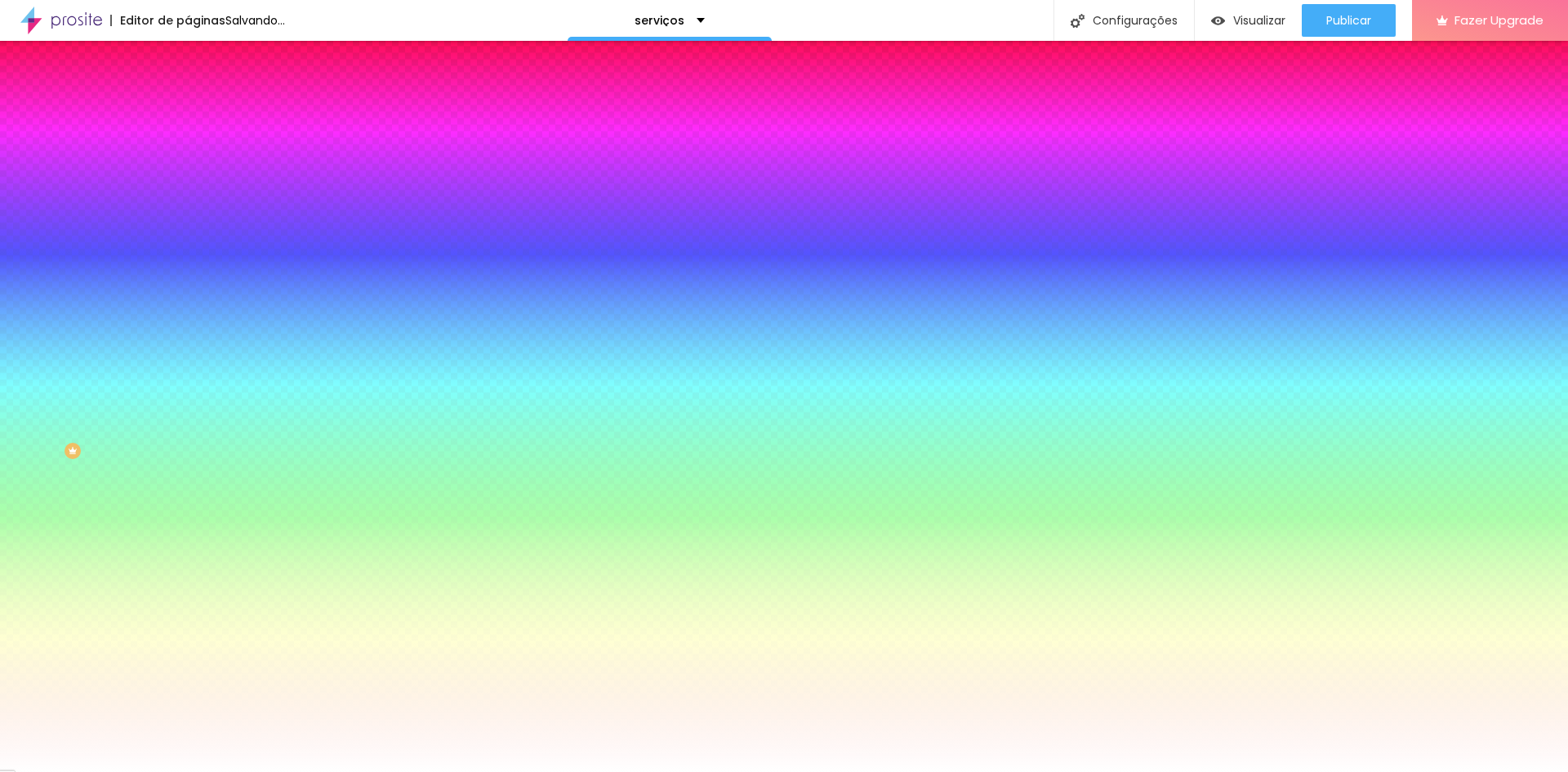 type on "#000000" 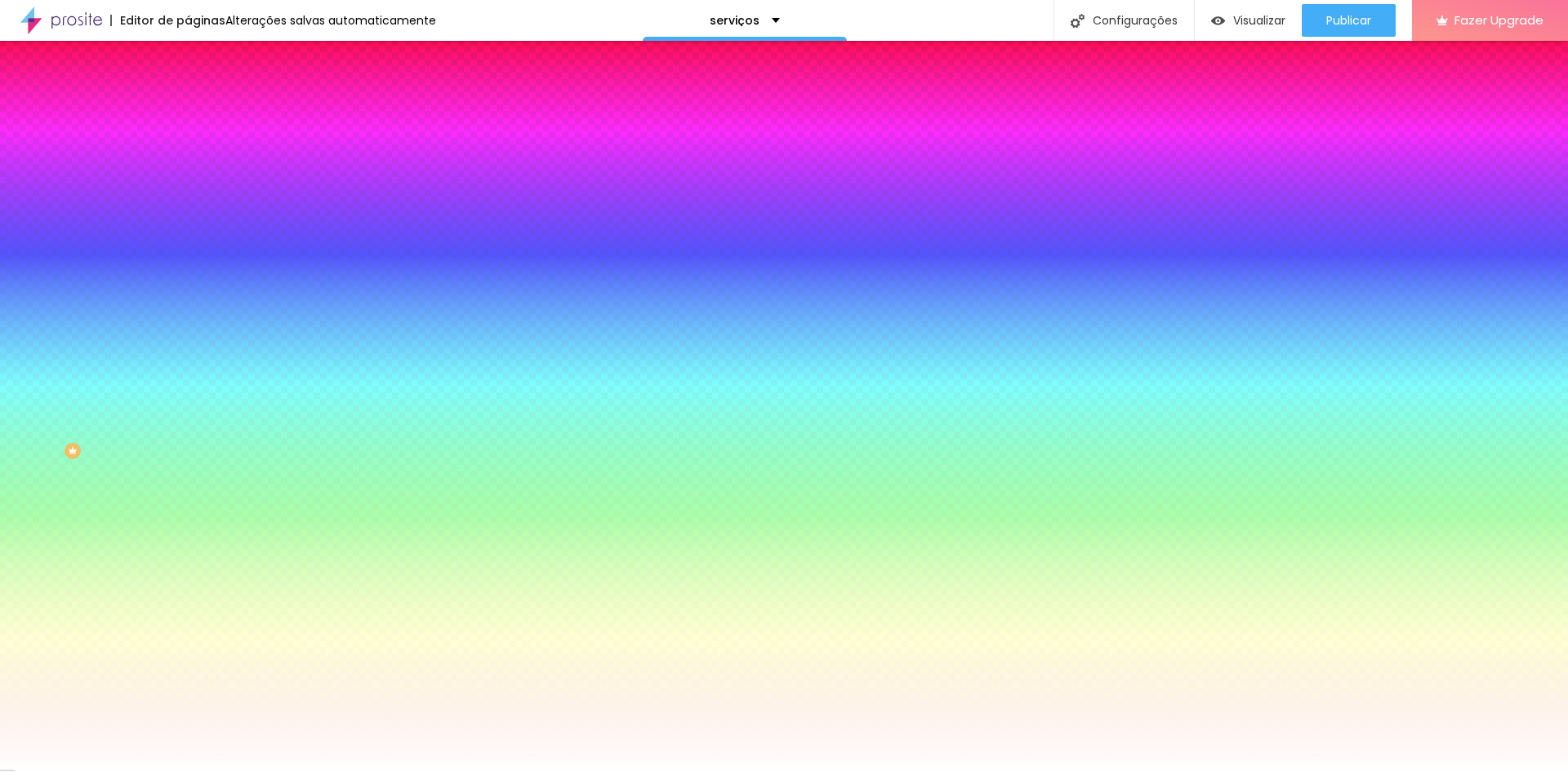 drag, startPoint x: 296, startPoint y: 424, endPoint x: 212, endPoint y: 529, distance: 134.46561 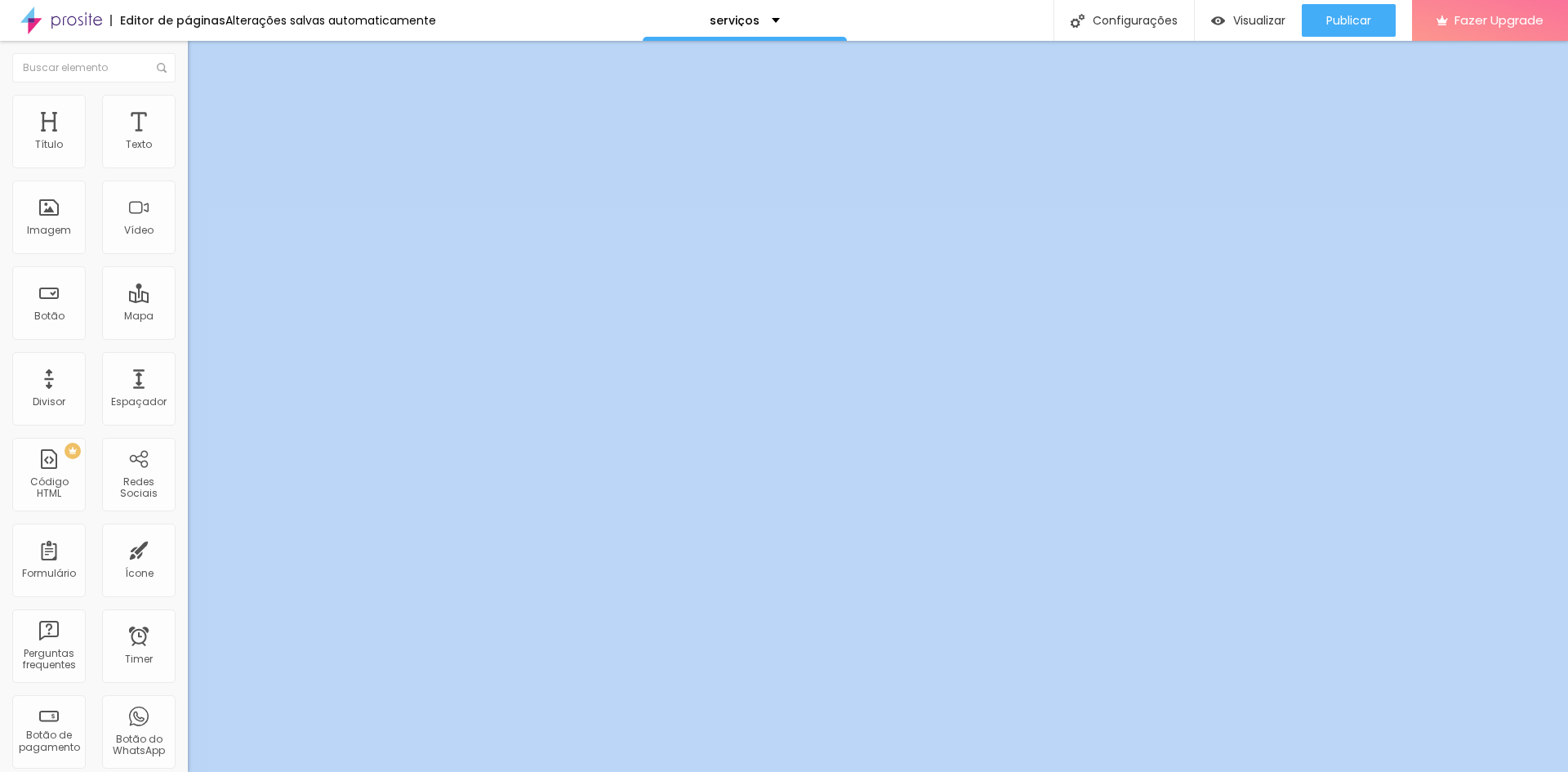 click on "Conteúdo Estilo Avançado" at bounding box center [282, 103] 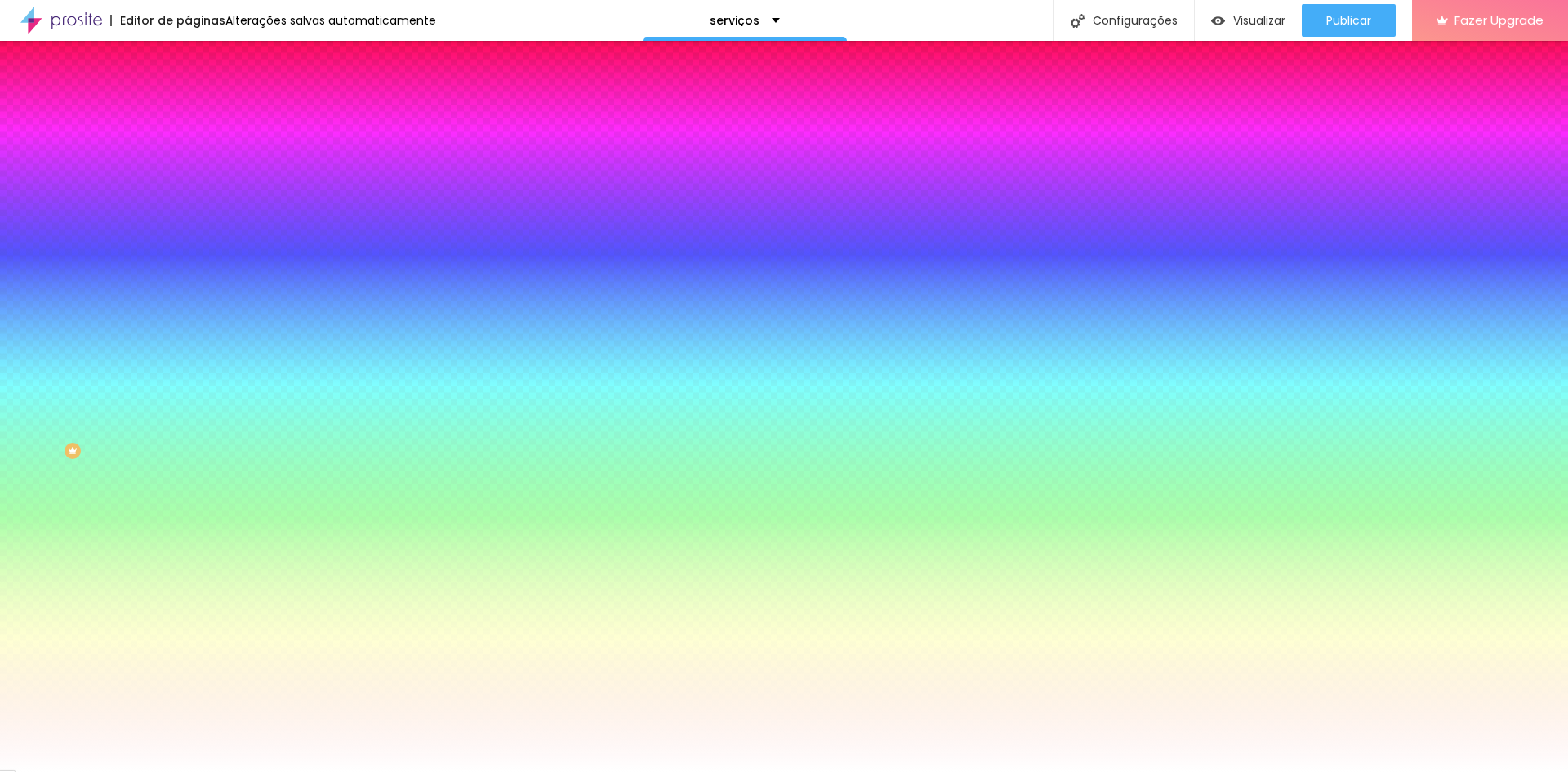click at bounding box center [282, 156] 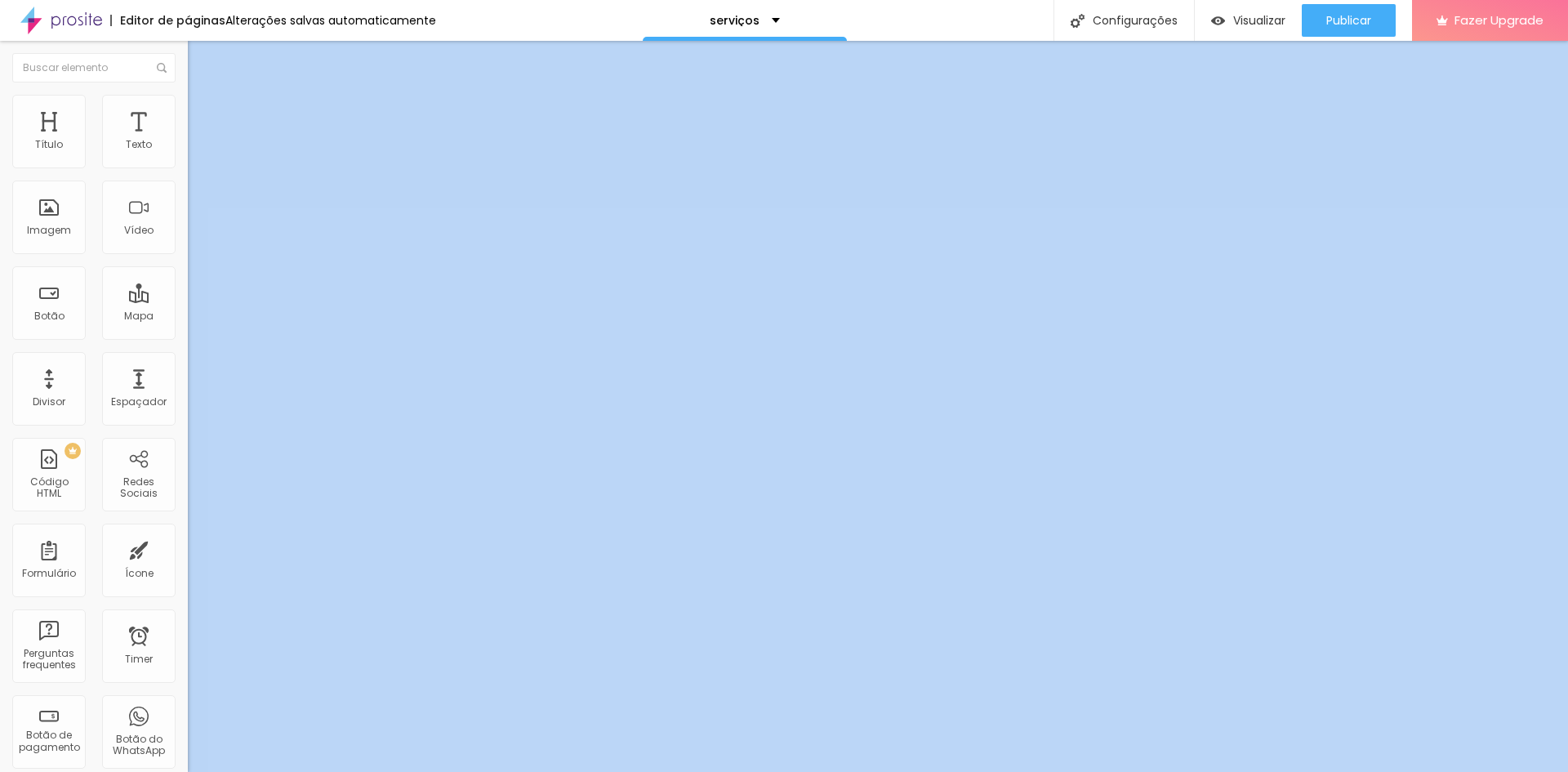 click on "Estilo" at bounding box center (215, 105) 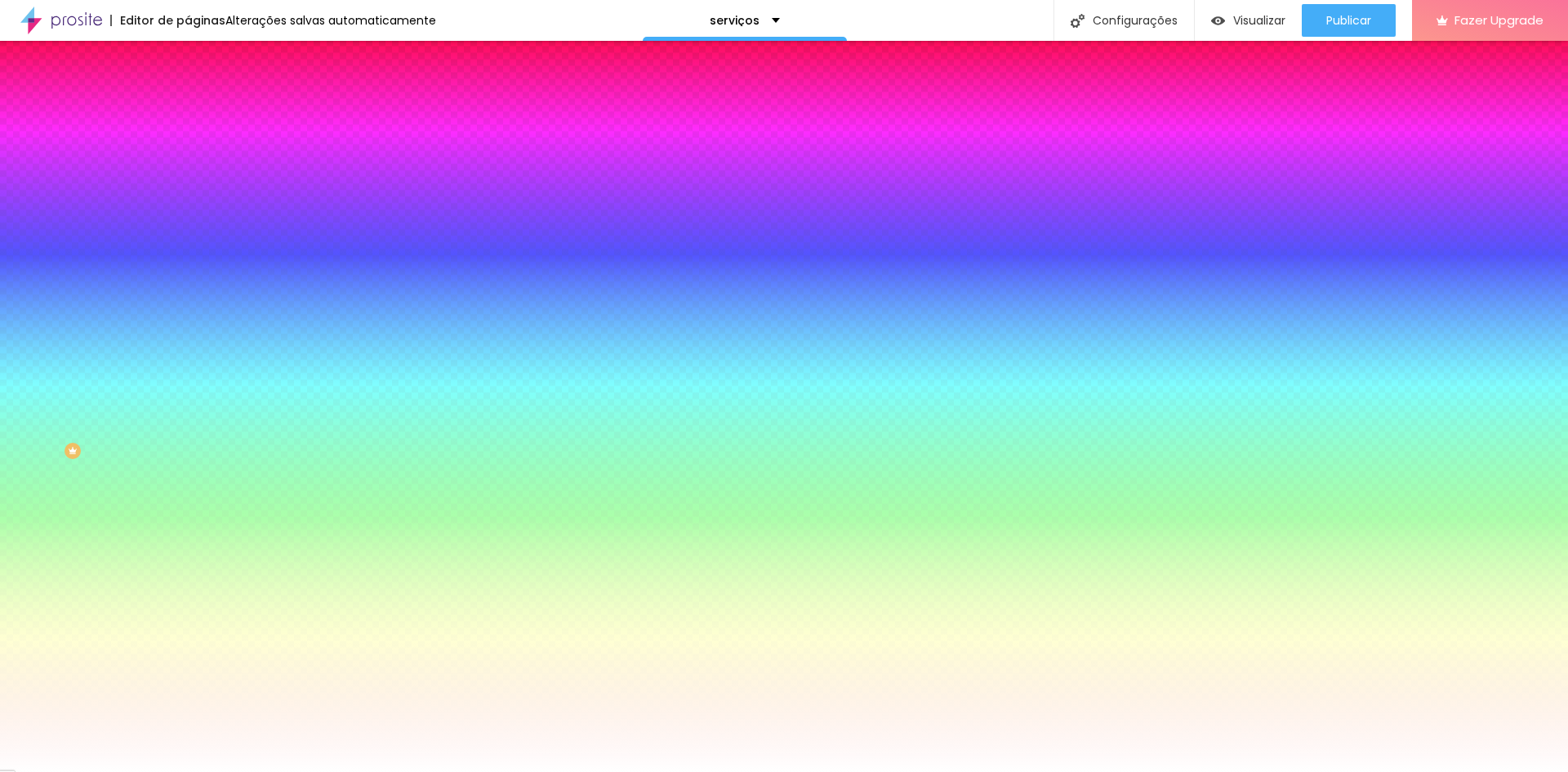 click at bounding box center [282, 156] 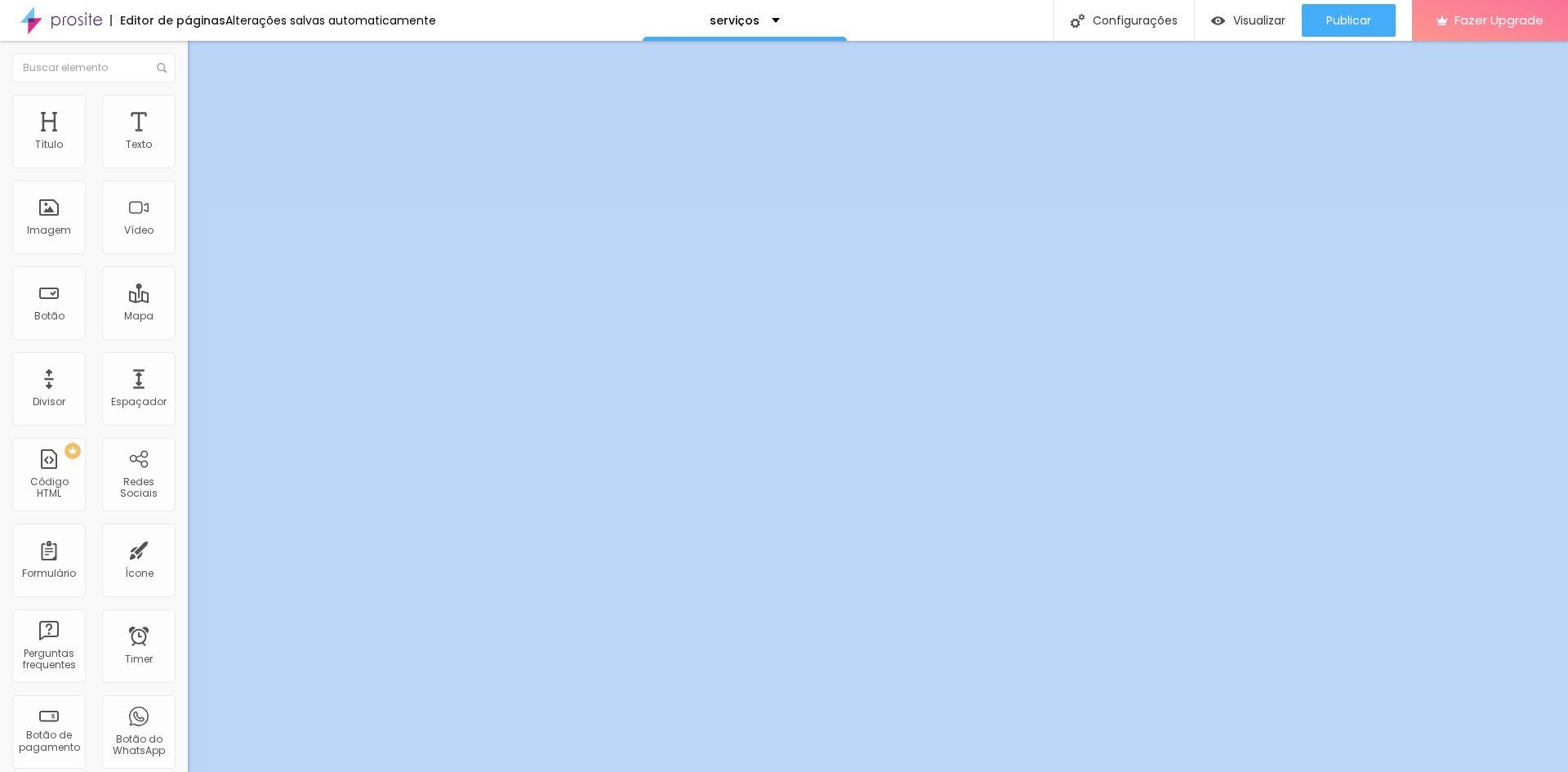 click on "Estilo" at bounding box center [215, 105] 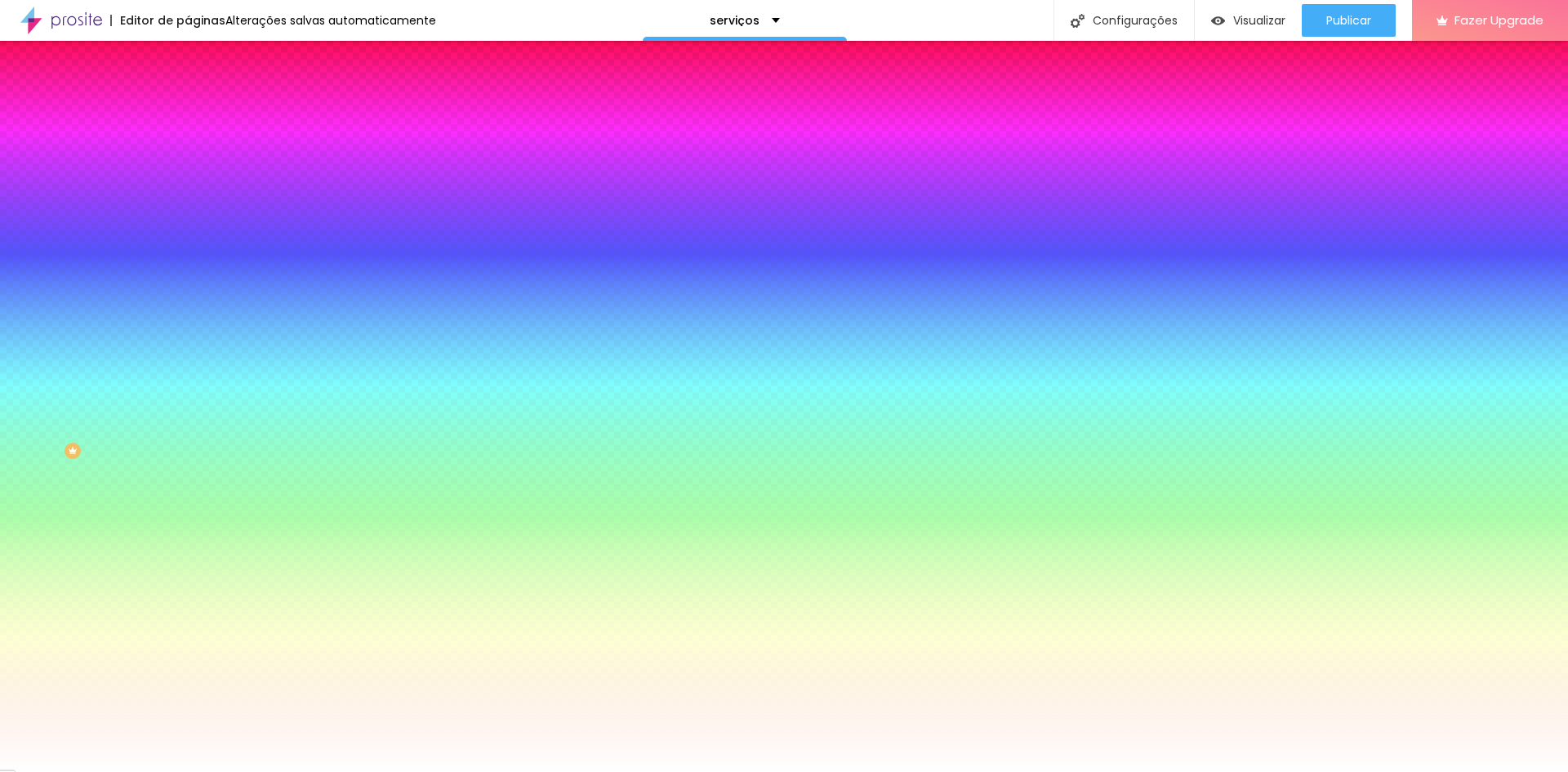 click 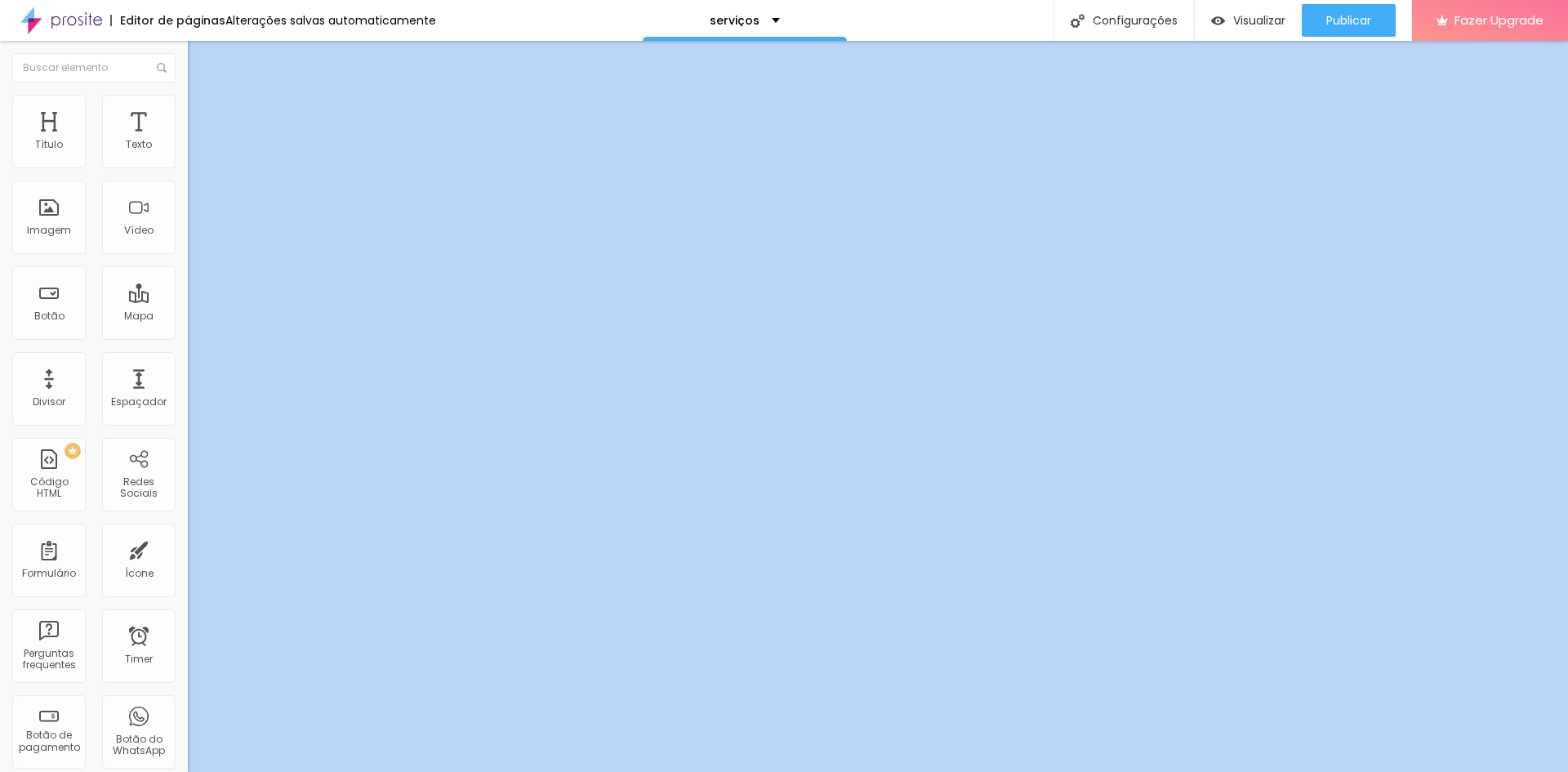 click at bounding box center [195, 102] 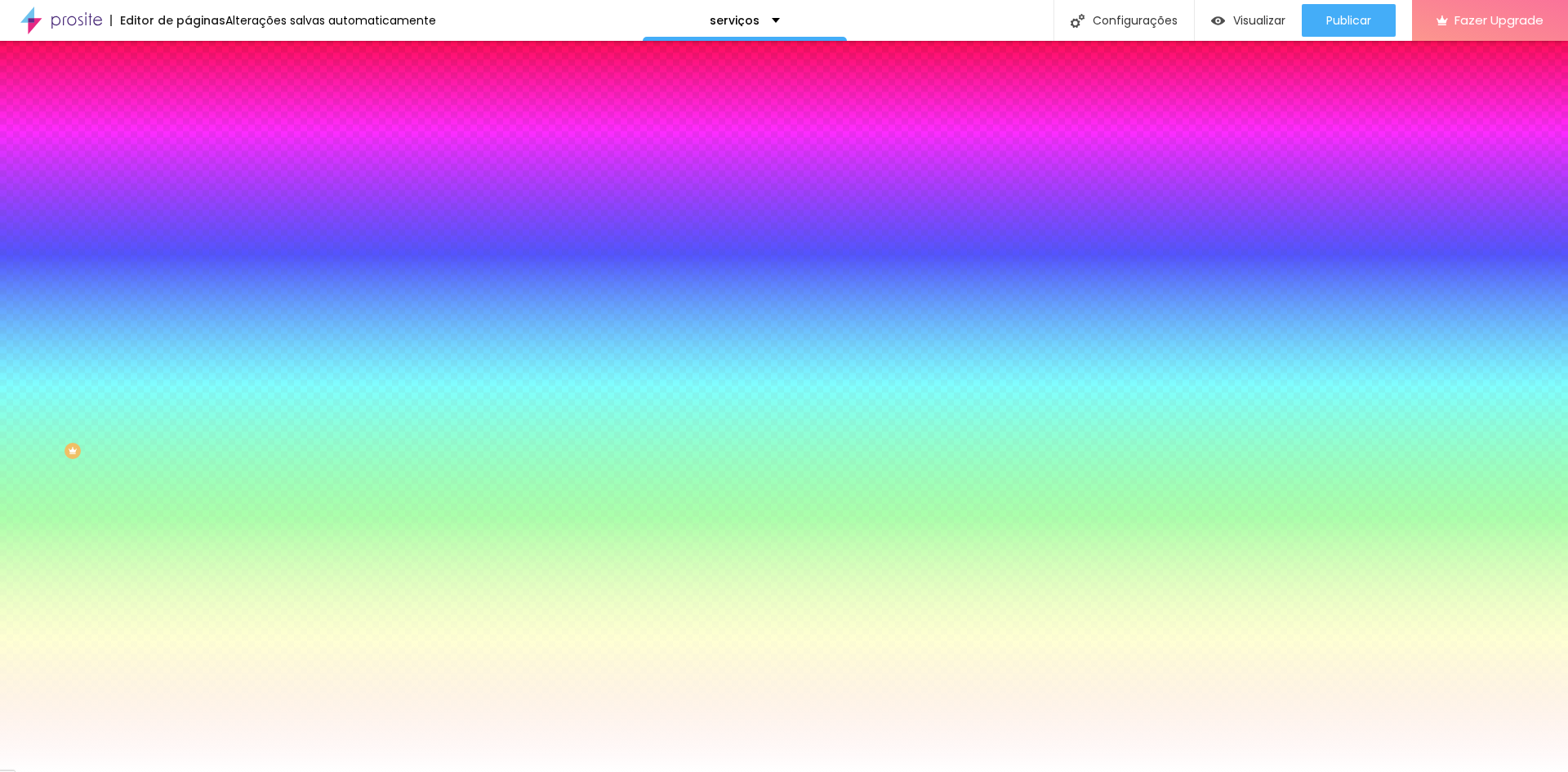 click 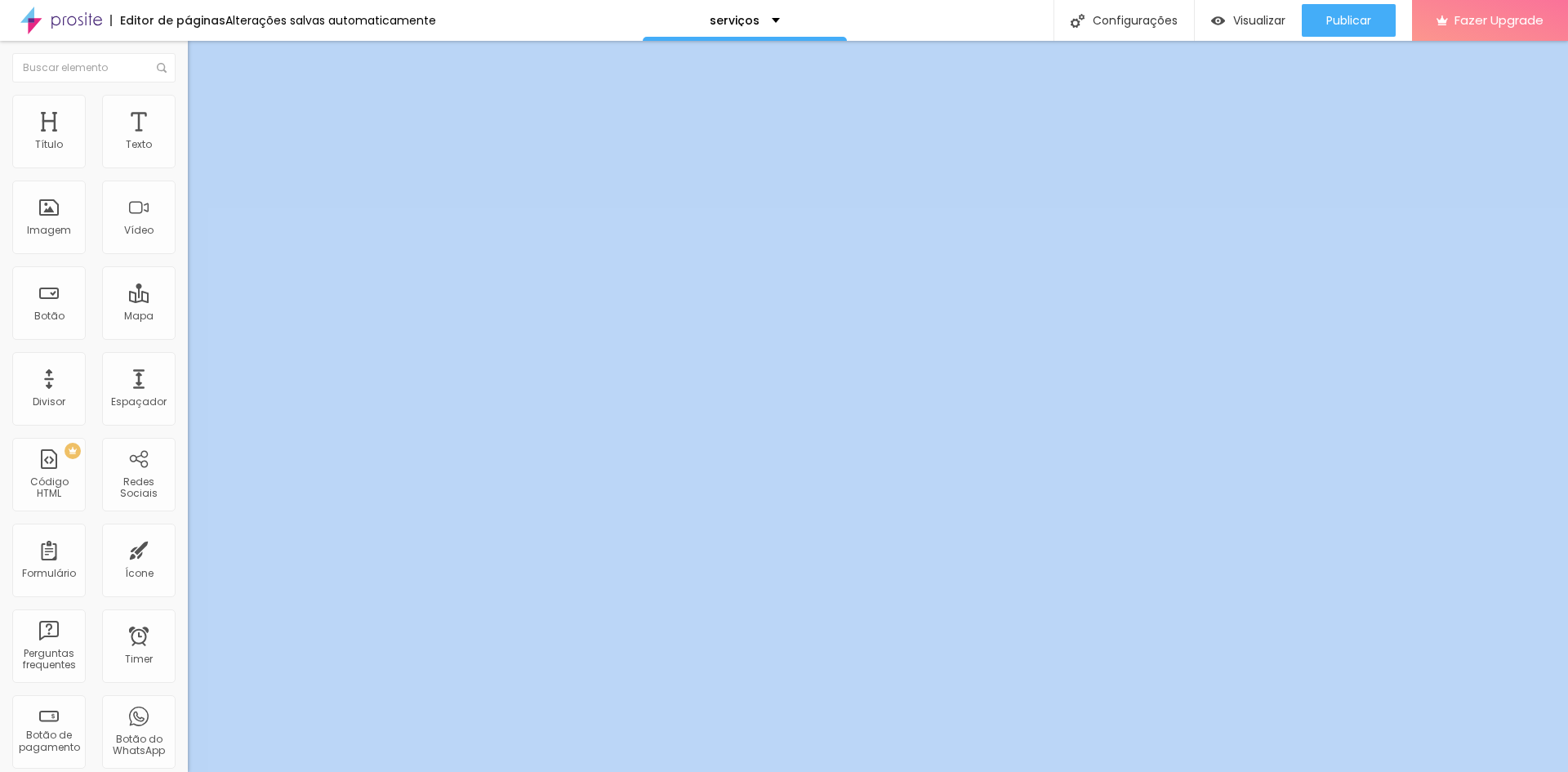 click at bounding box center [195, 102] 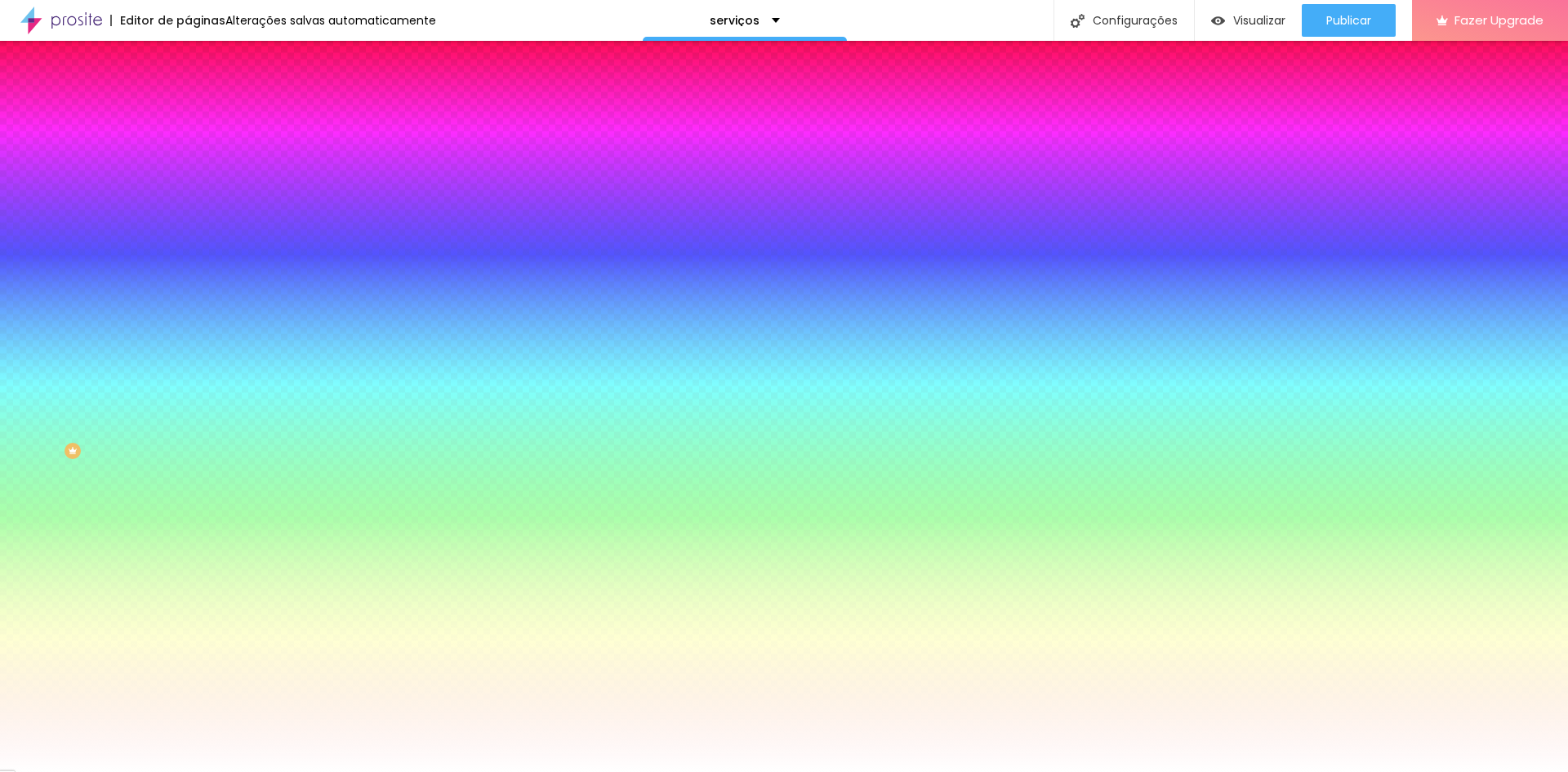 click at bounding box center [282, 556] 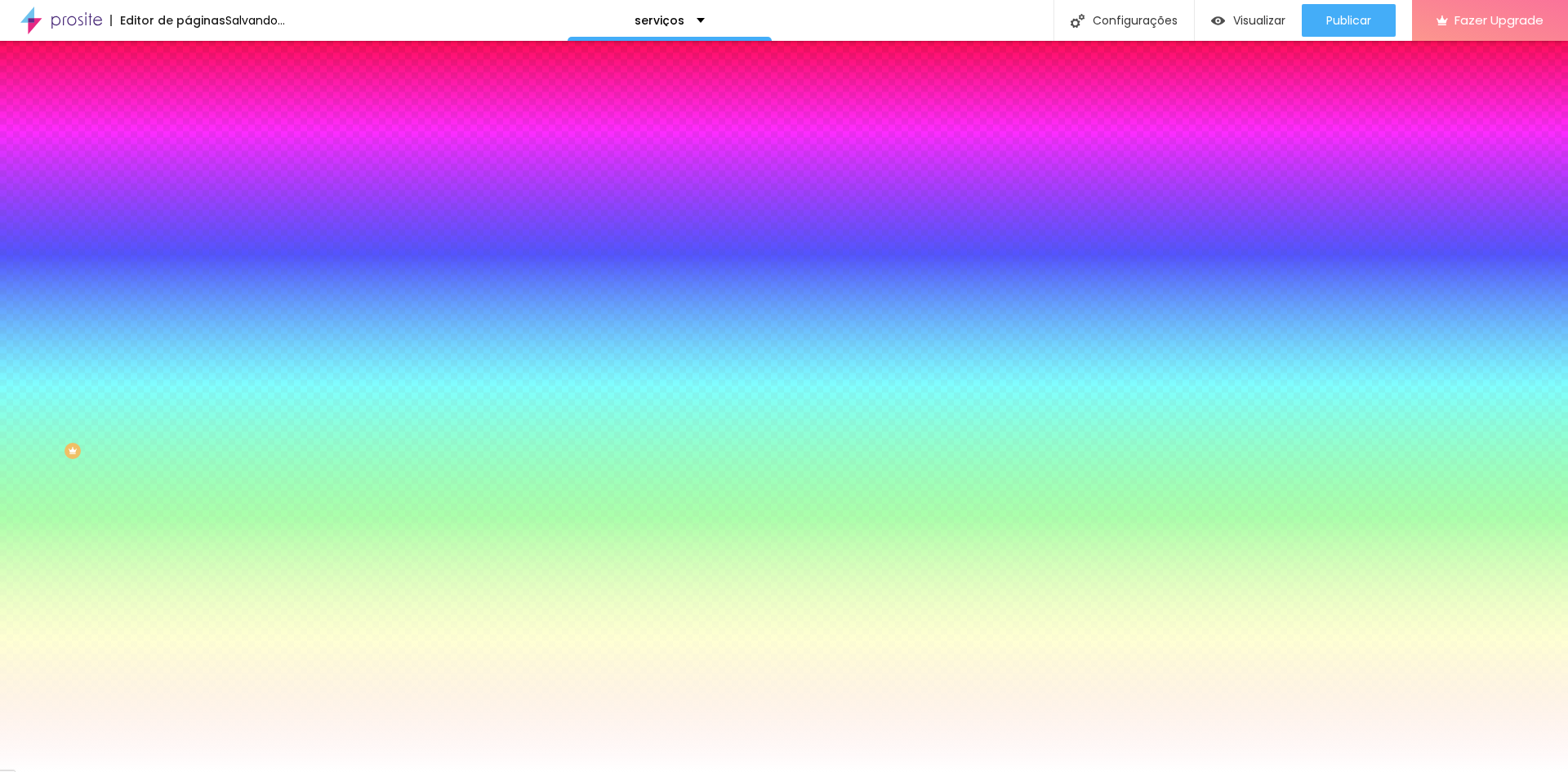 drag, startPoint x: 167, startPoint y: 377, endPoint x: 172, endPoint y: 430, distance: 53.235327 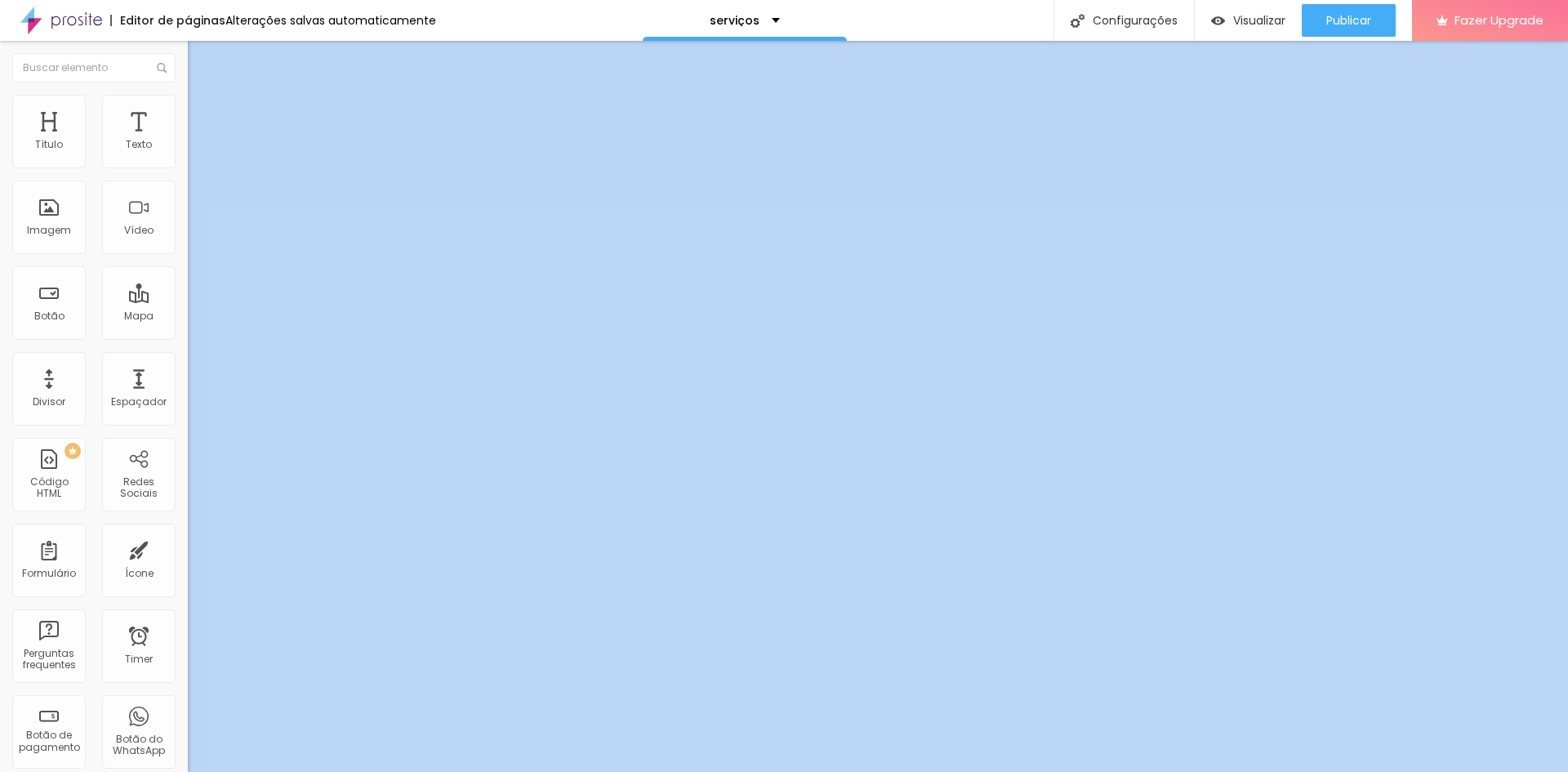 click on "Estilo" at bounding box center (215, 105) 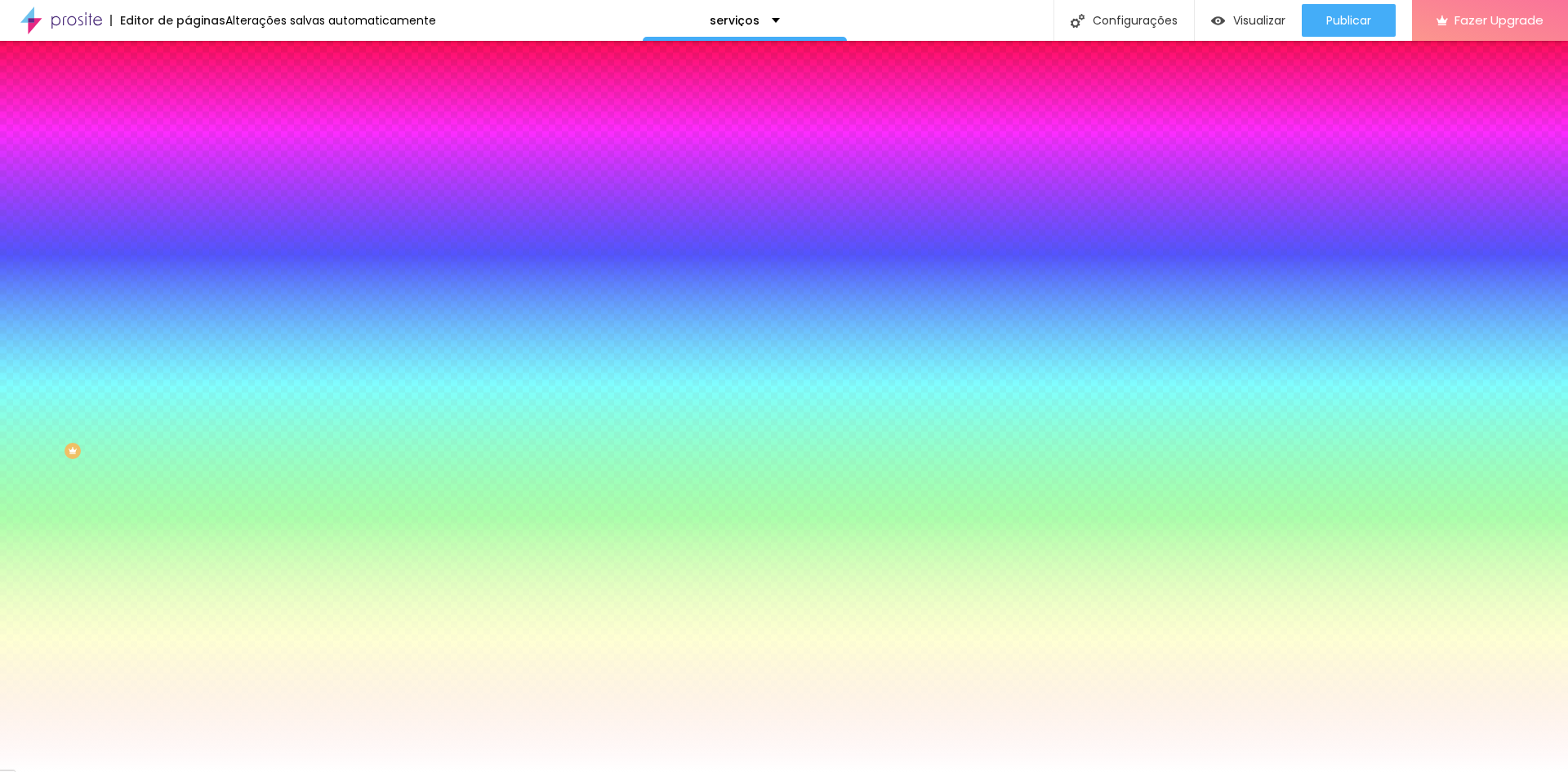 click at bounding box center (282, 556) 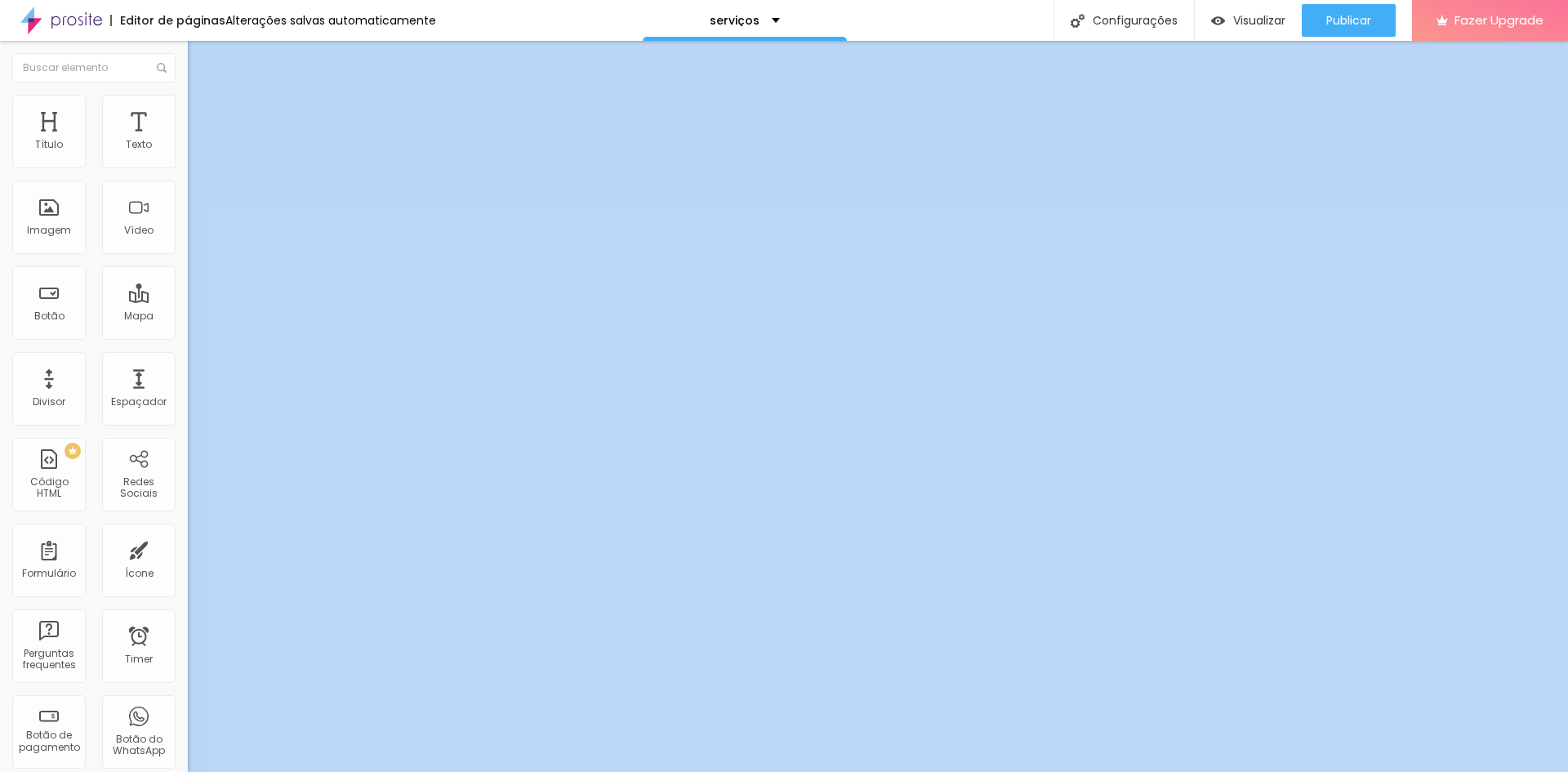 click on "Estilo" at bounding box center [215, 105] 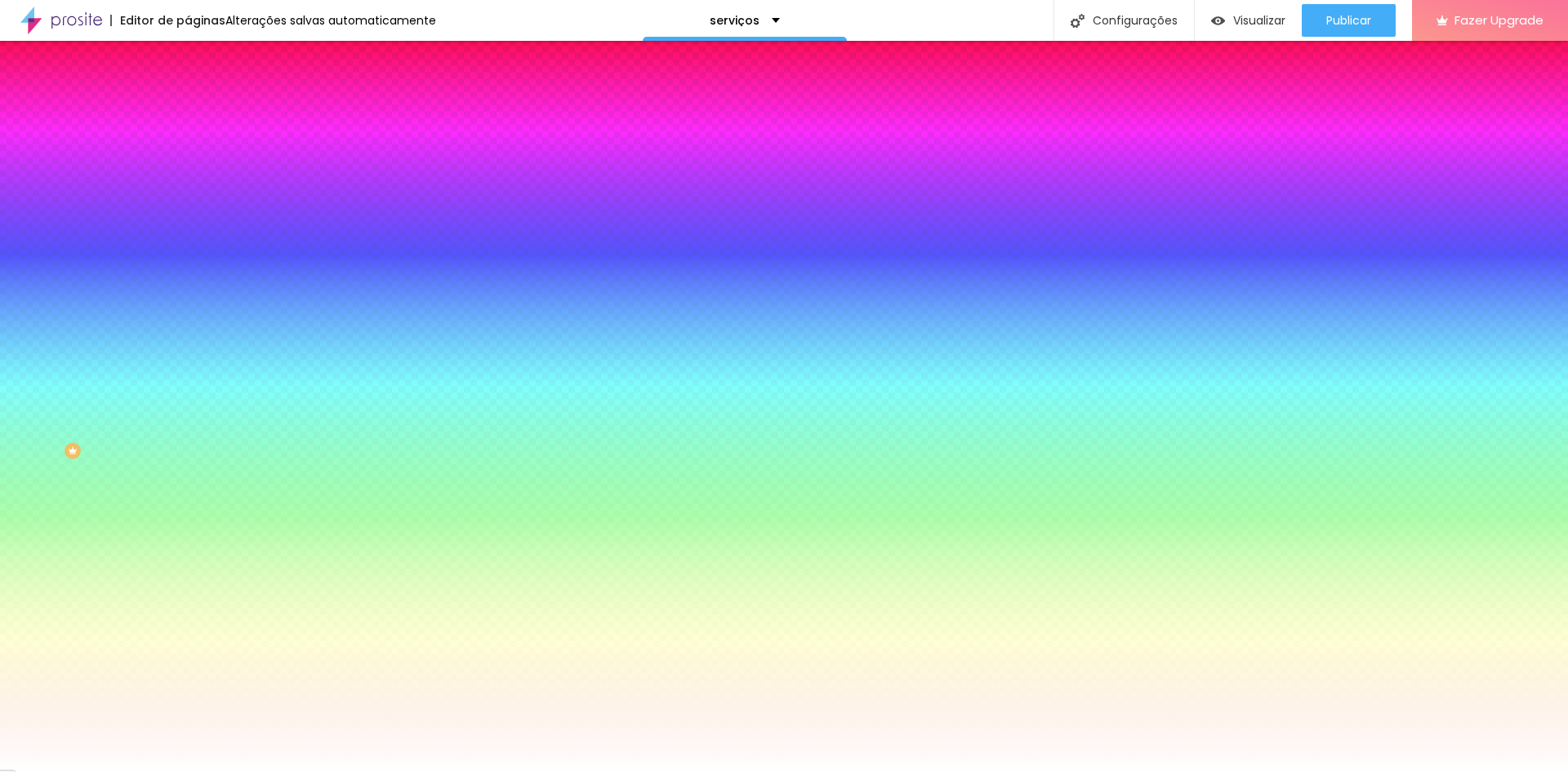 click at bounding box center (282, 600) 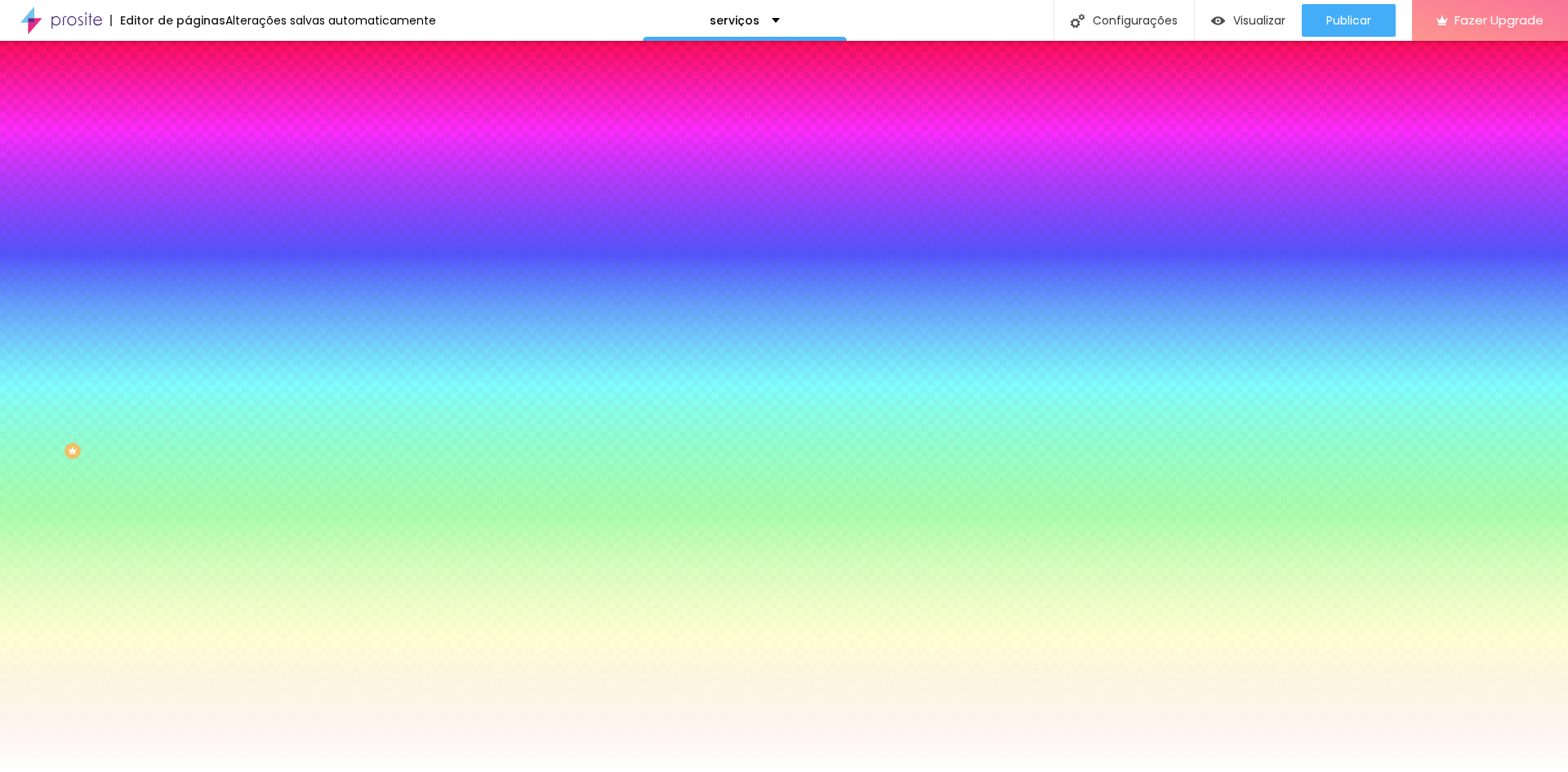 drag, startPoint x: 163, startPoint y: 528, endPoint x: 164, endPoint y: 403, distance: 125.004 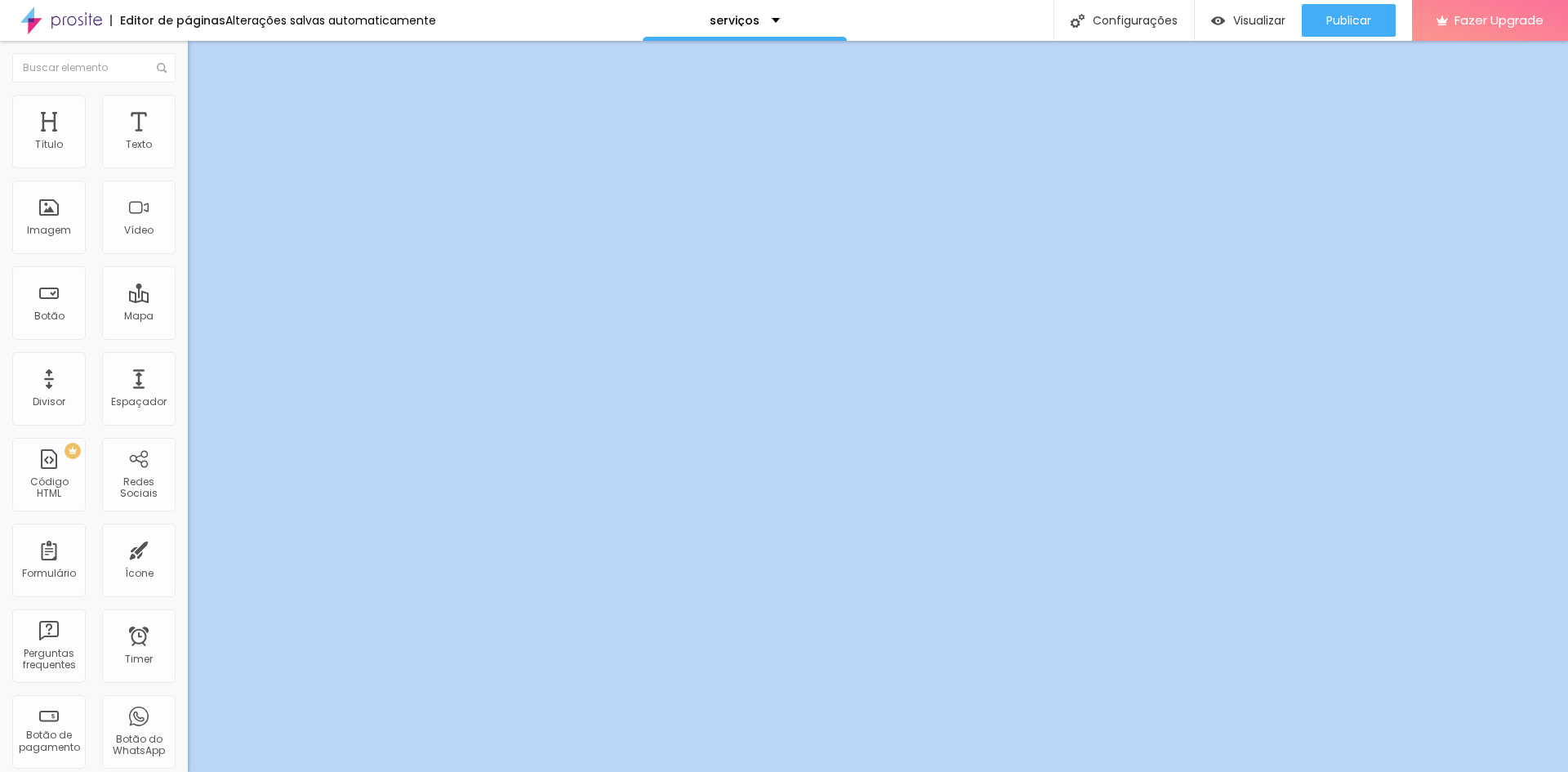 click on "Conteúdo Estilo Avançado" at bounding box center [282, 103] 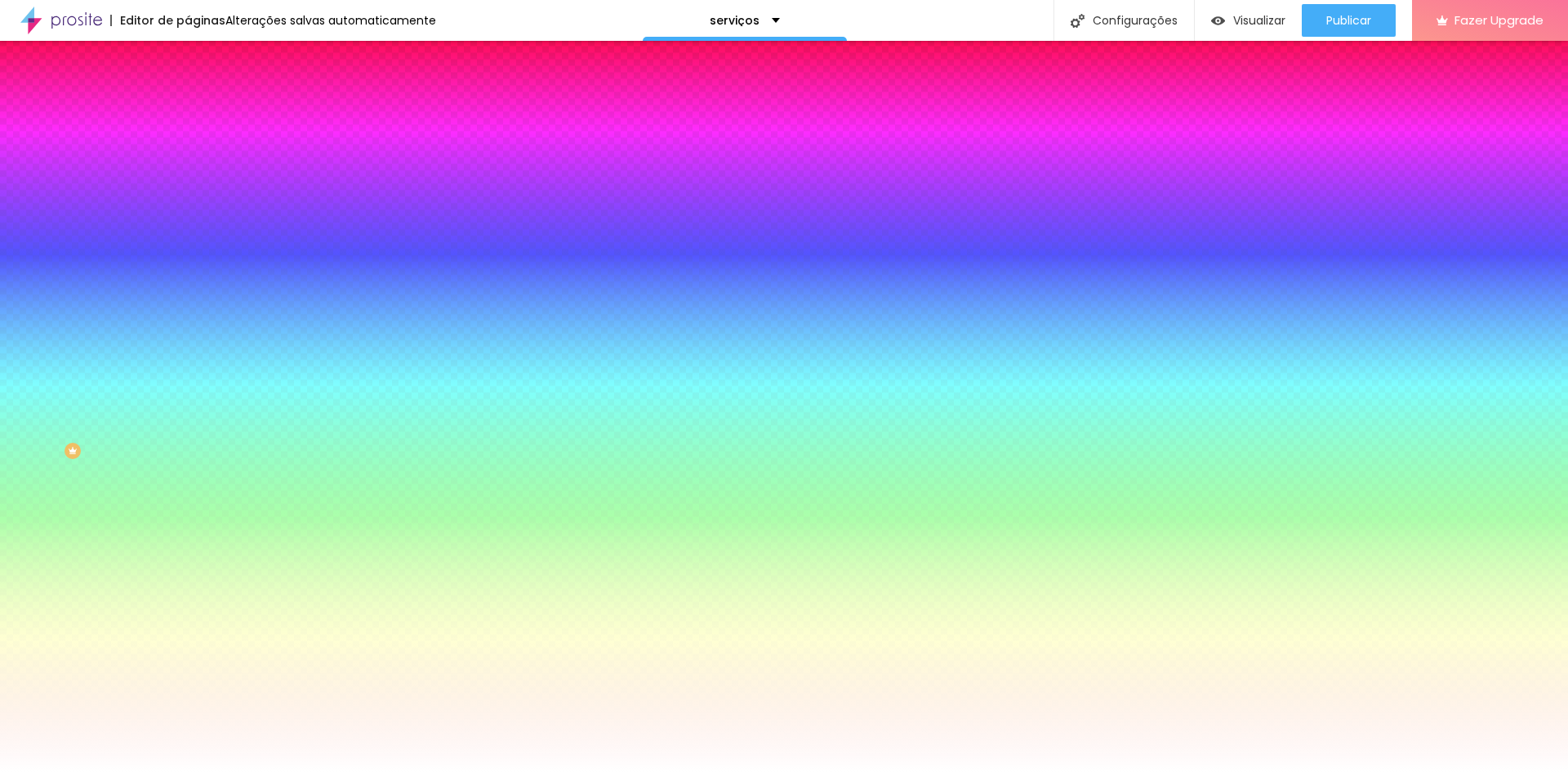 click at bounding box center (282, 600) 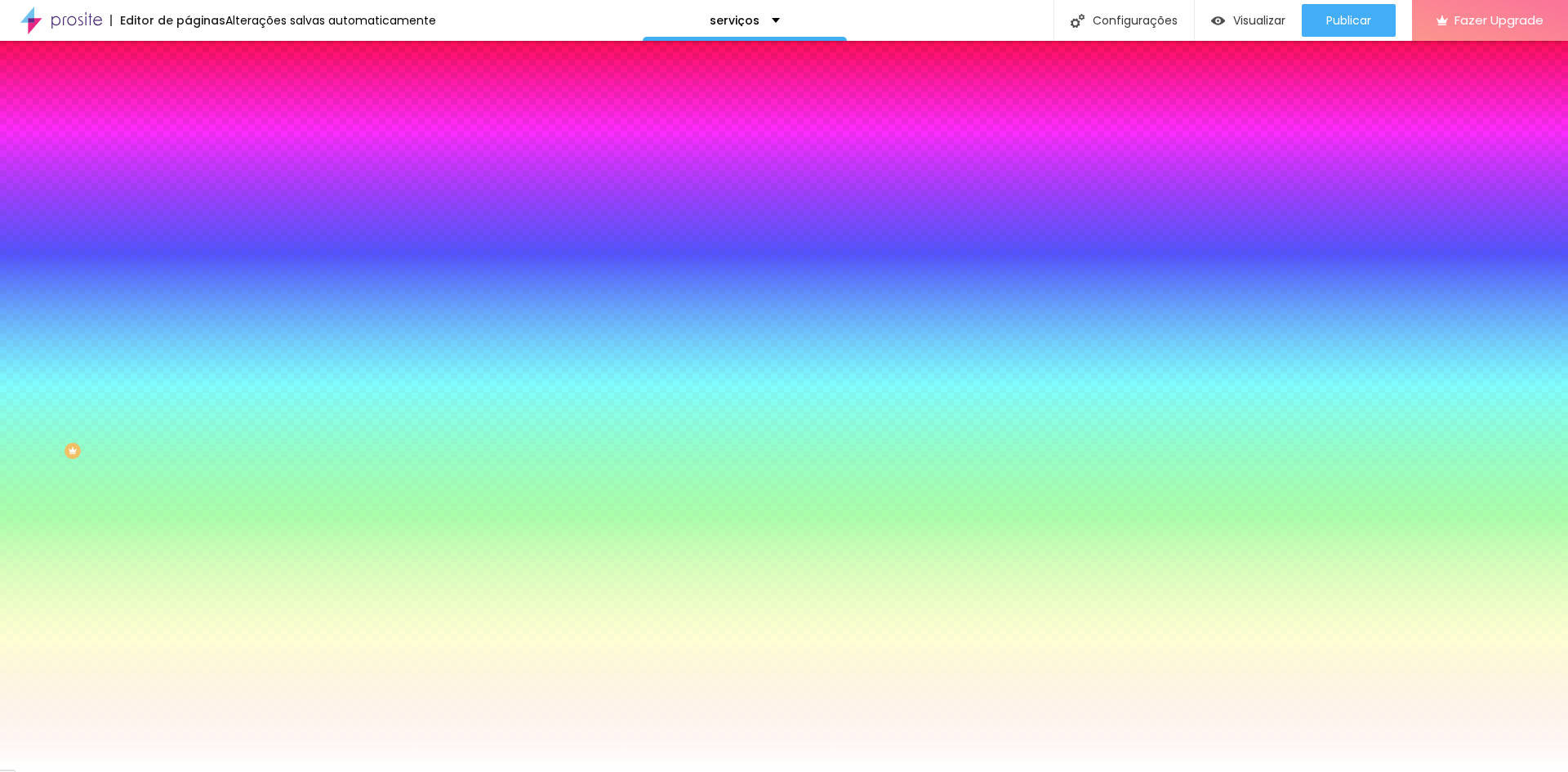 drag, startPoint x: 167, startPoint y: 410, endPoint x: 168, endPoint y: 541, distance: 131.0038 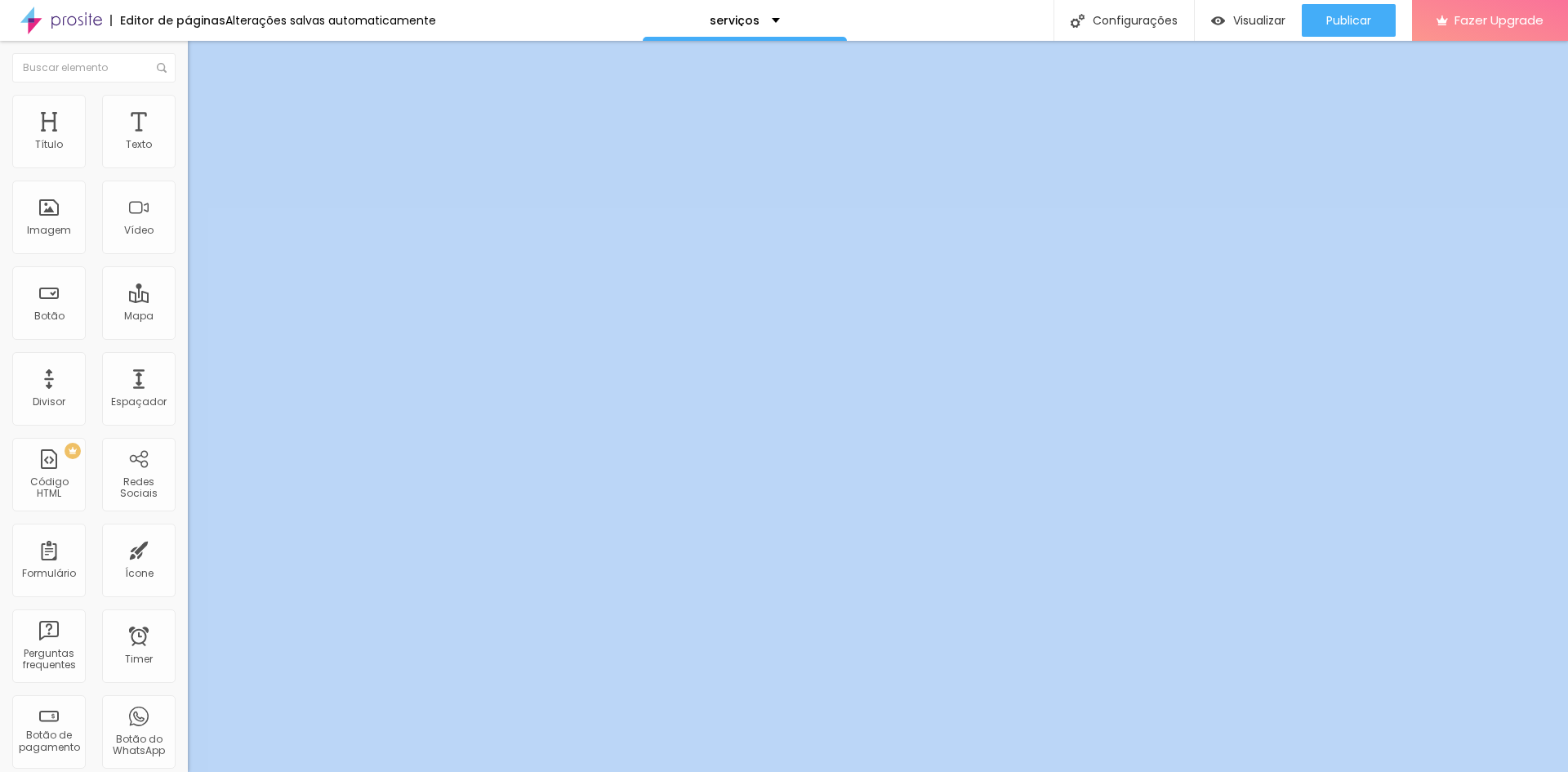 click on "Estilo" at bounding box center [282, 103] 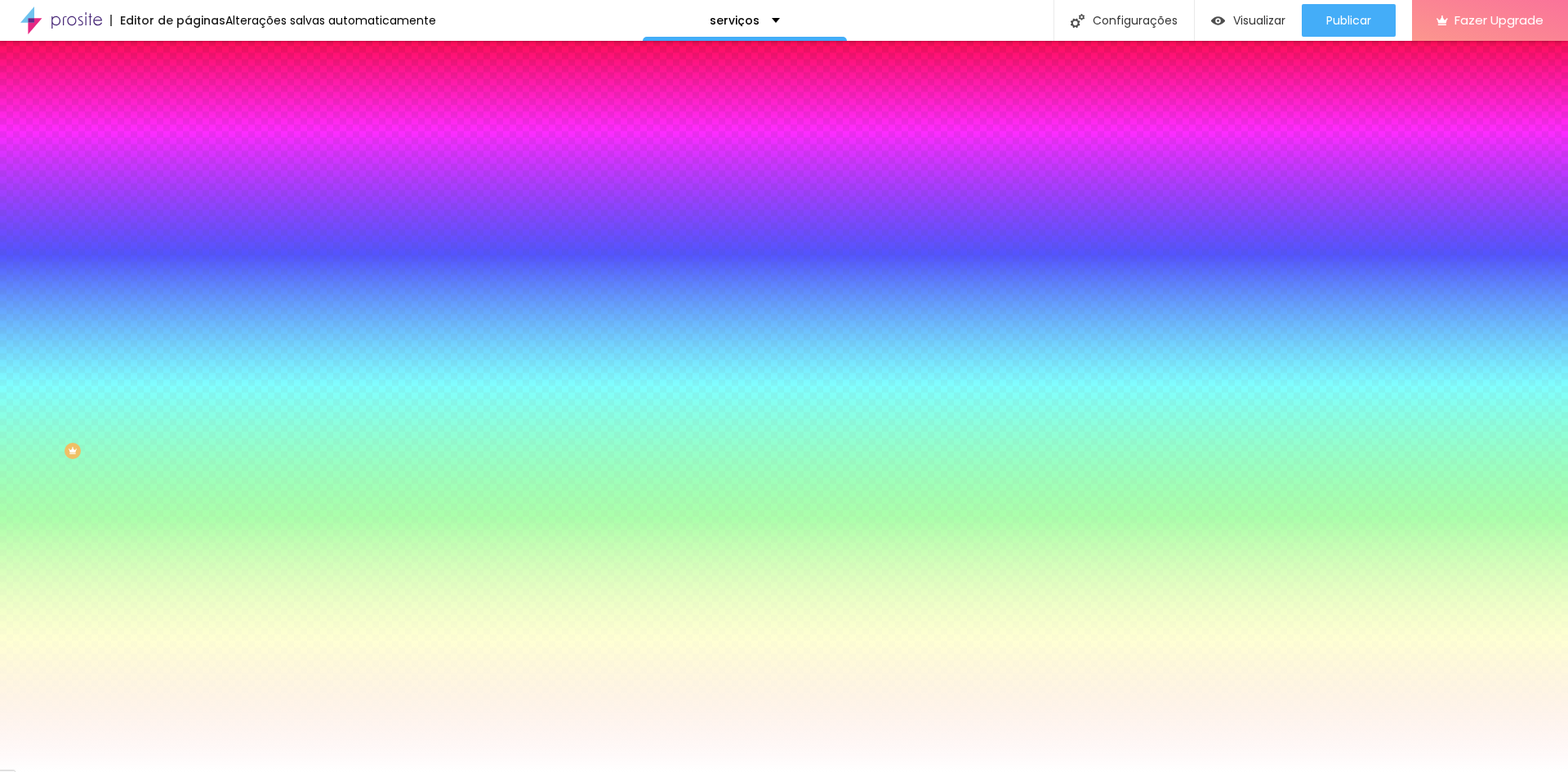 click 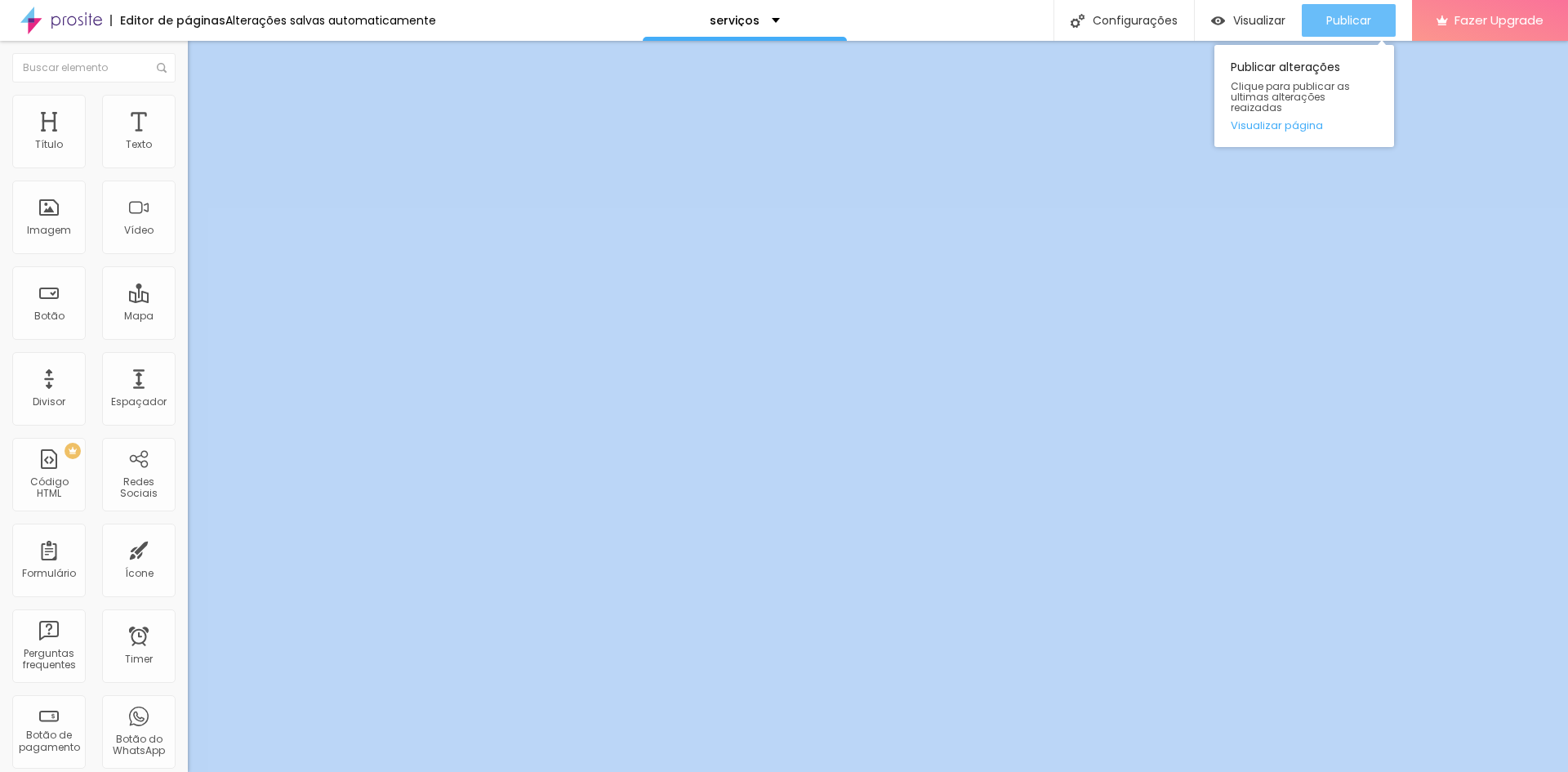 click on "Publicar" 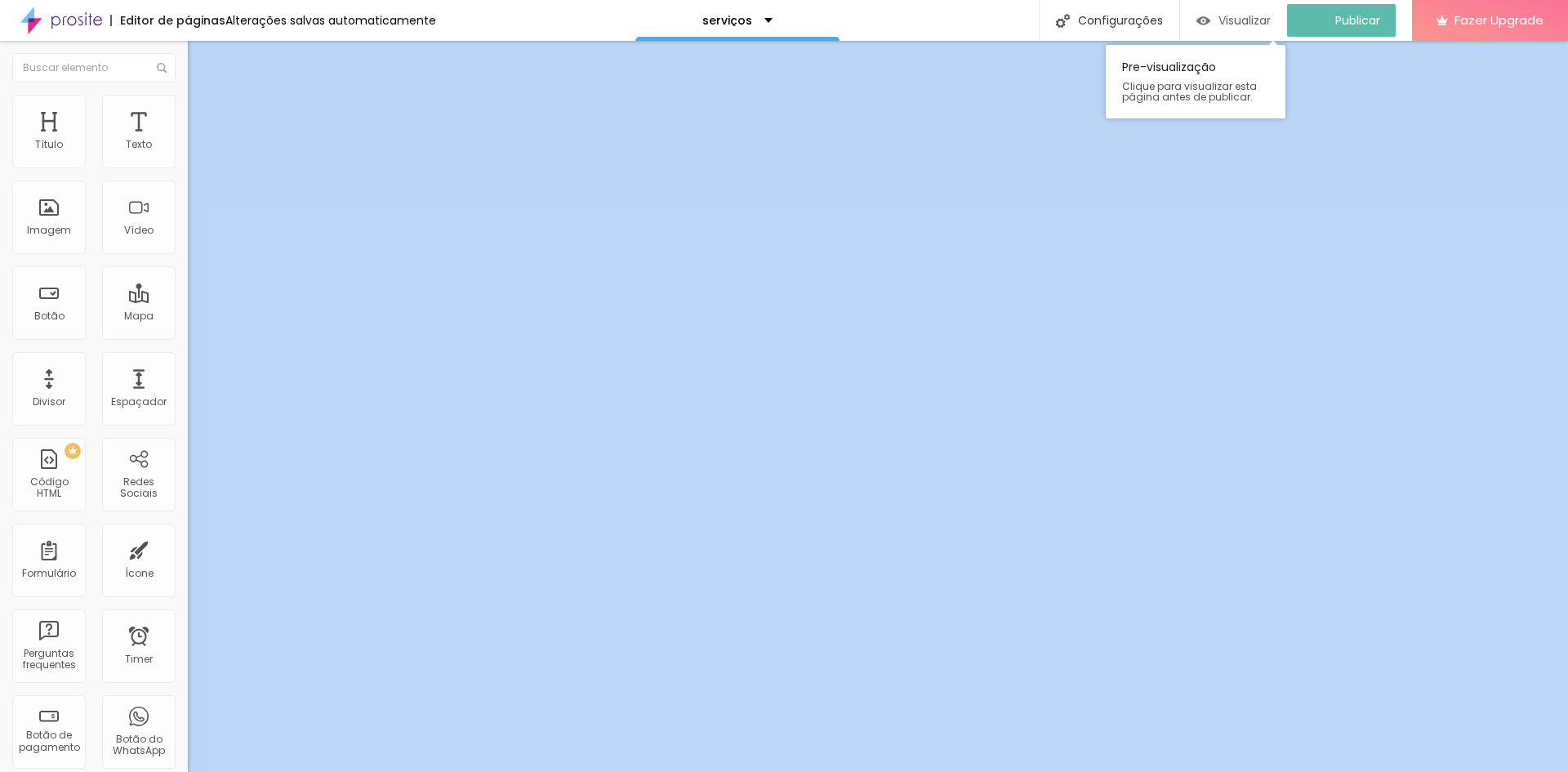 click on "Visualizar" 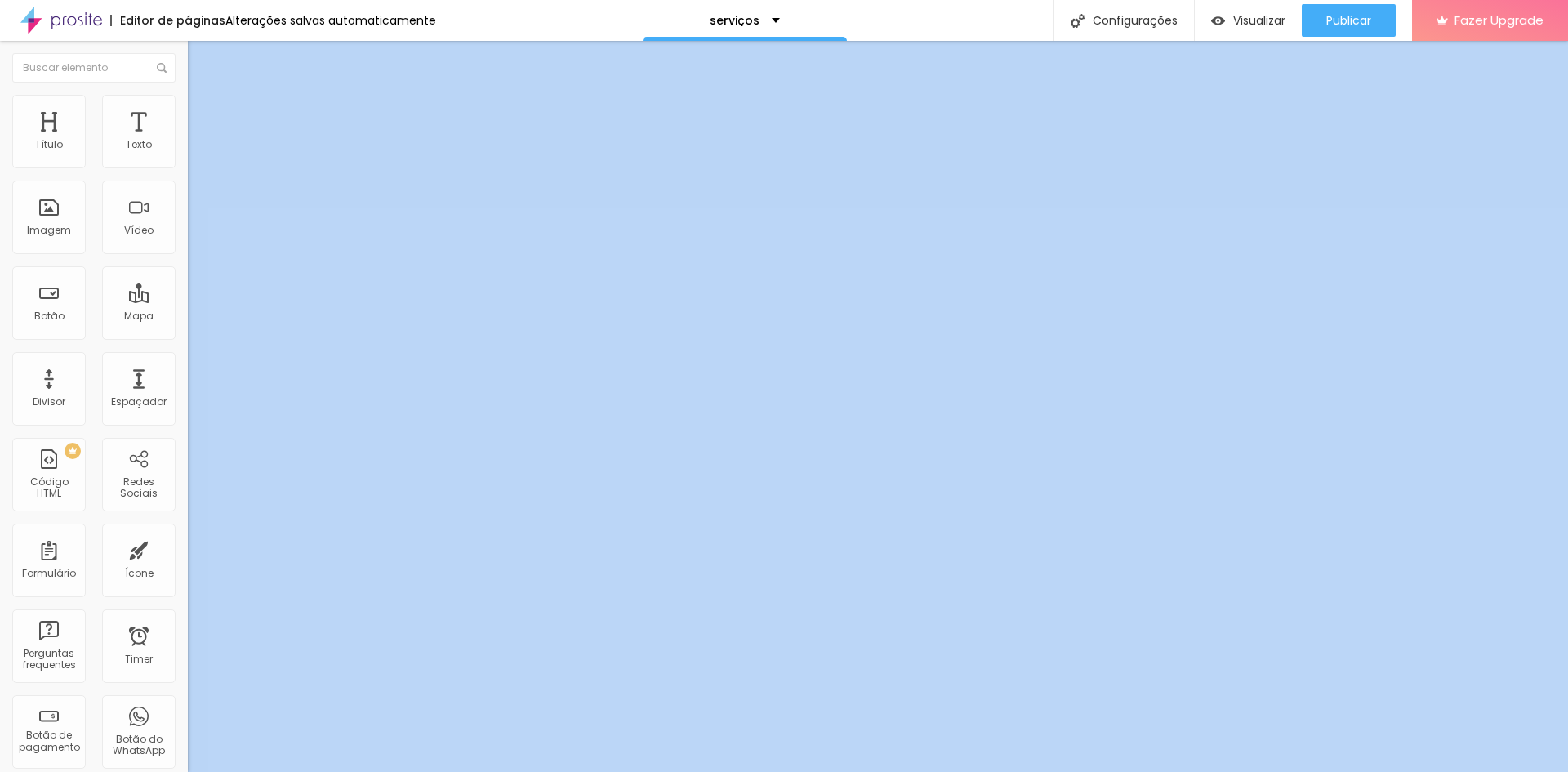 click on "Modo Encaixotado Encaixotado Completo" 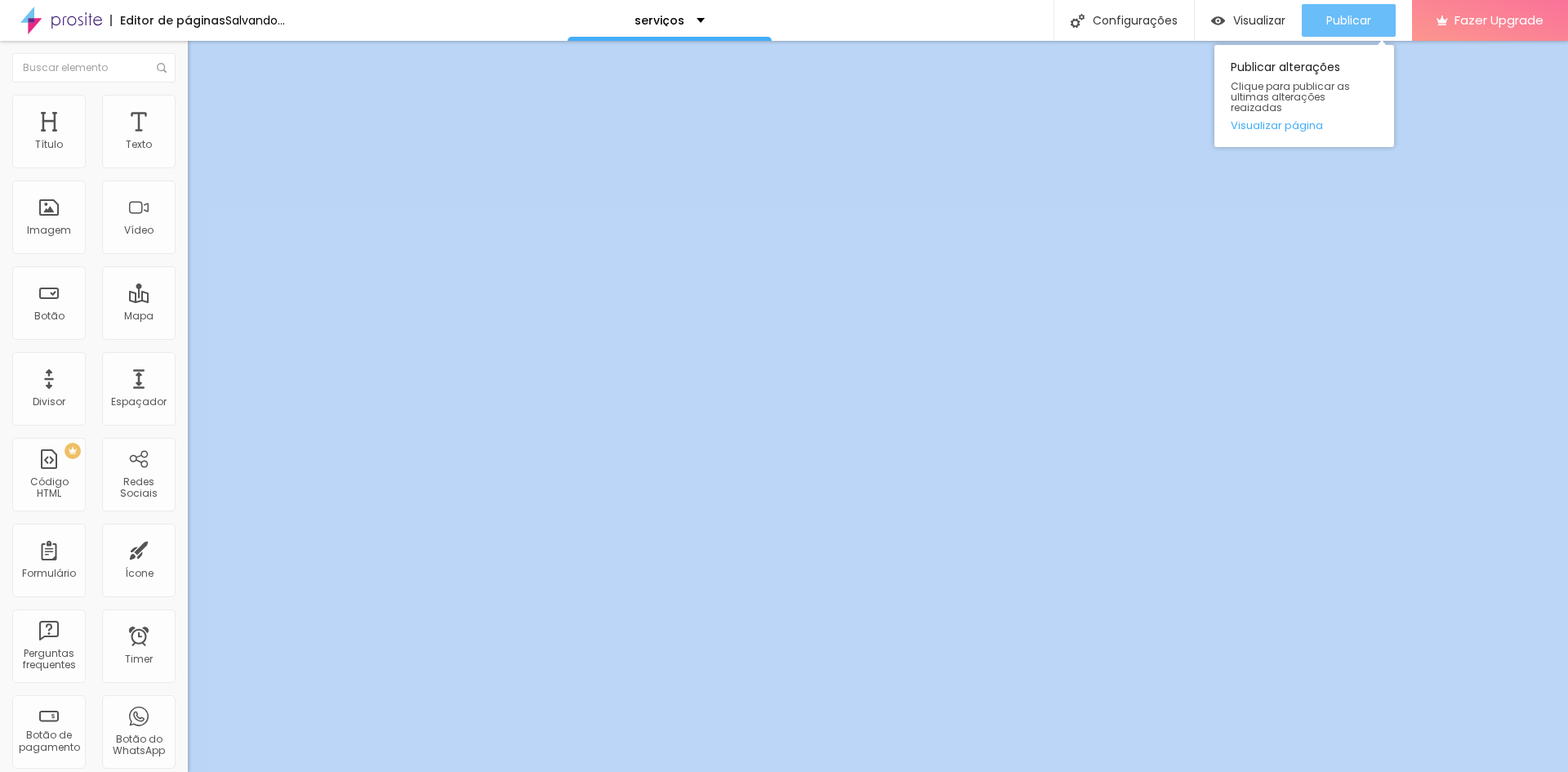click on "Publicar" 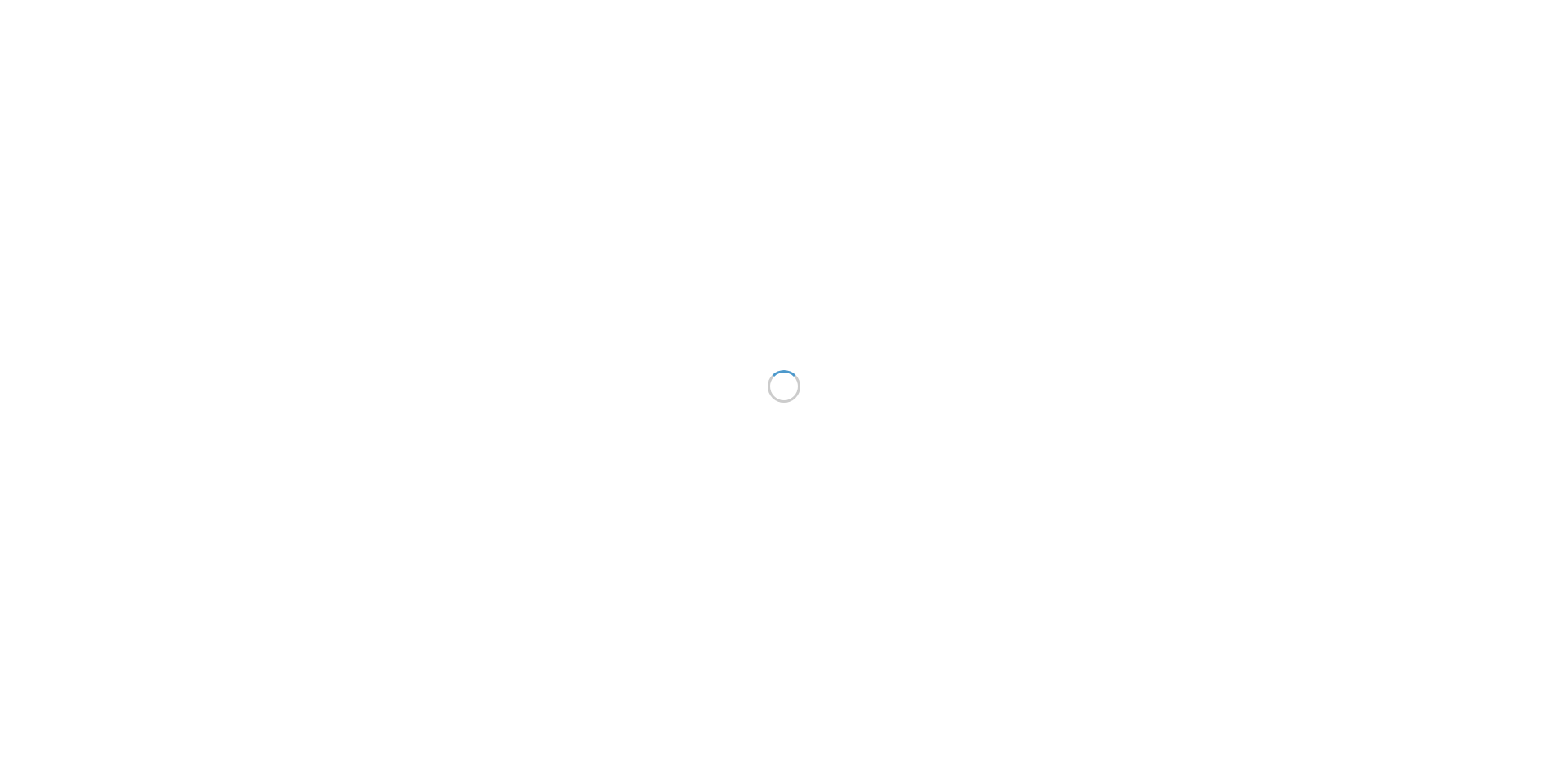 scroll, scrollTop: 0, scrollLeft: 0, axis: both 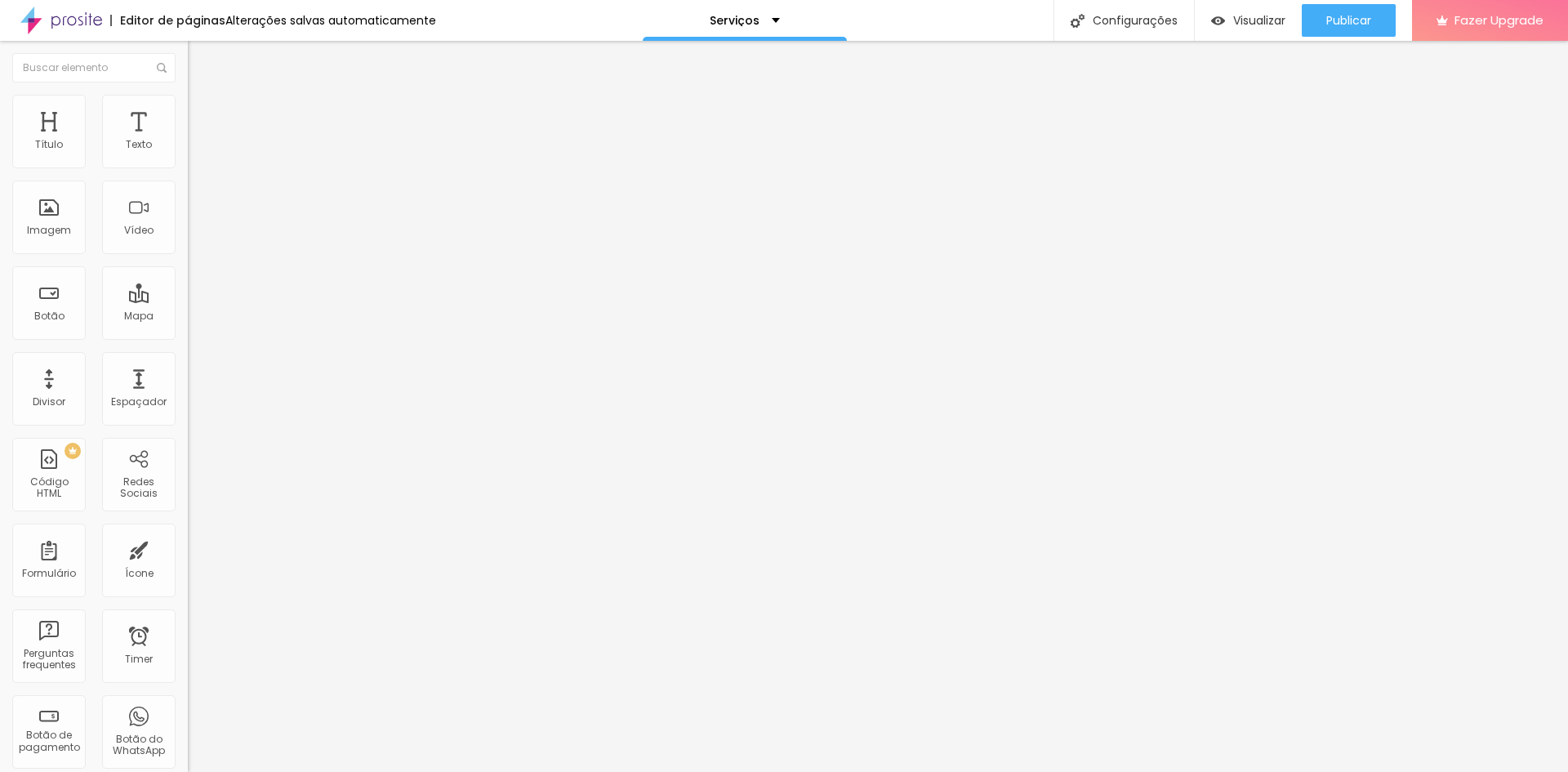 click on "Avançado" at bounding box center [229, 122] 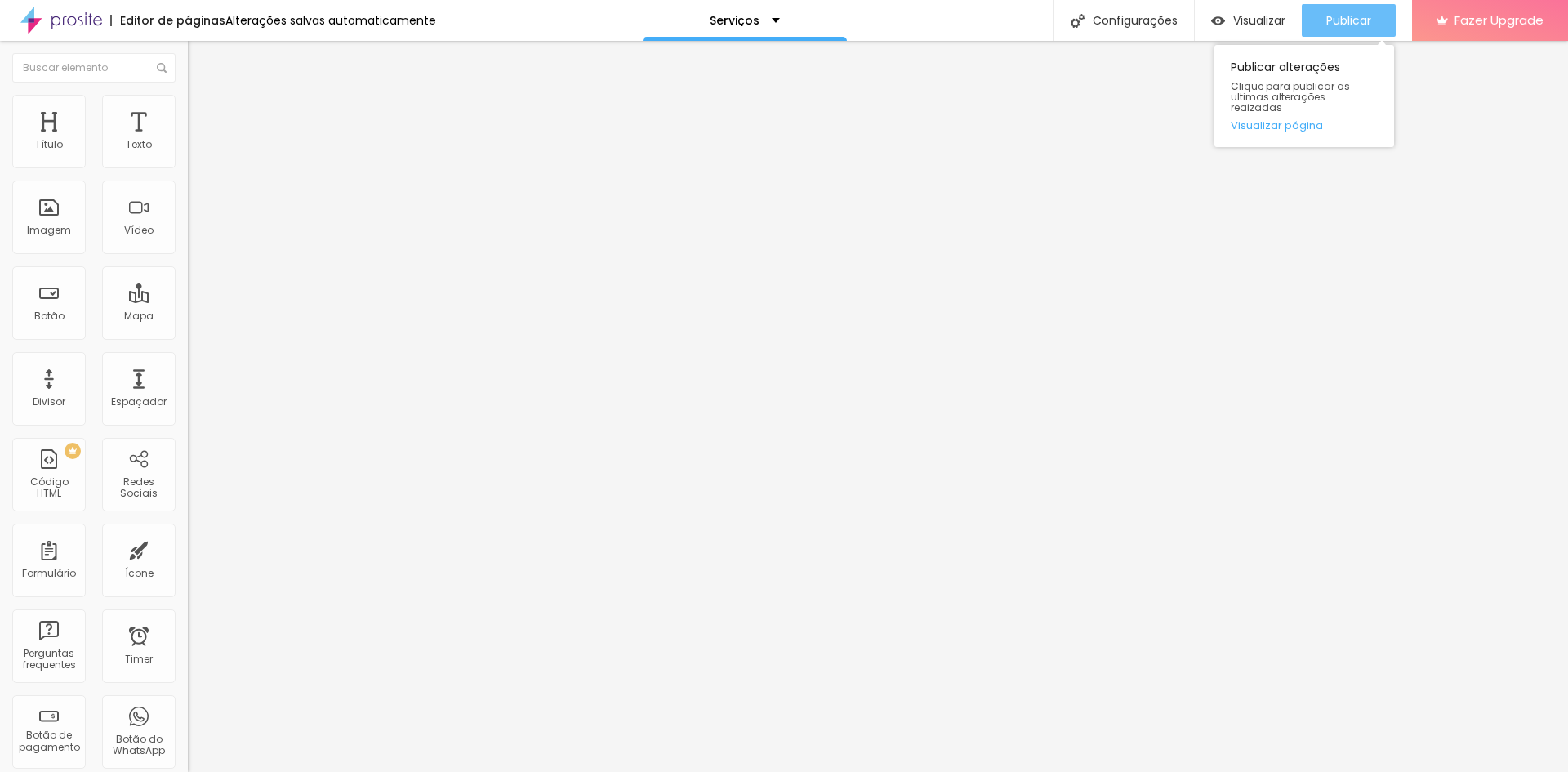 click on "Publicar" at bounding box center (1348, 20) 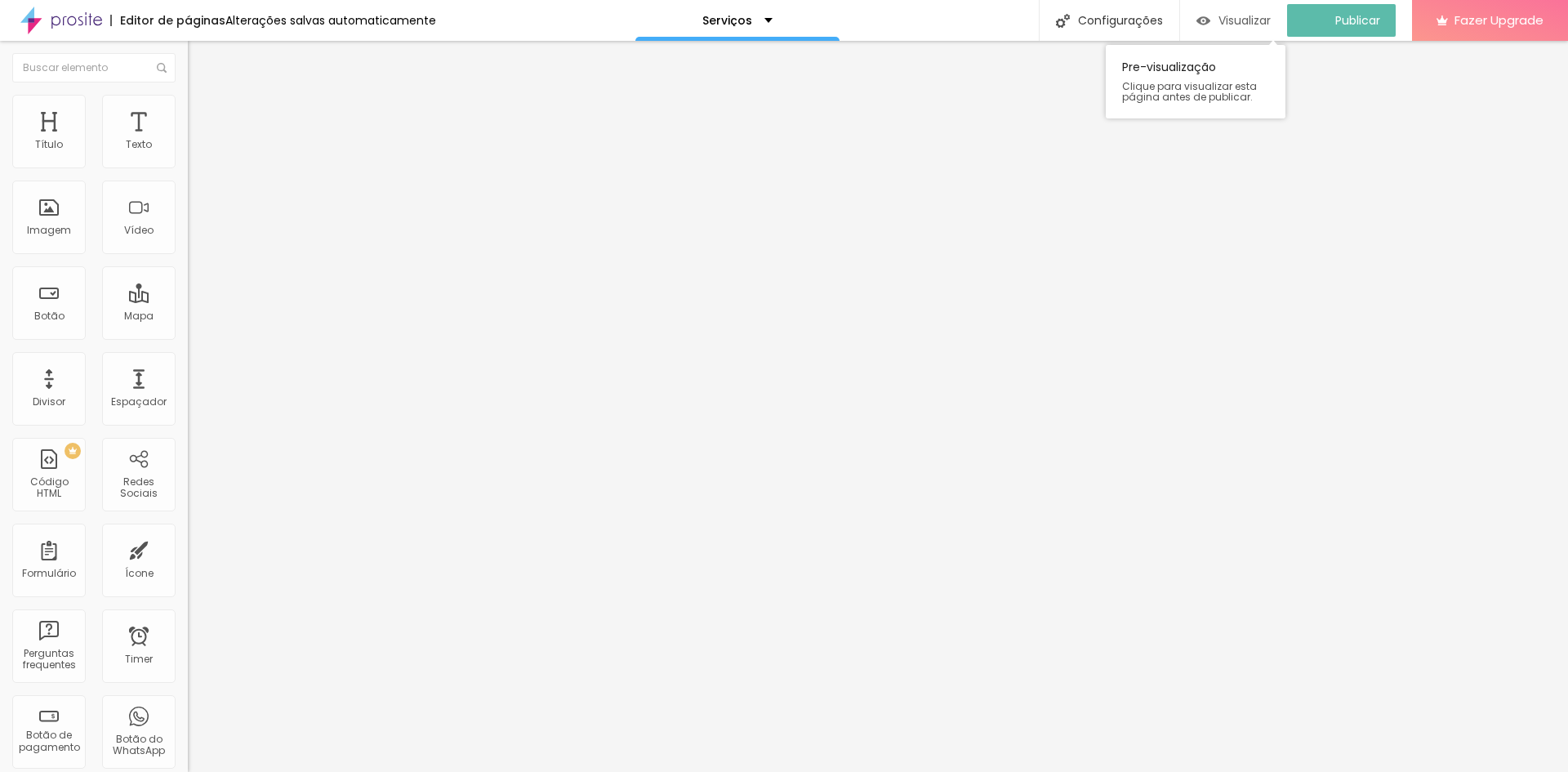 click on "Visualizar" at bounding box center (1245, 20) 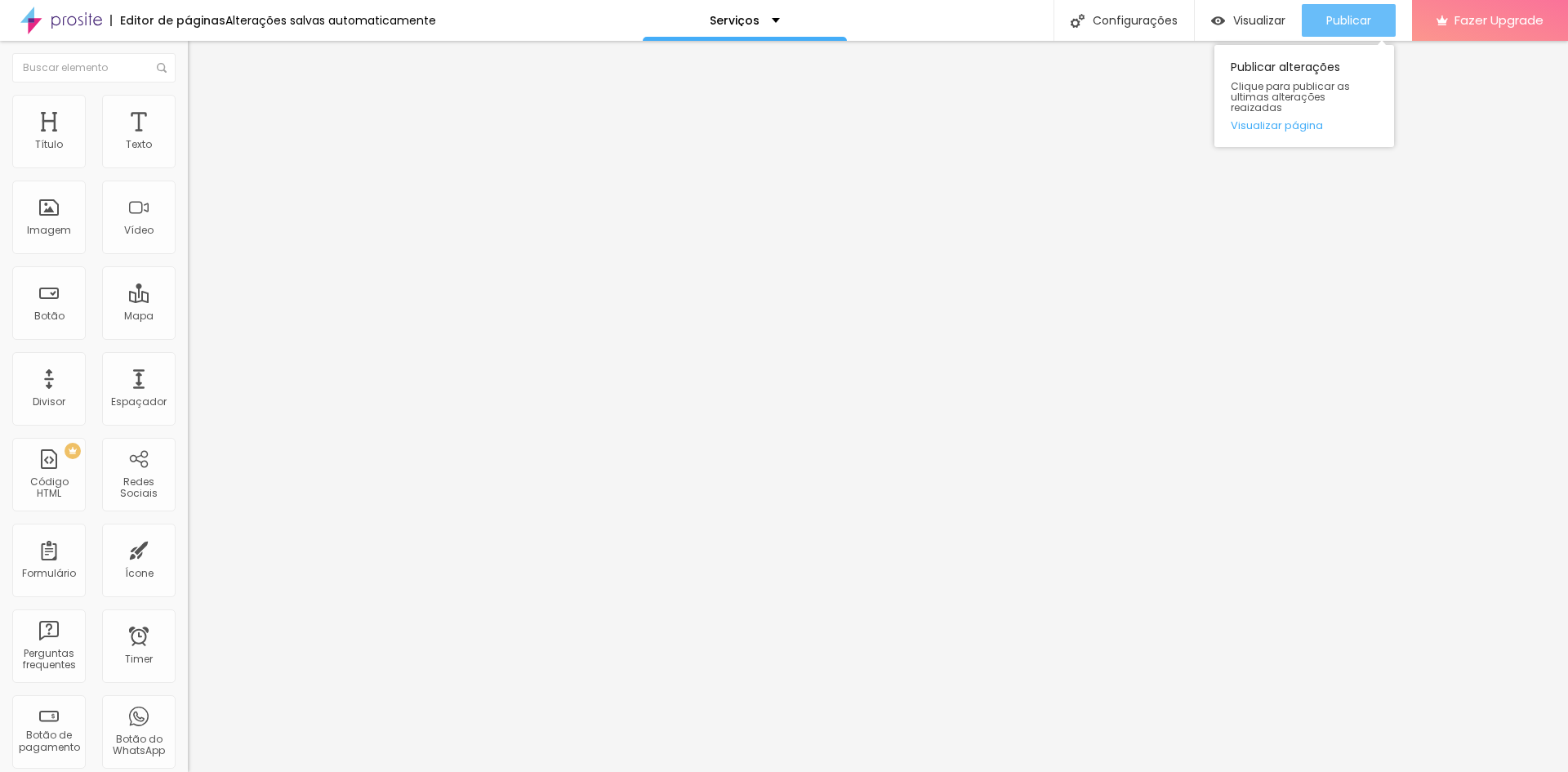 click on "Publicar" at bounding box center (1348, 20) 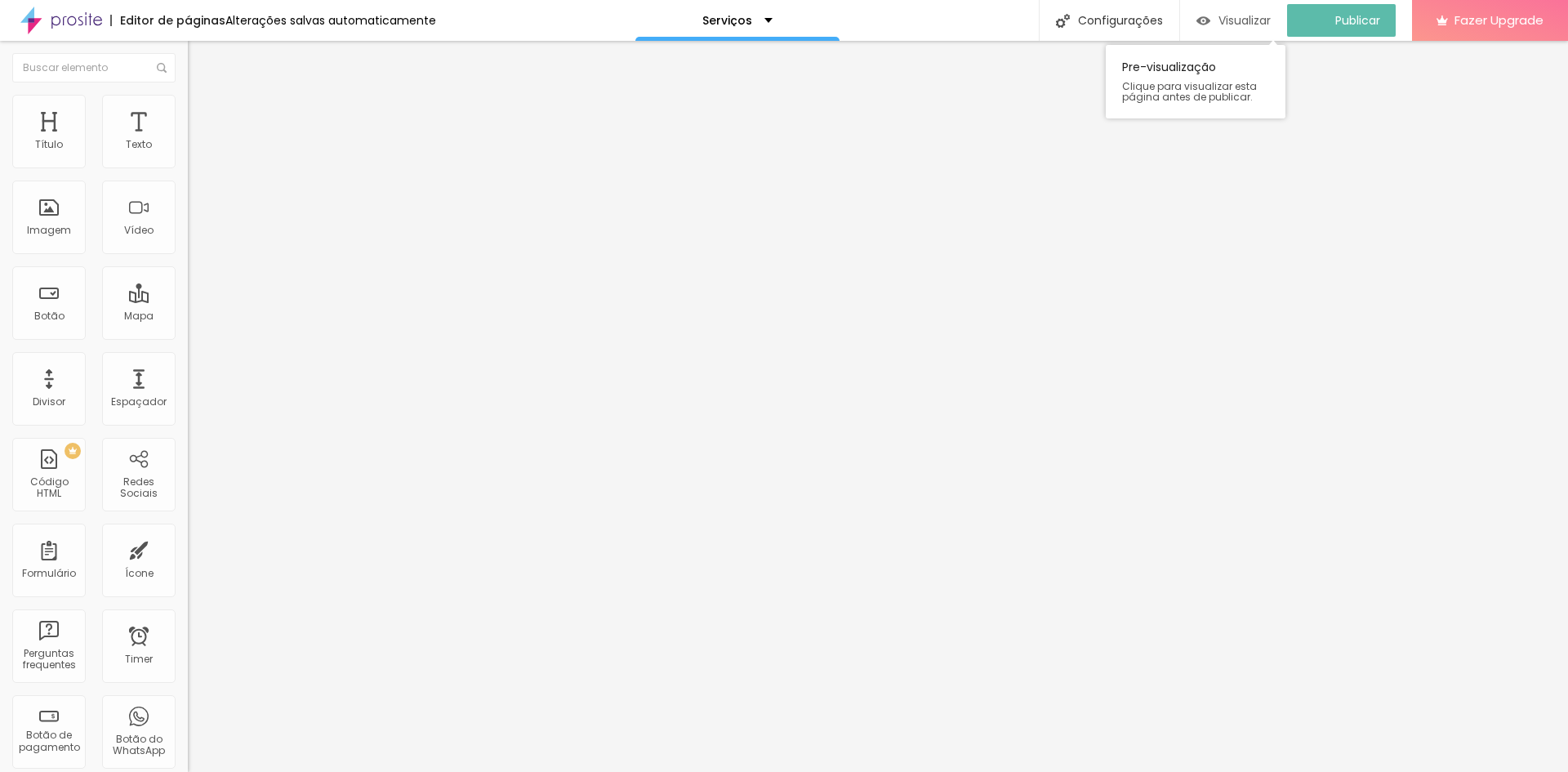 click on "Visualizar" at bounding box center [1245, 20] 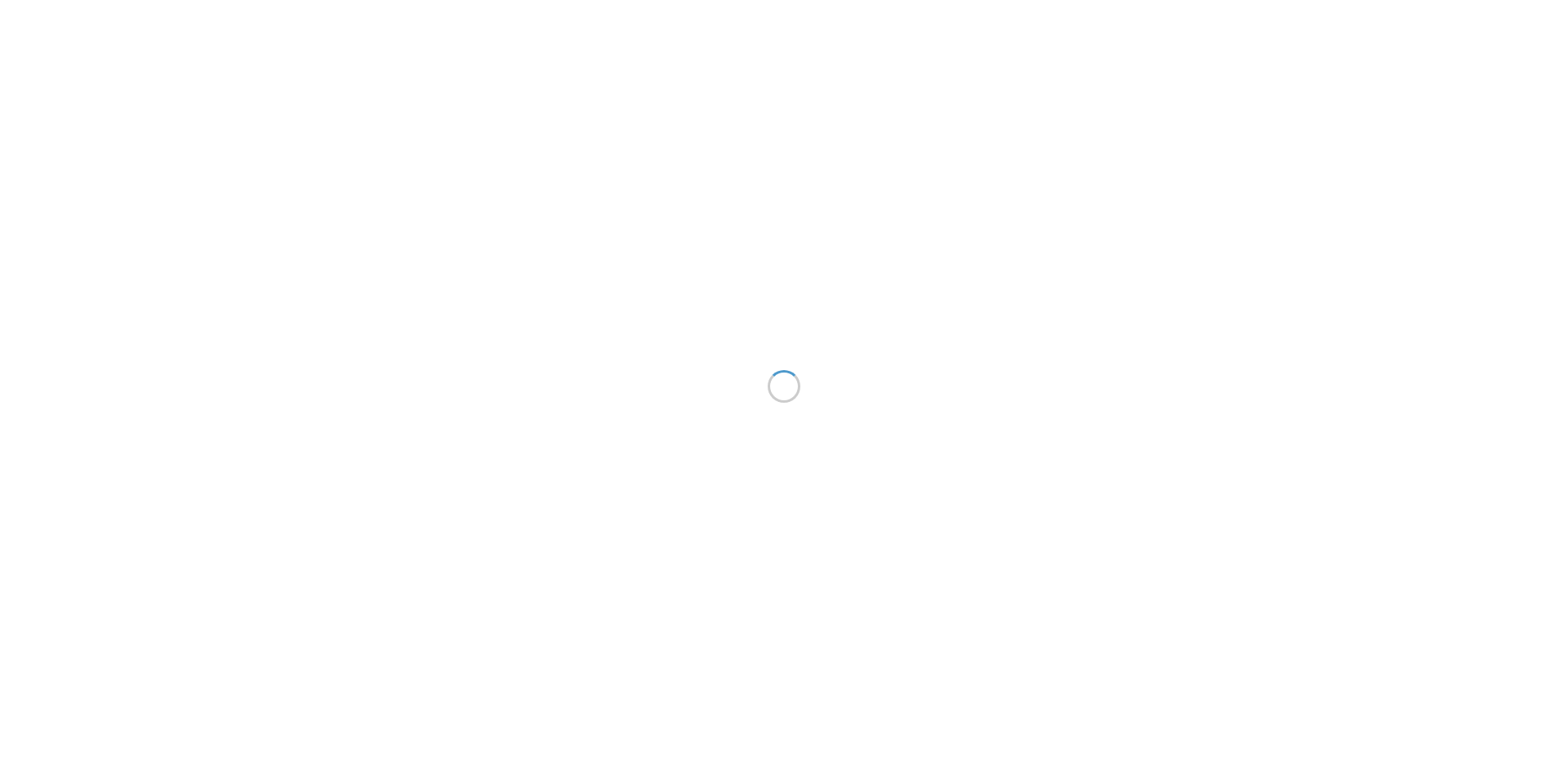 scroll, scrollTop: 0, scrollLeft: 0, axis: both 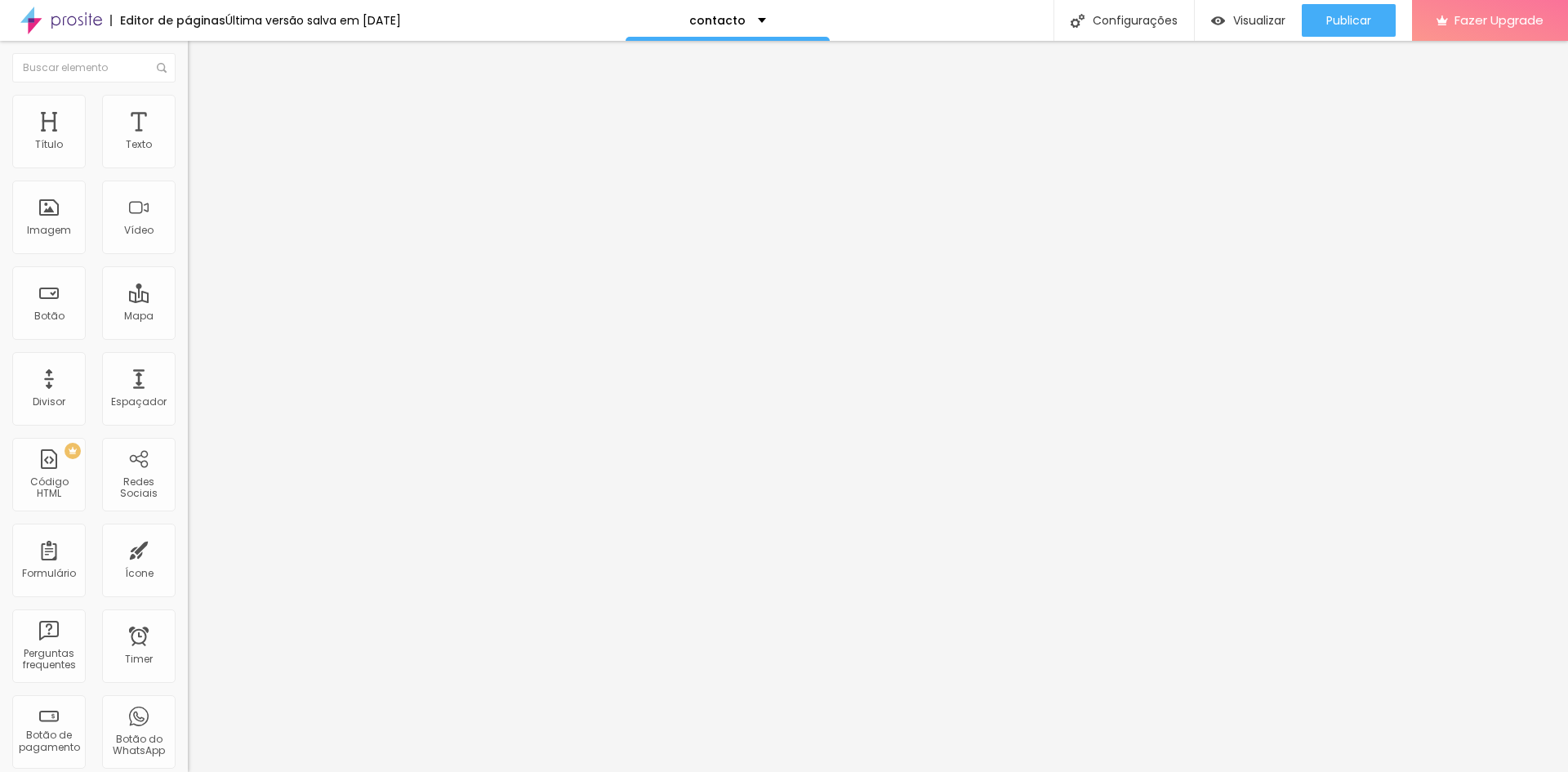 click on "Estilo" at bounding box center [282, 103] 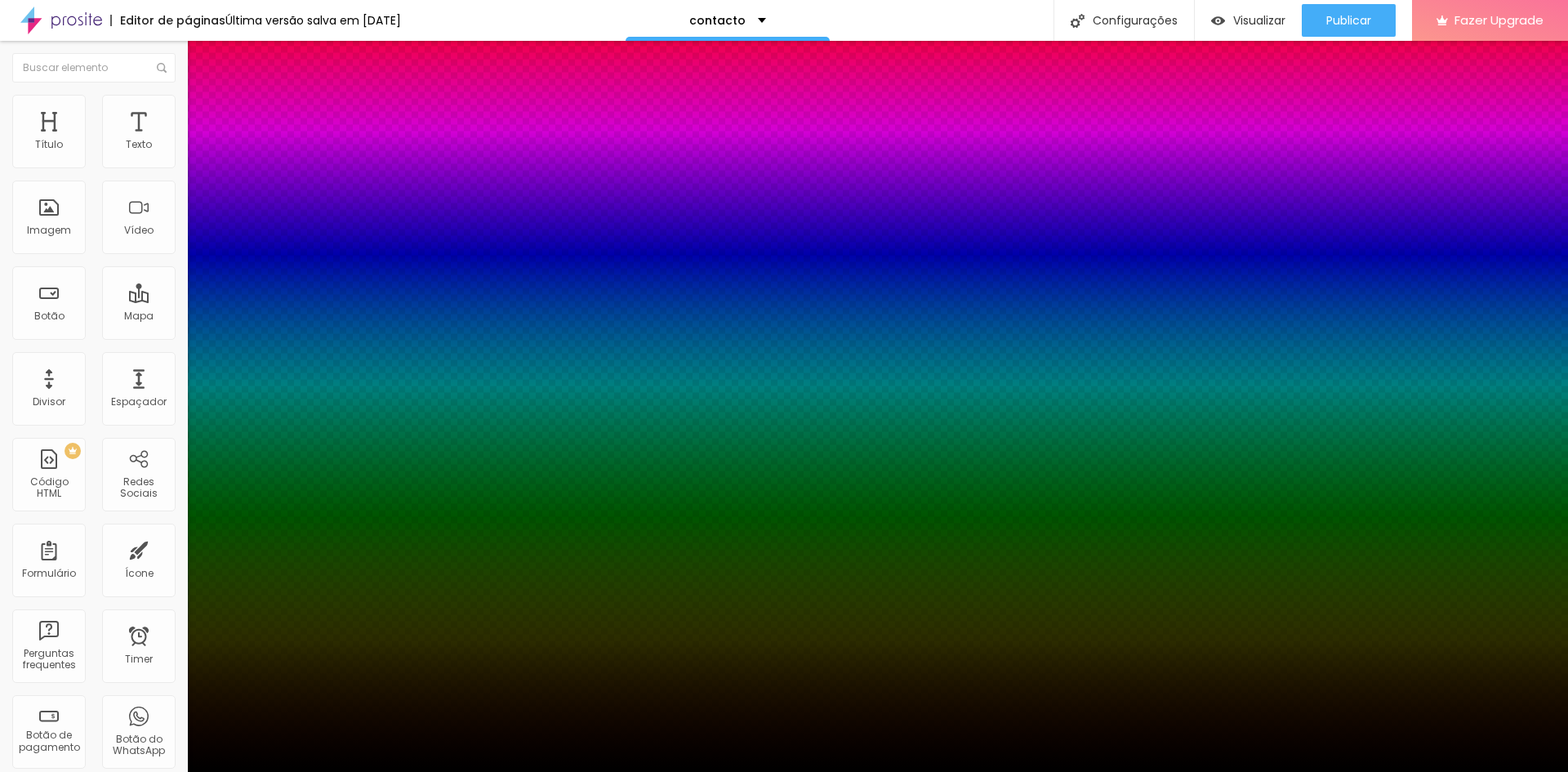 click at bounding box center (784, 772) 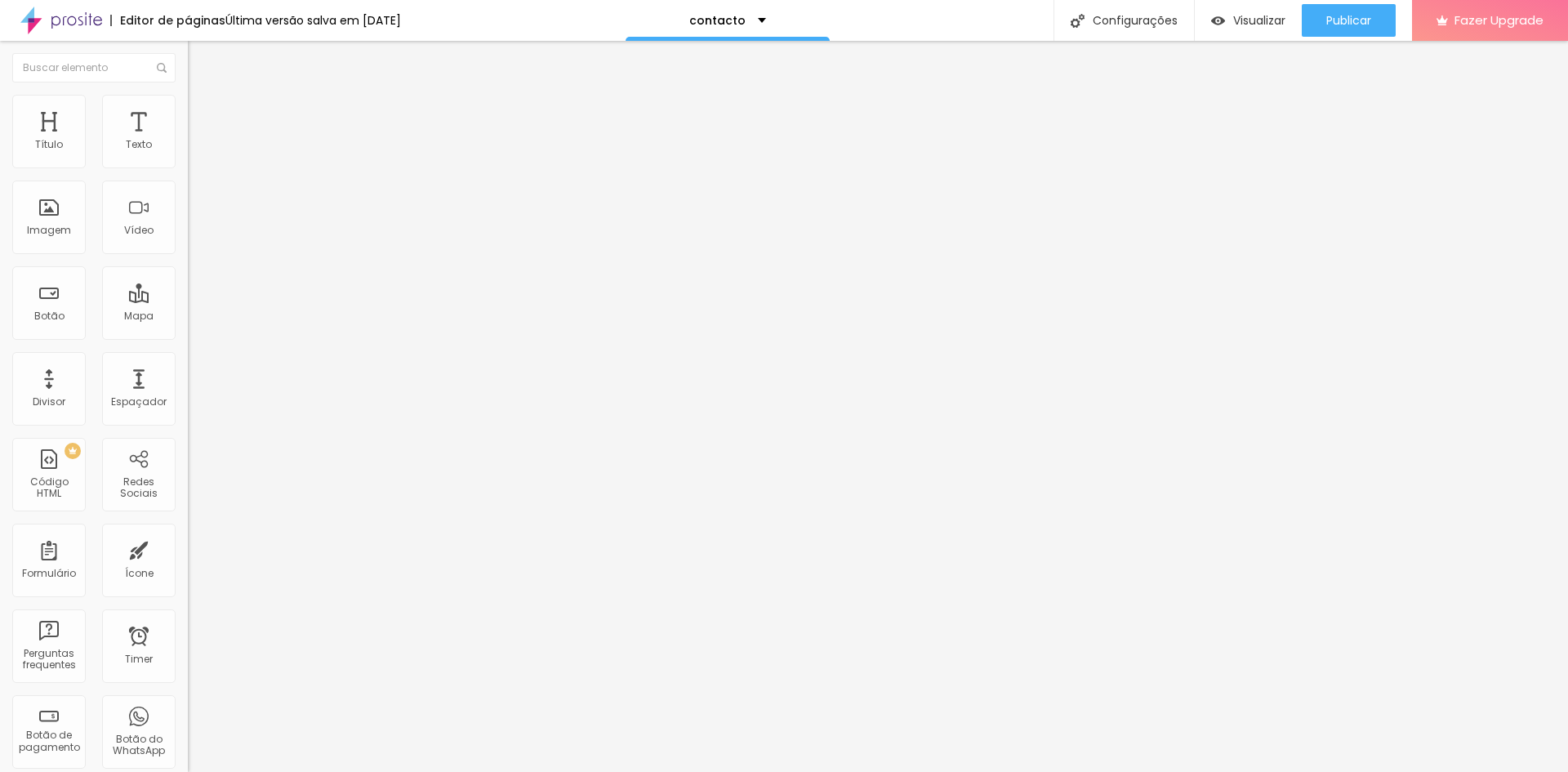 click on "Avançado" at bounding box center (282, 119) 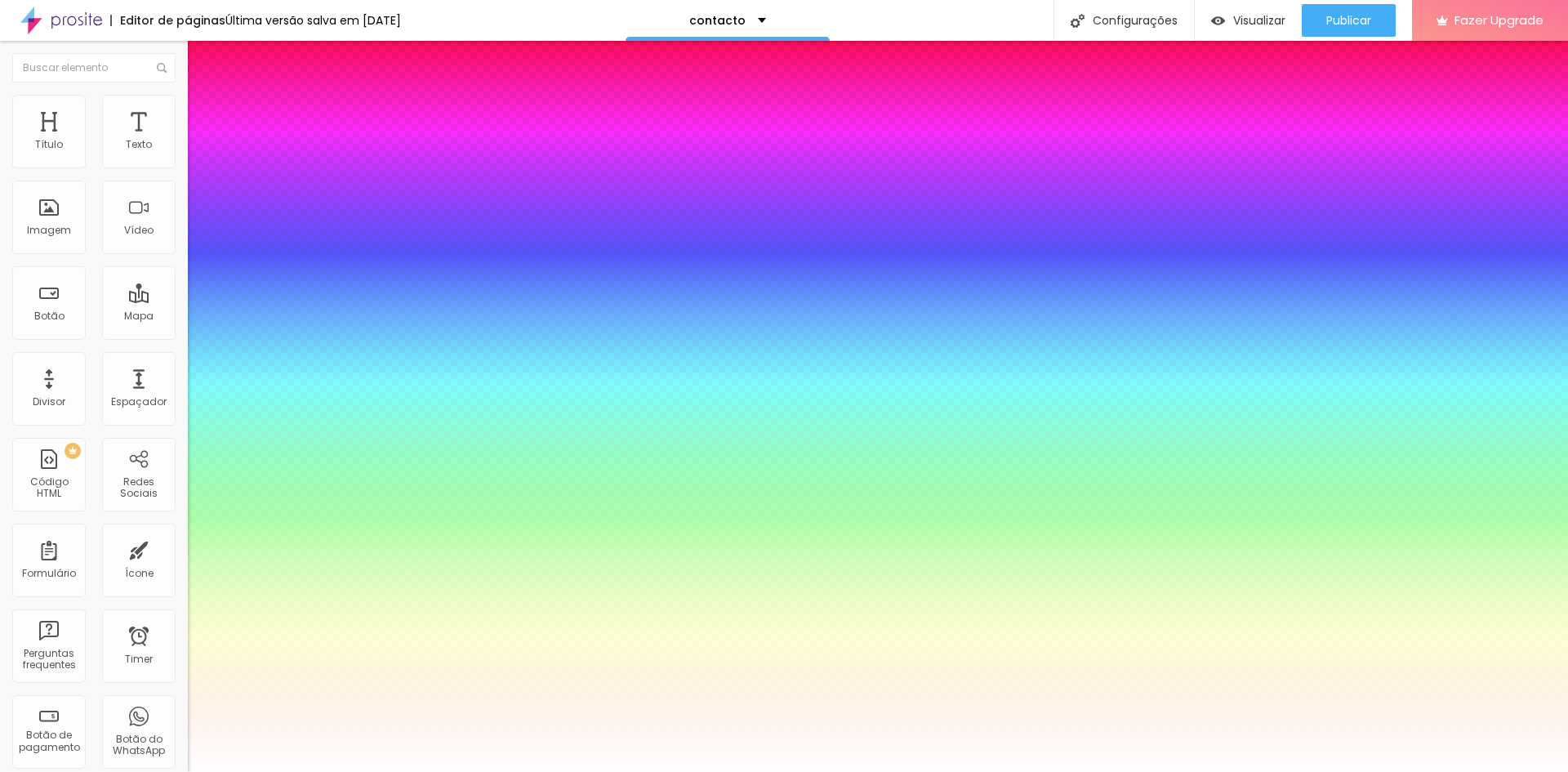 click at bounding box center [784, 4031] 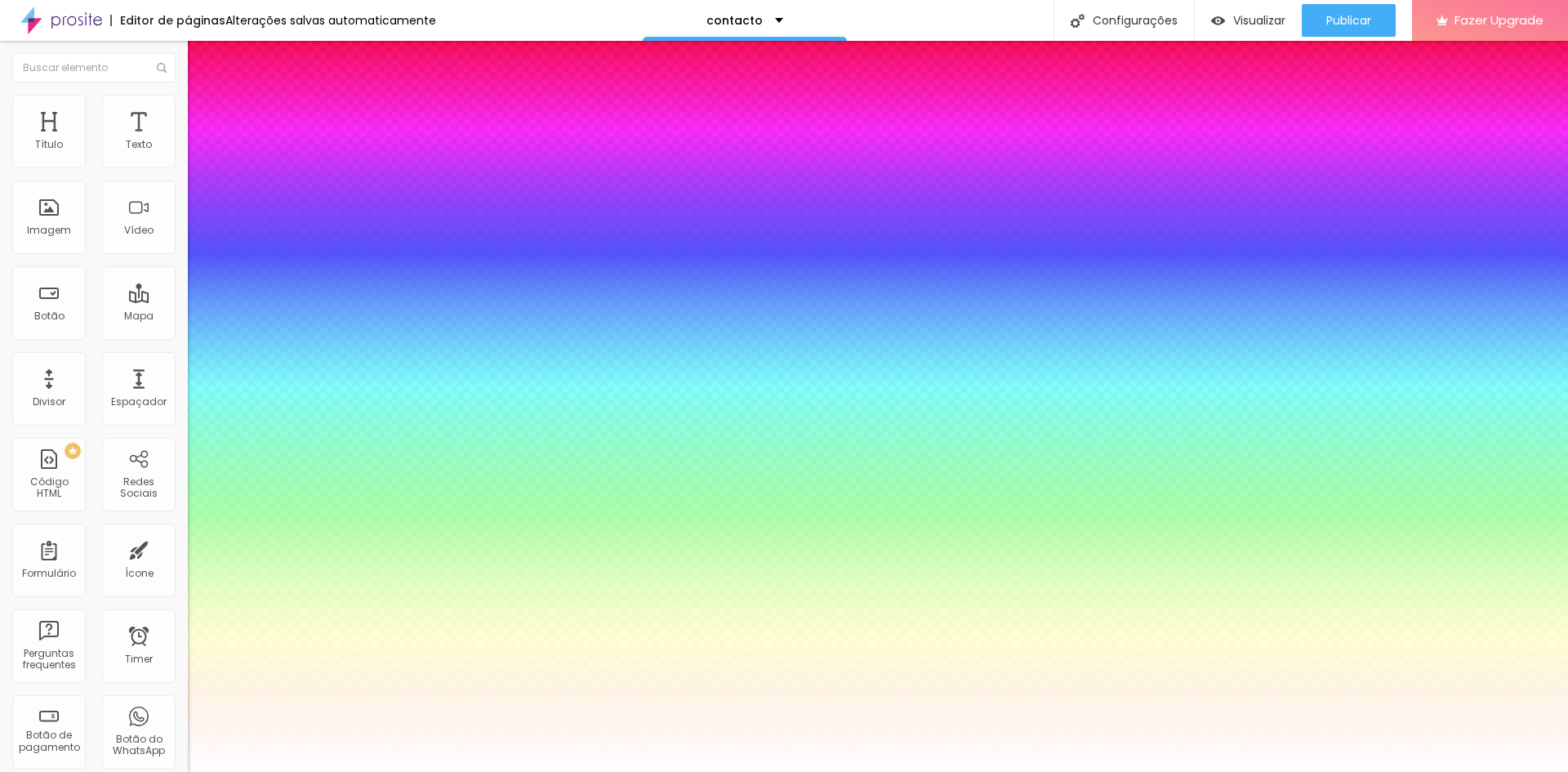 drag, startPoint x: 365, startPoint y: 568, endPoint x: 379, endPoint y: 690, distance: 122.80065 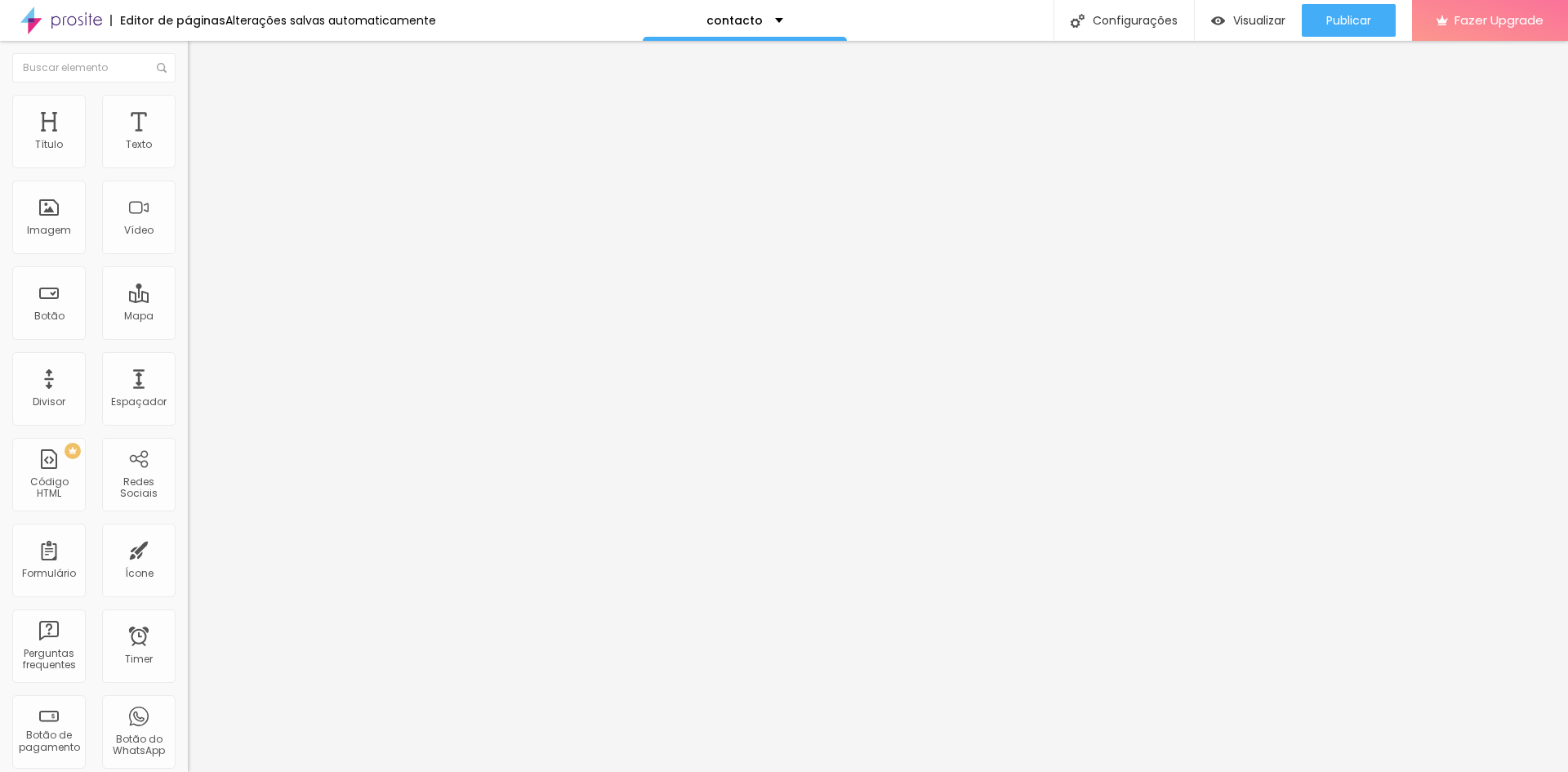 click 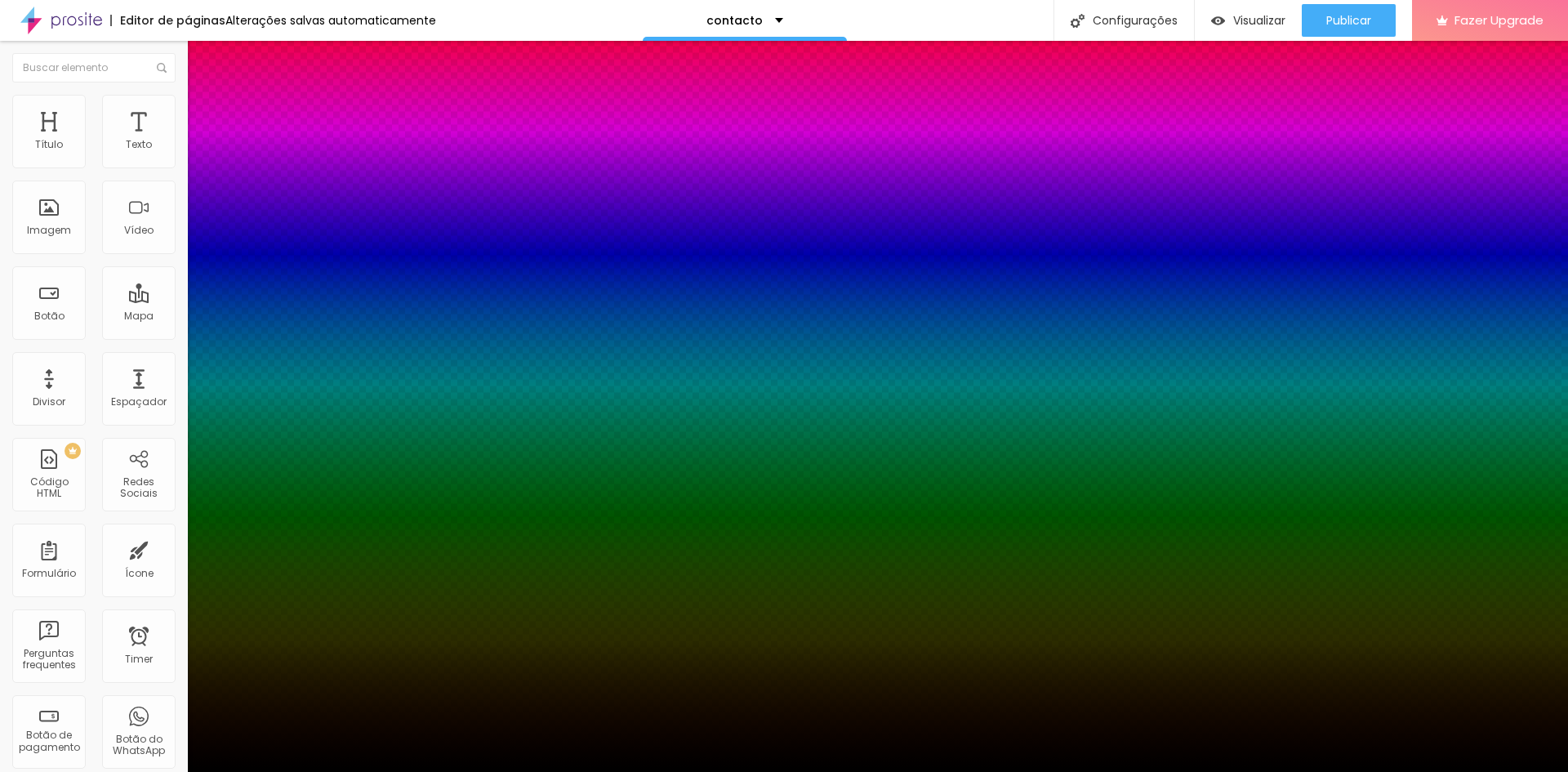 click at bounding box center (784, 4031) 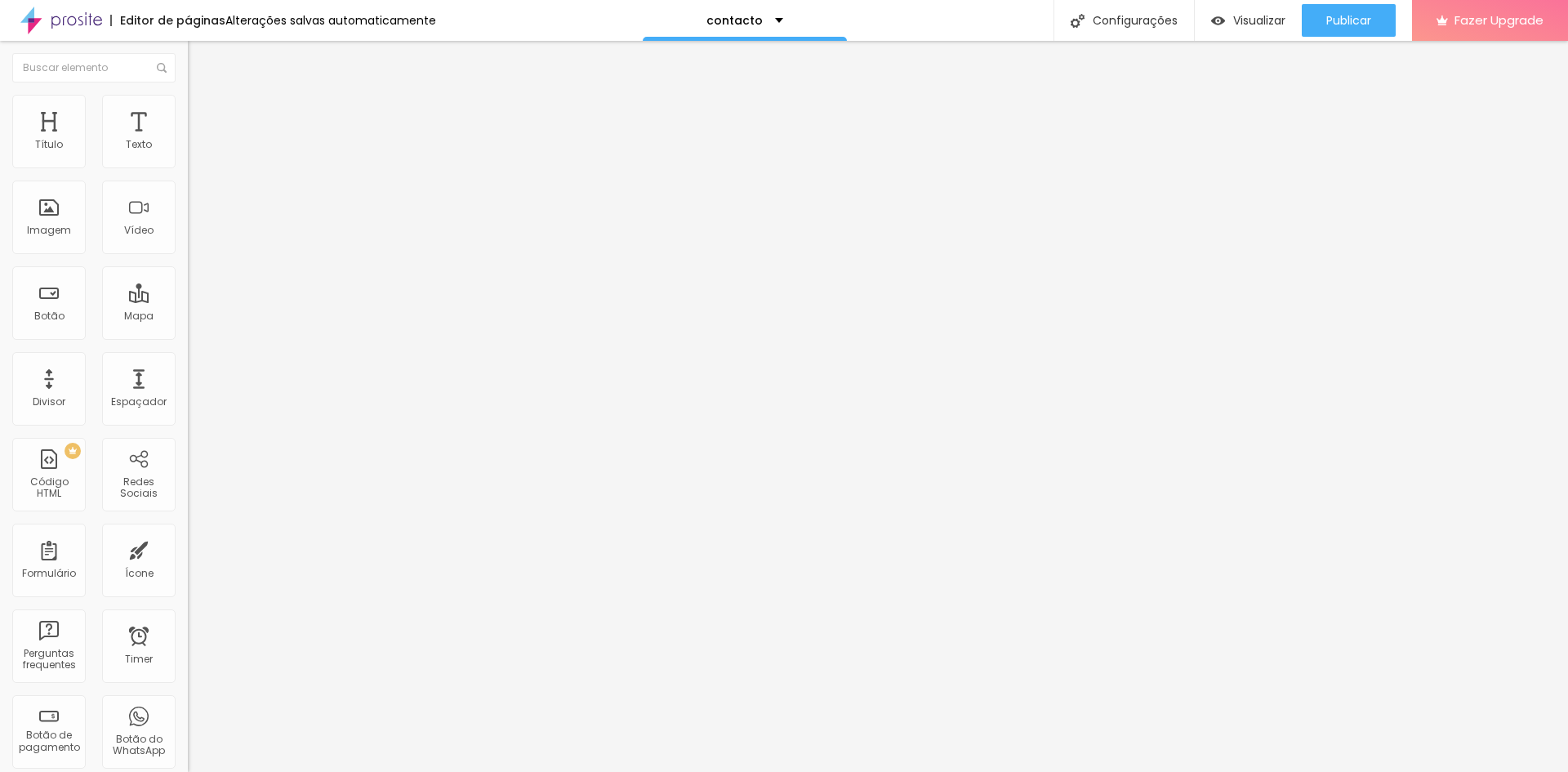 click at bounding box center (195, 118) 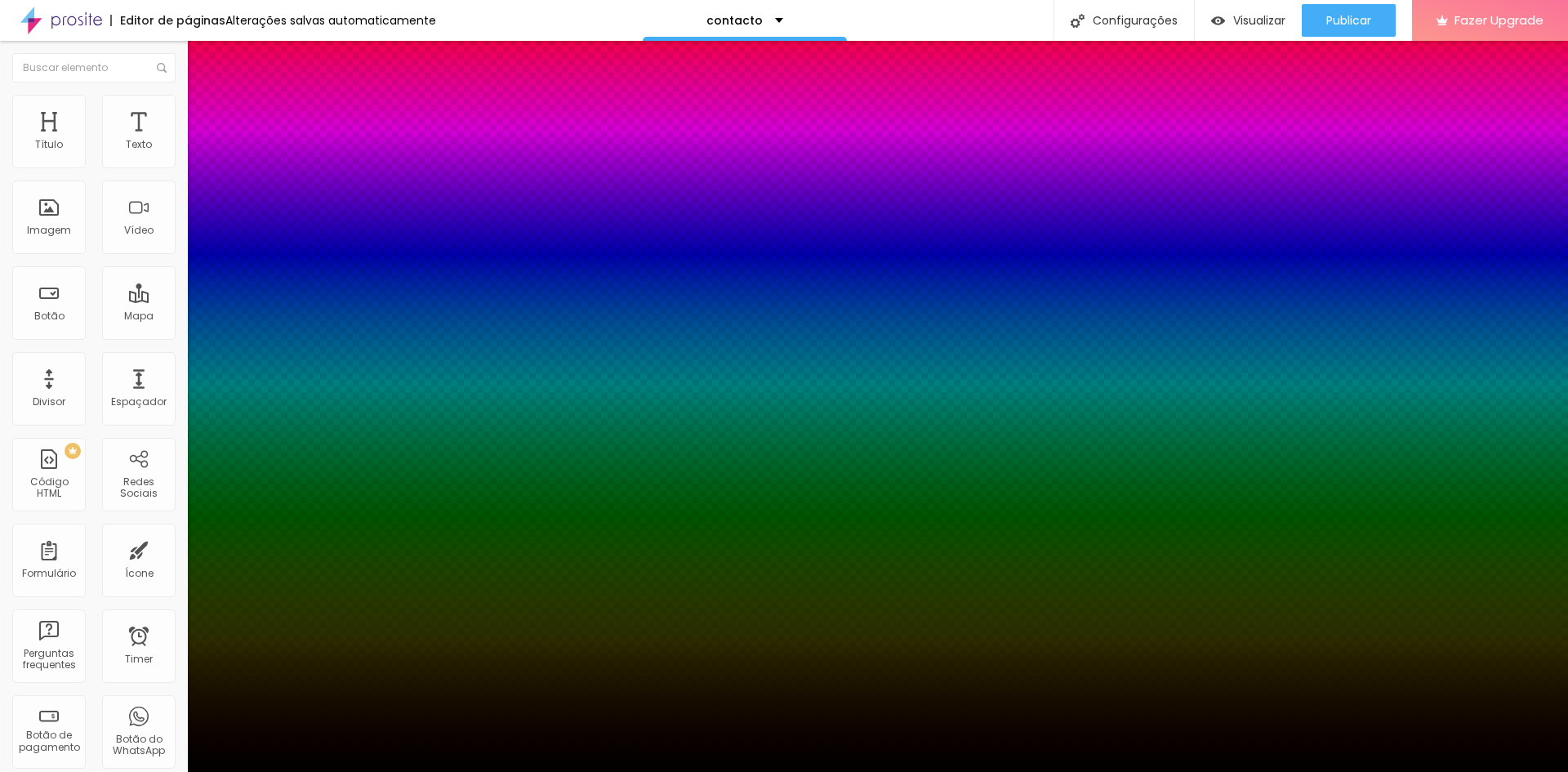 click at bounding box center [784, 4031] 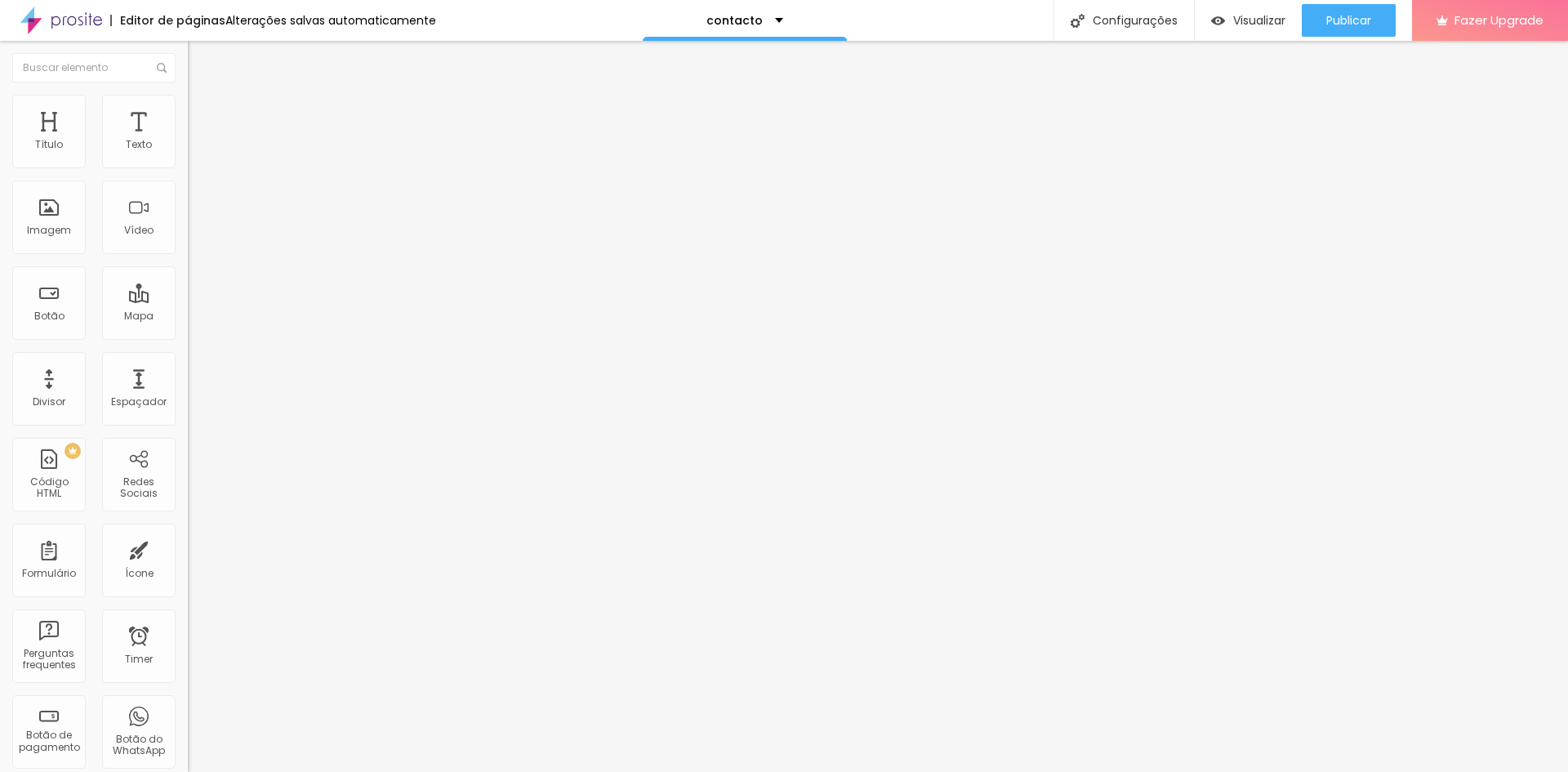 click on "Avançado" at bounding box center (229, 122) 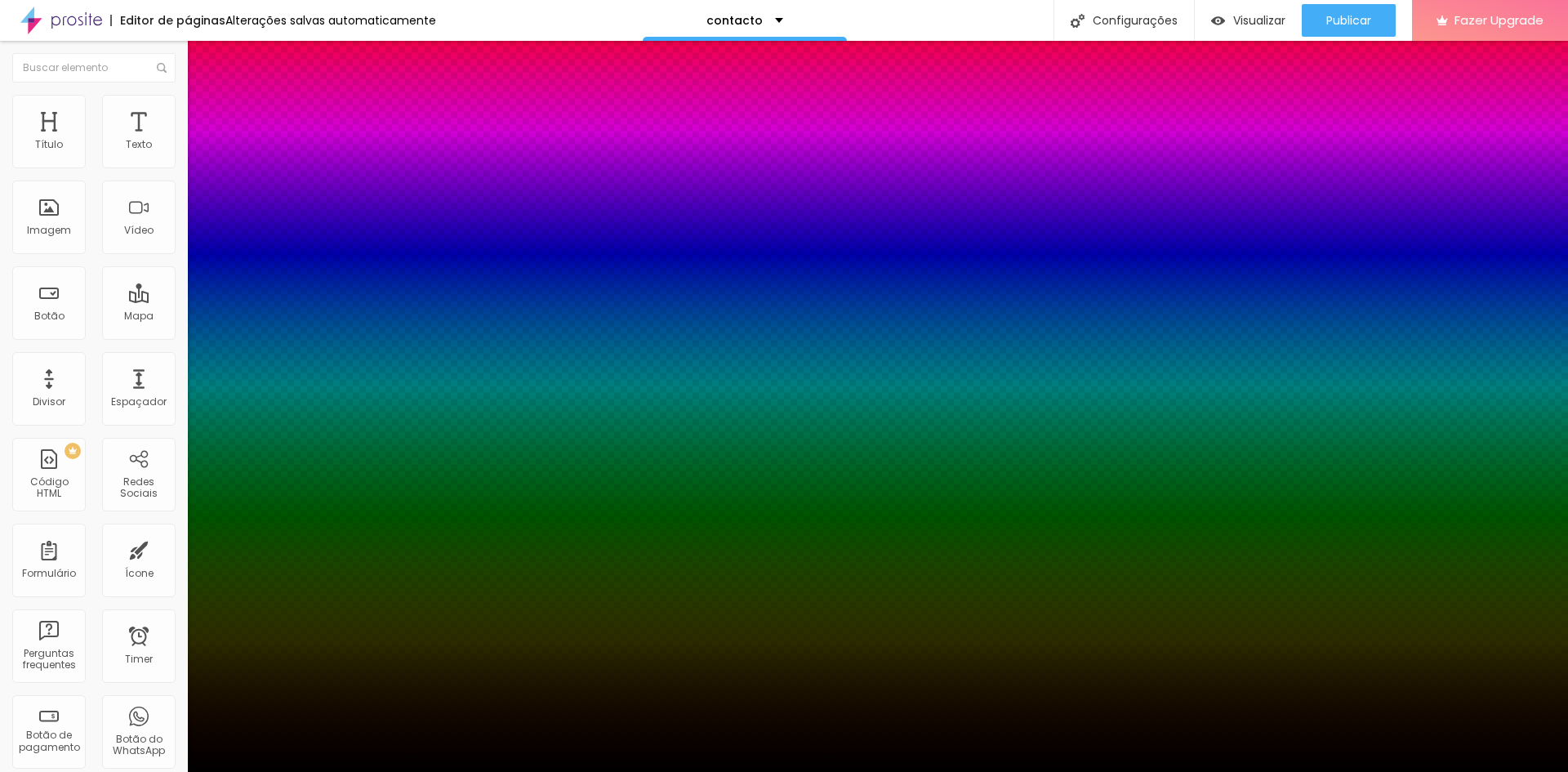 click at bounding box center (784, 4031) 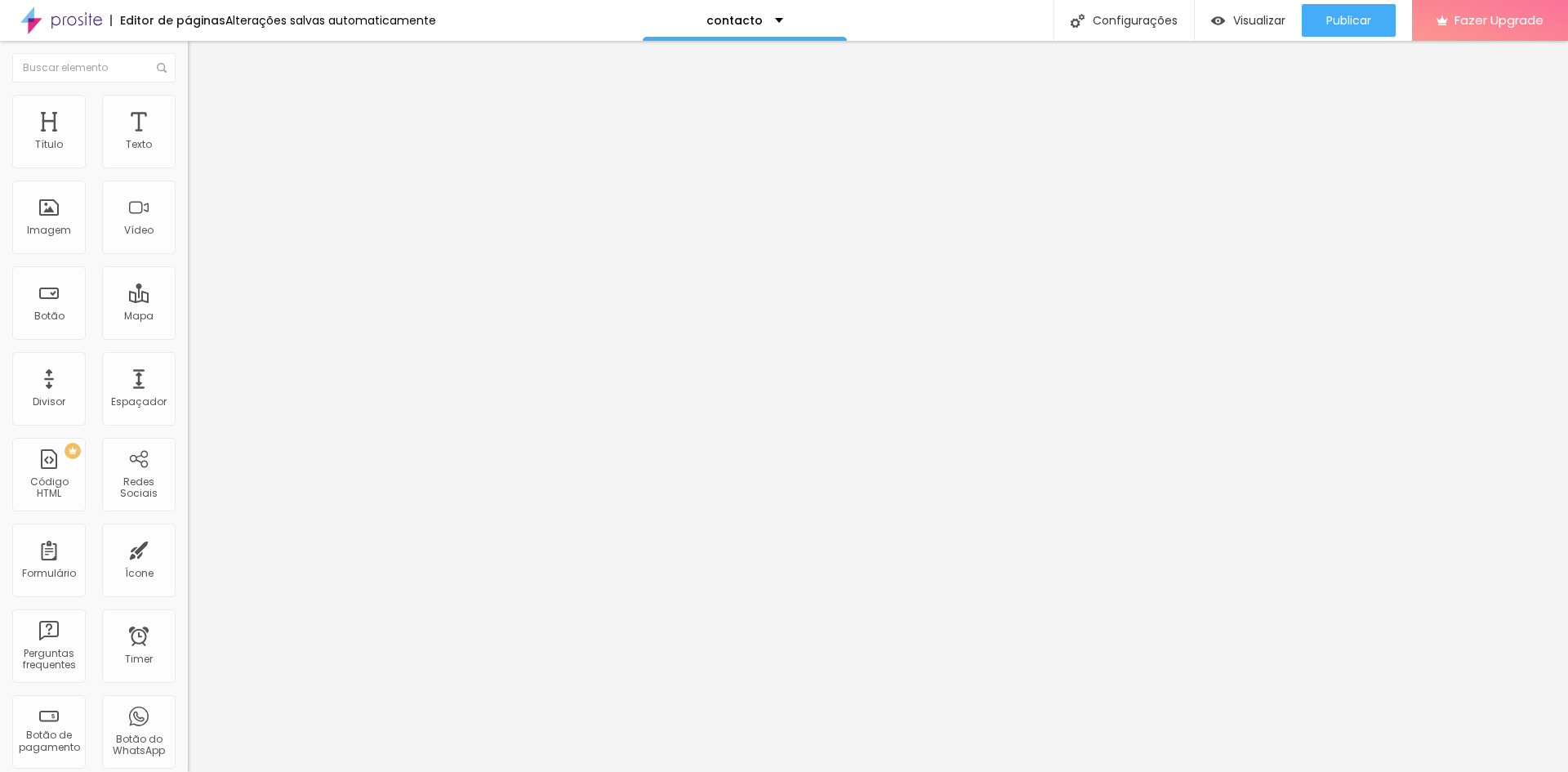 click on "Estilo" at bounding box center (282, 103) 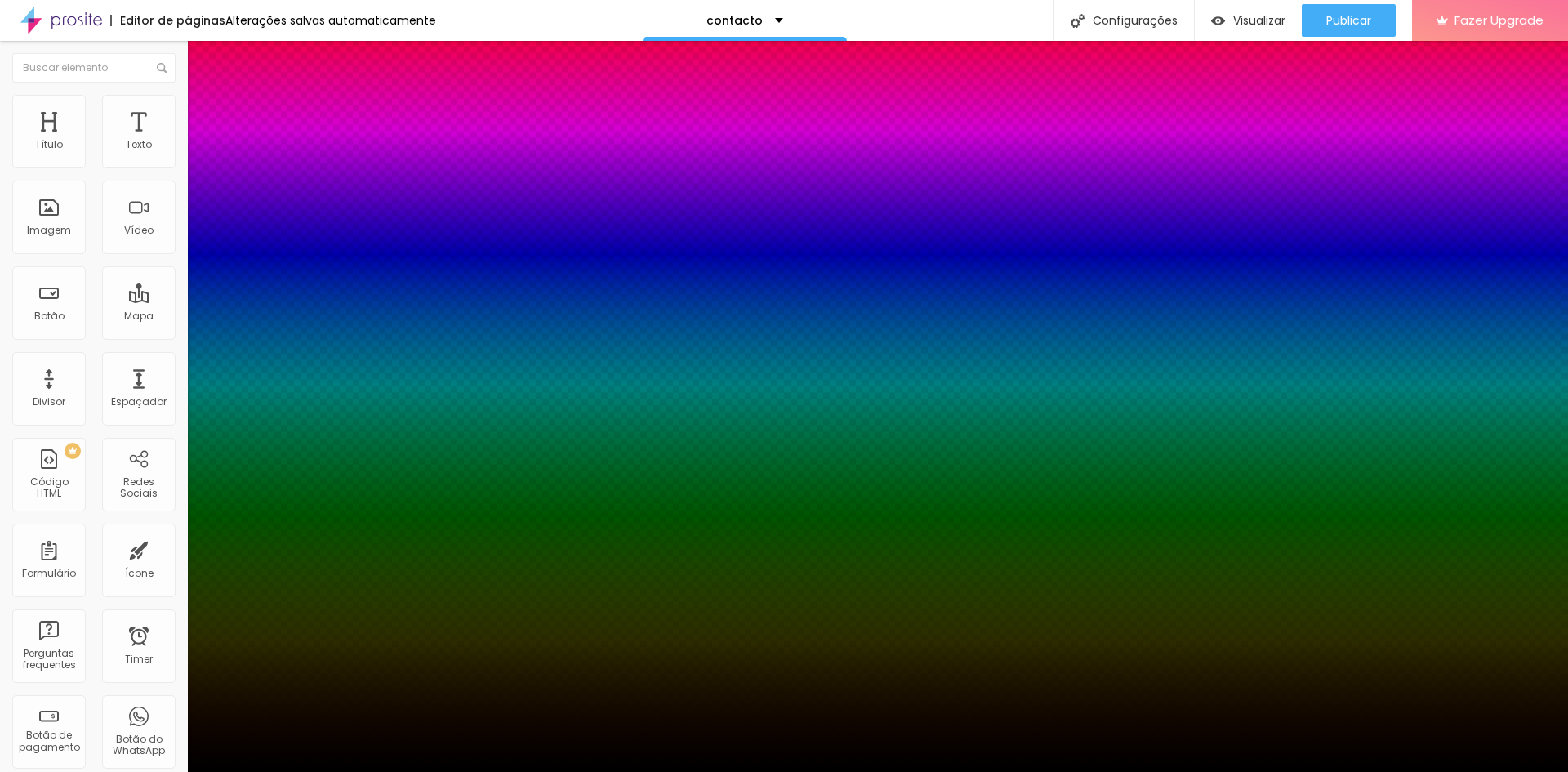 click at bounding box center (784, 772) 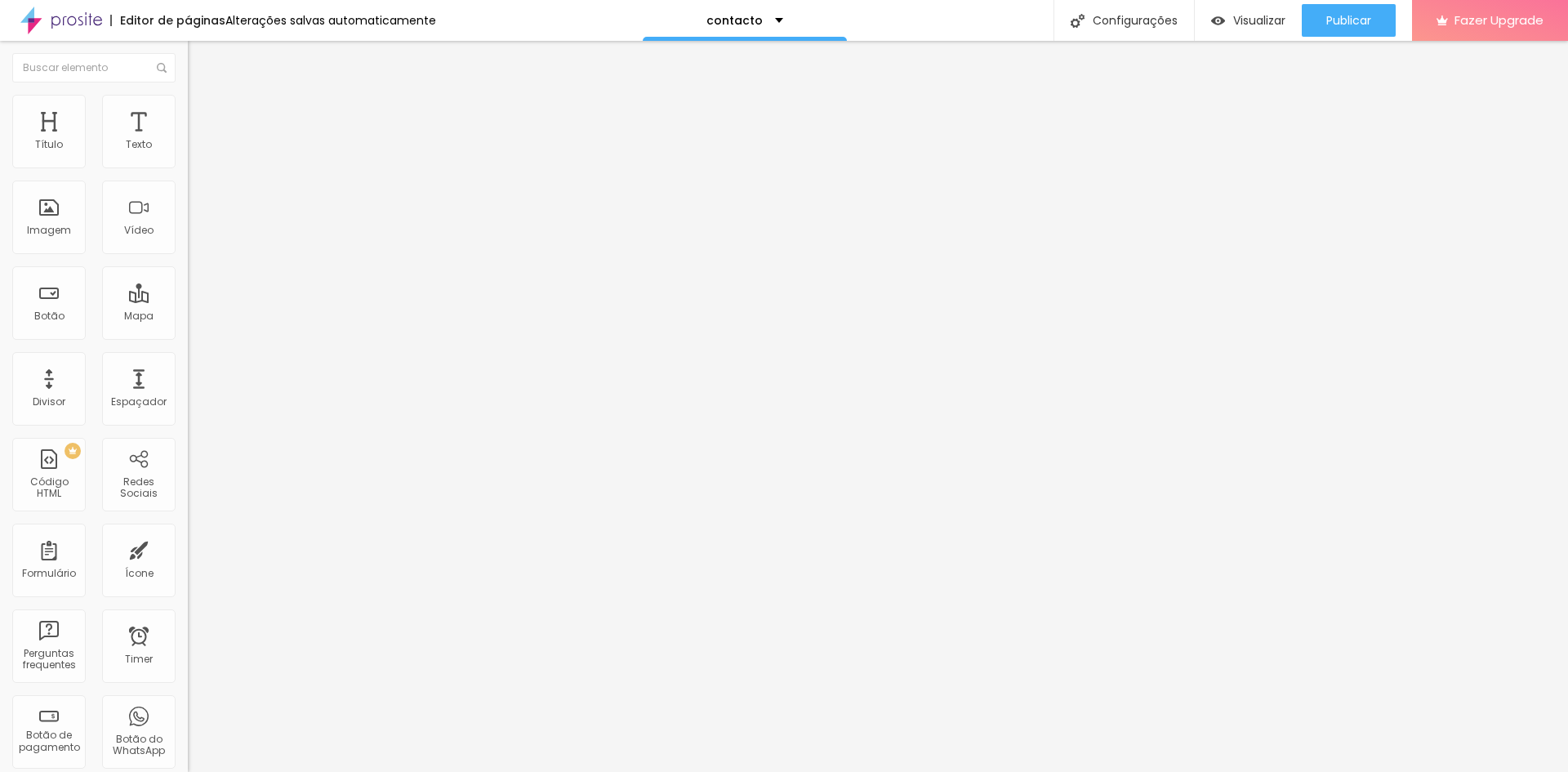 click 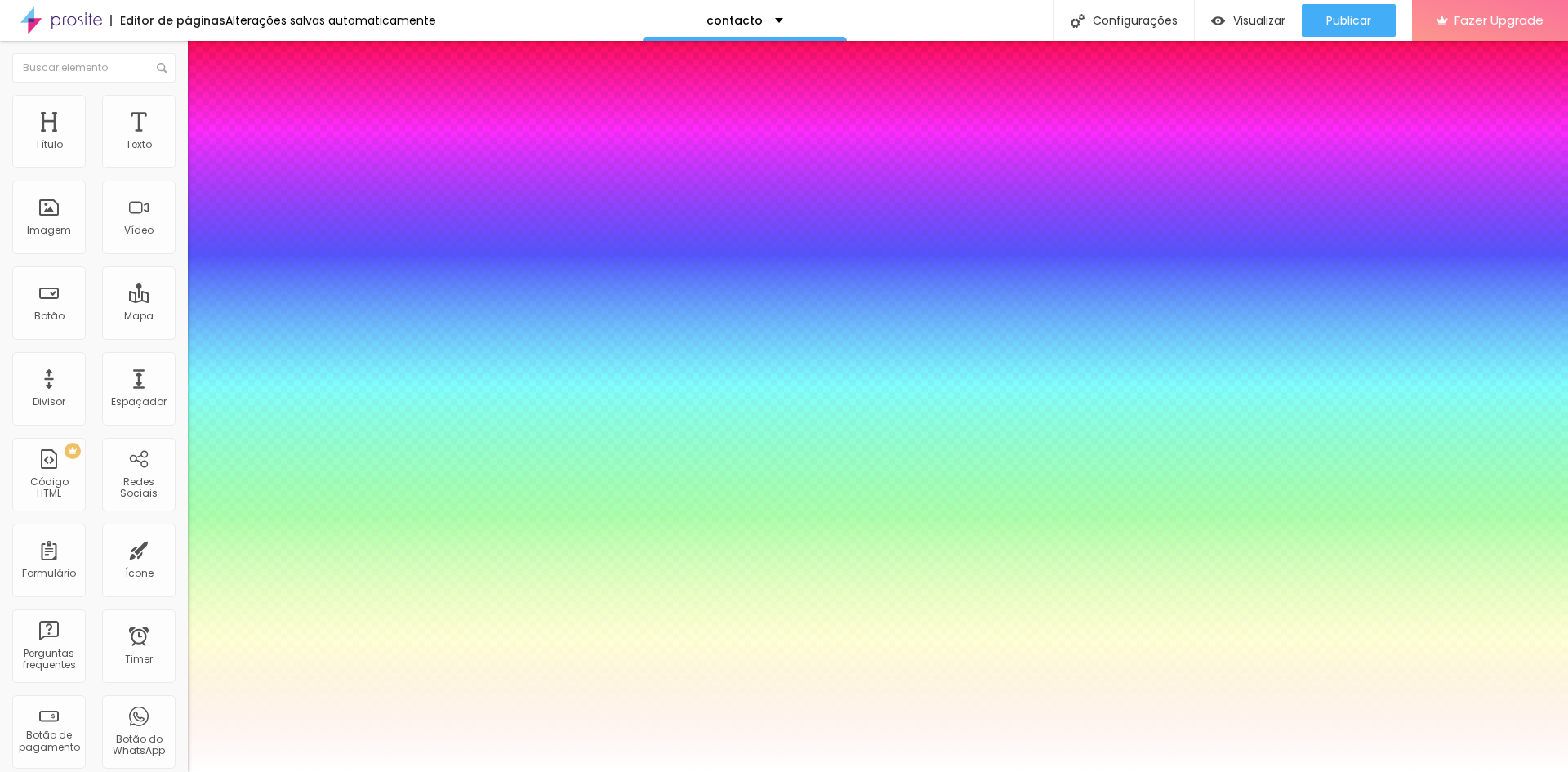 click at bounding box center [784, 772] 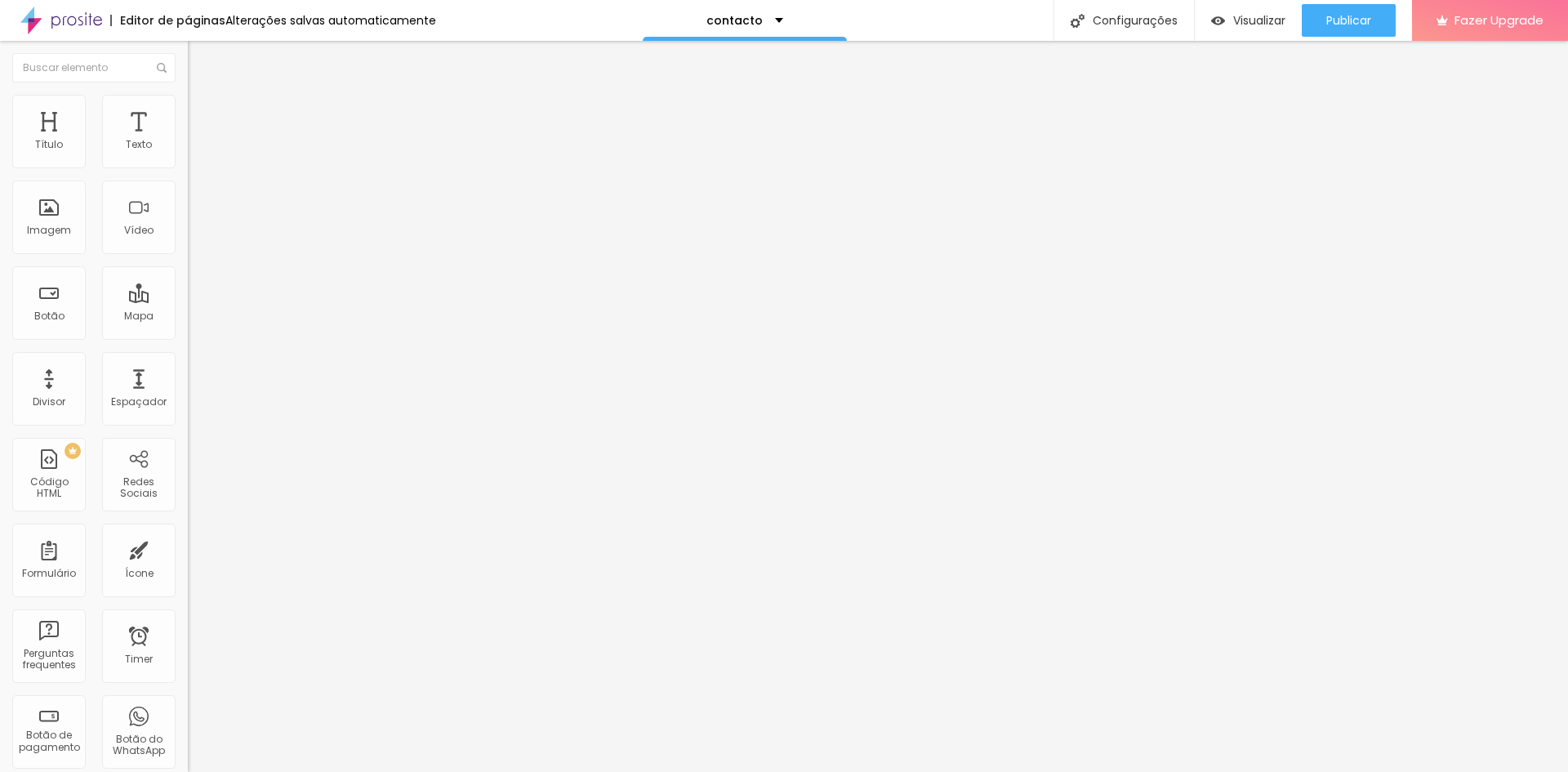 click 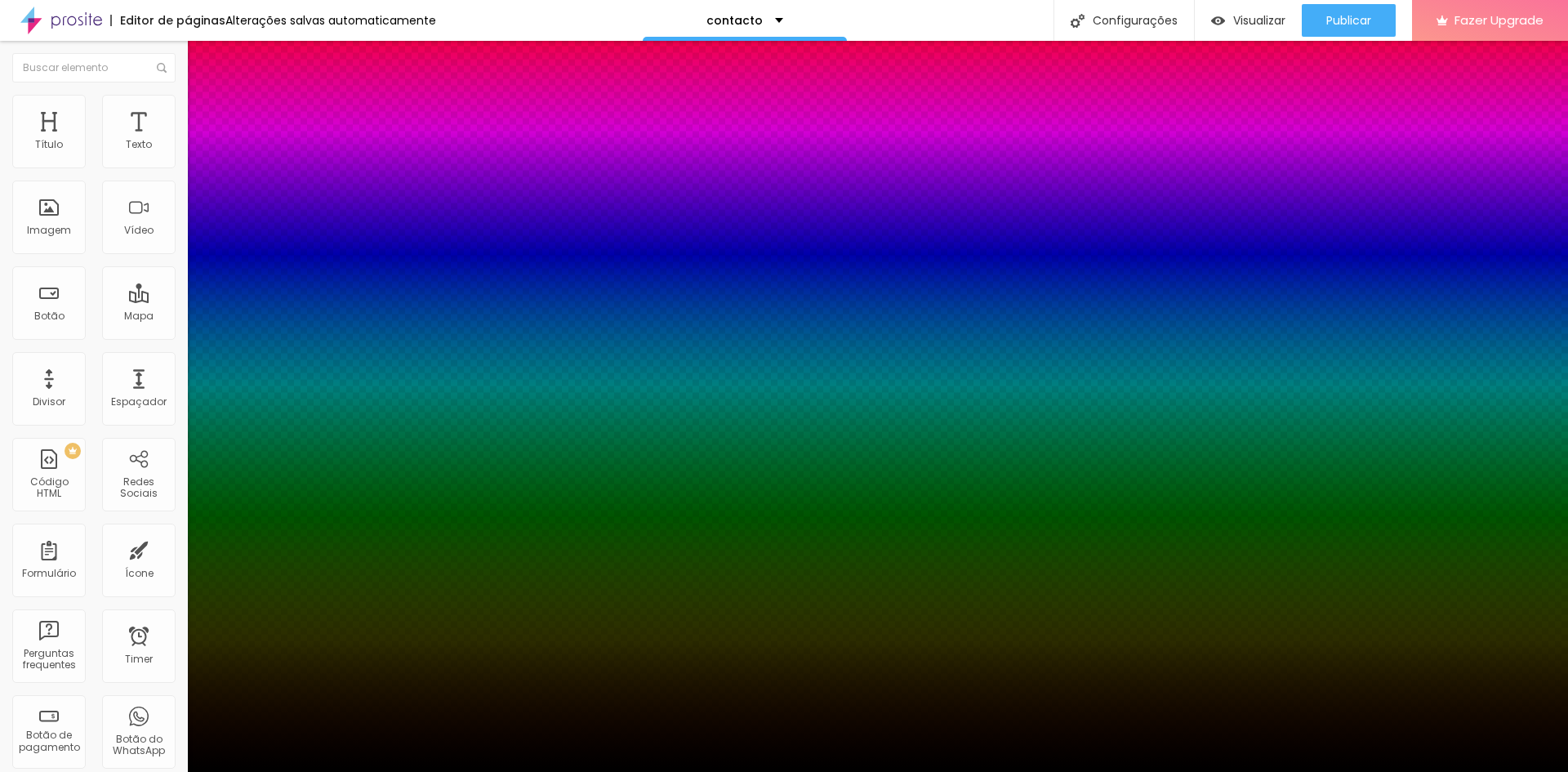 click at bounding box center [784, 772] 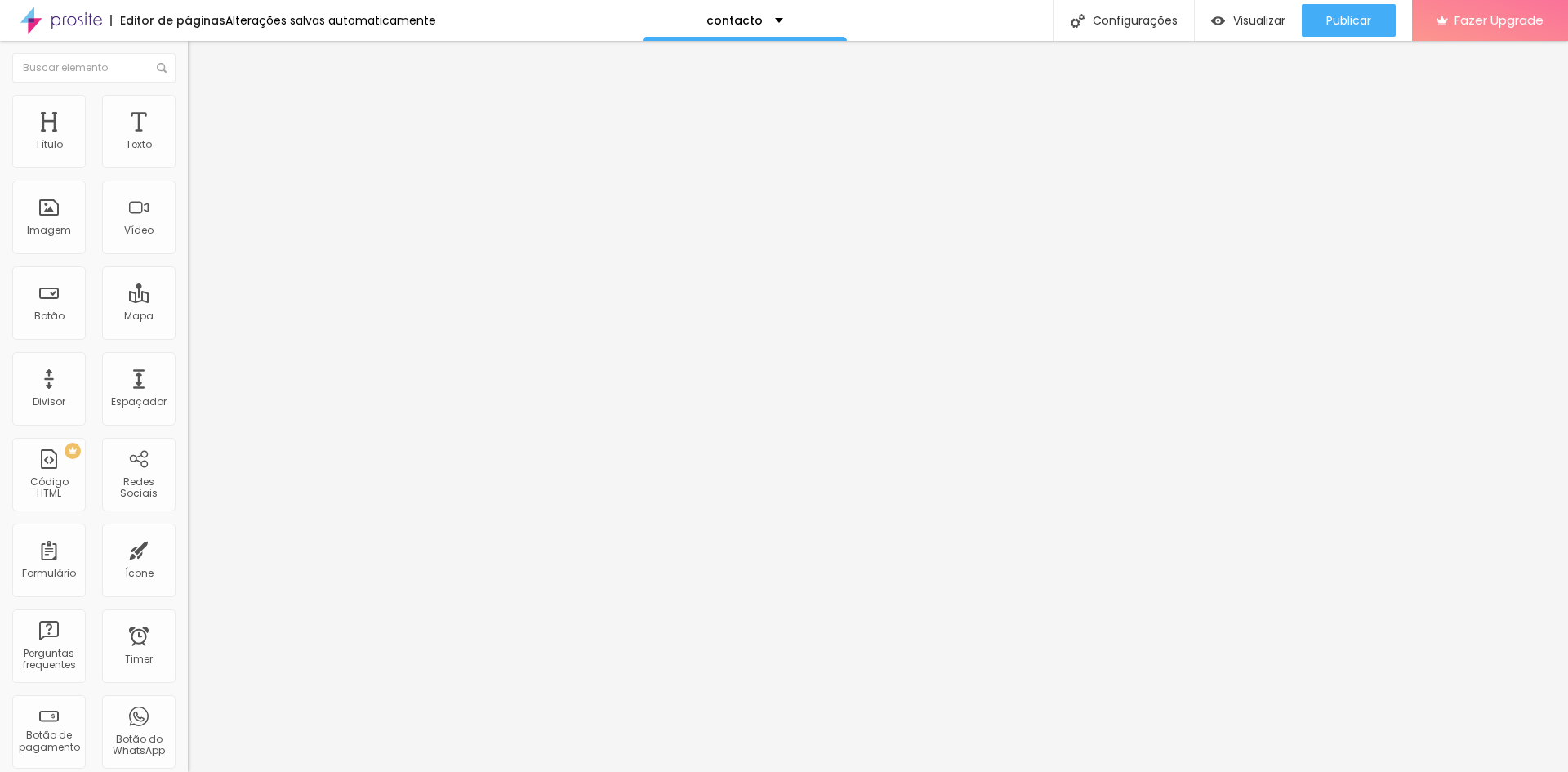 click 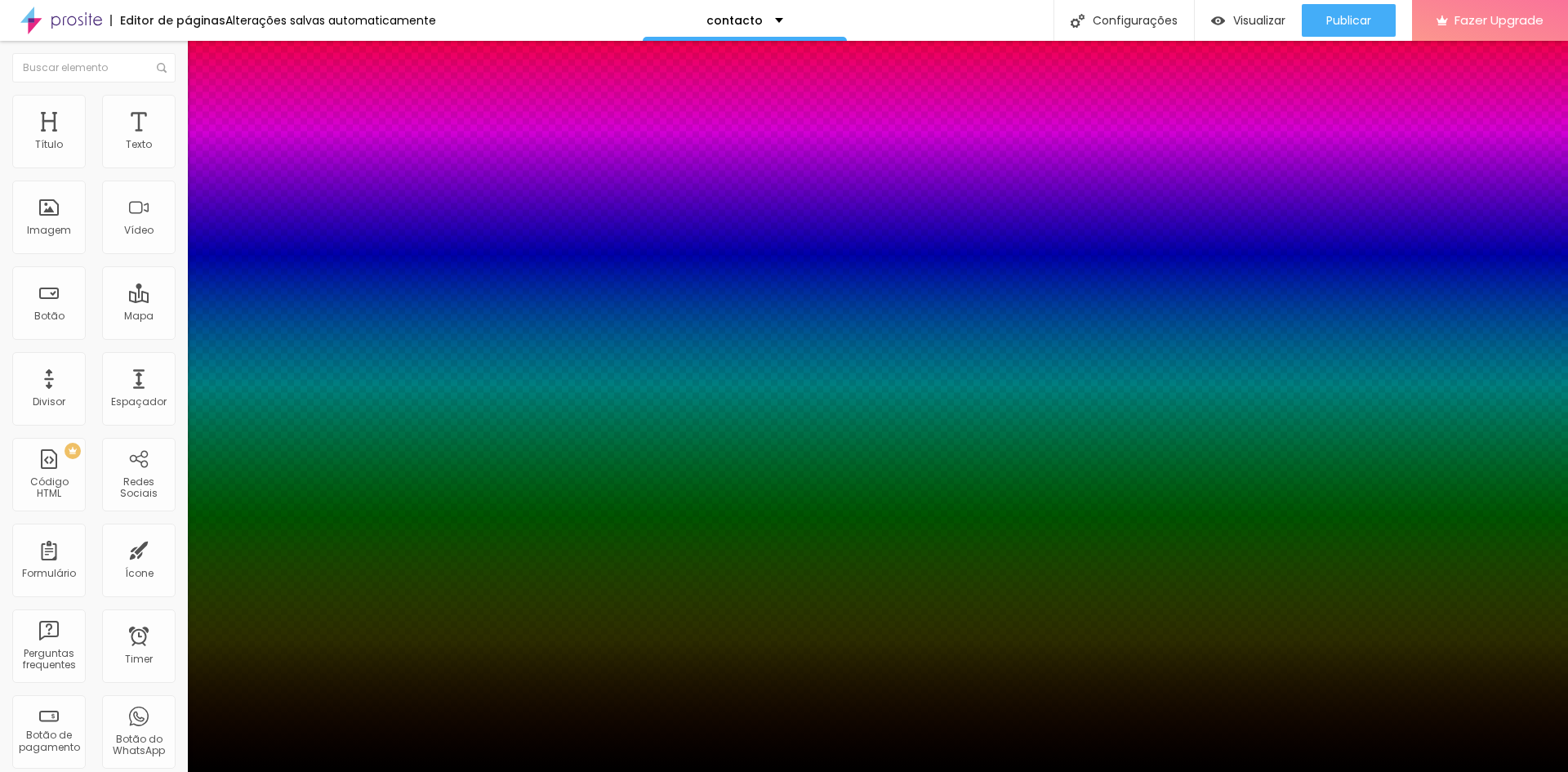 click at bounding box center [784, 772] 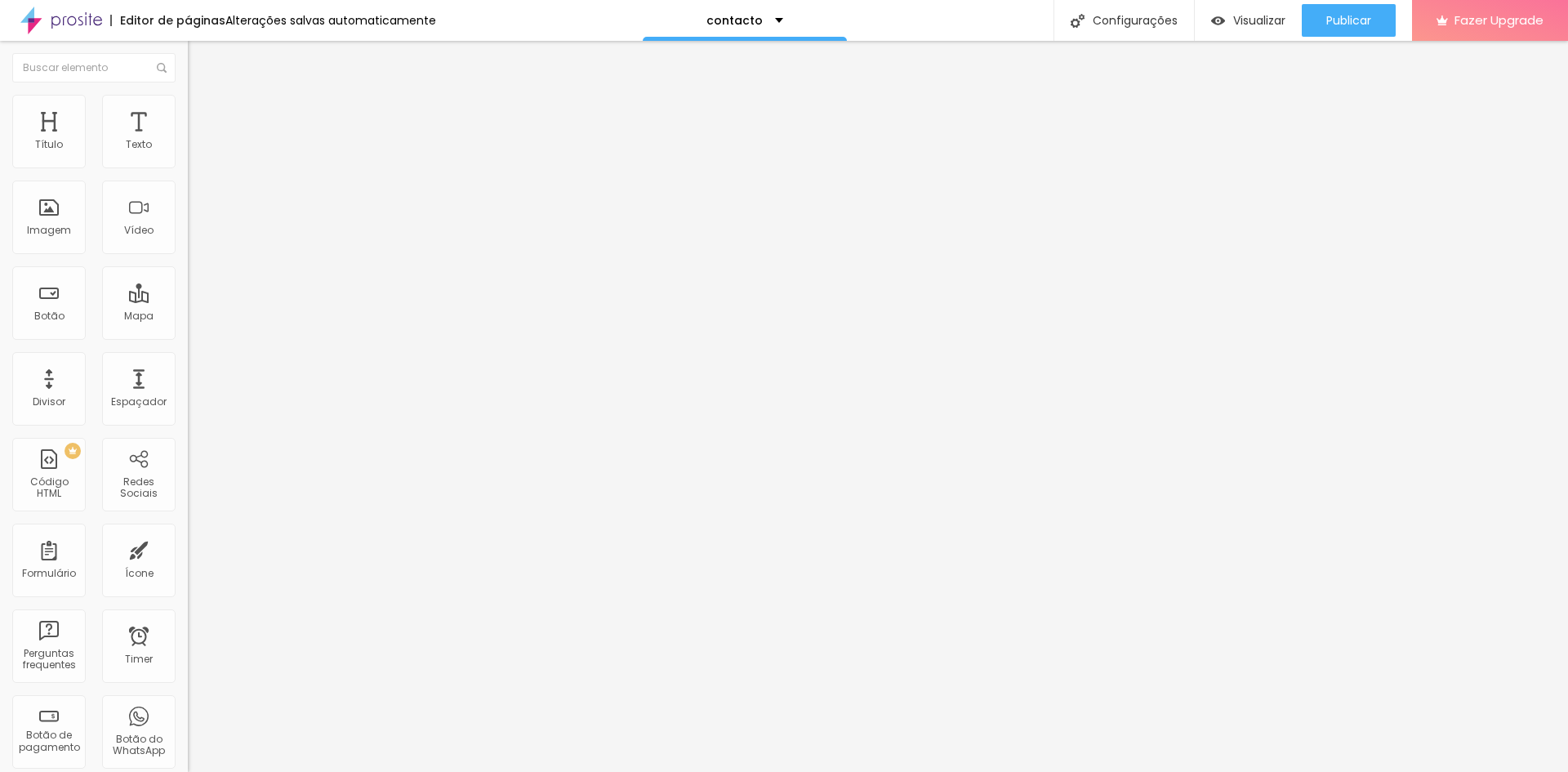 click 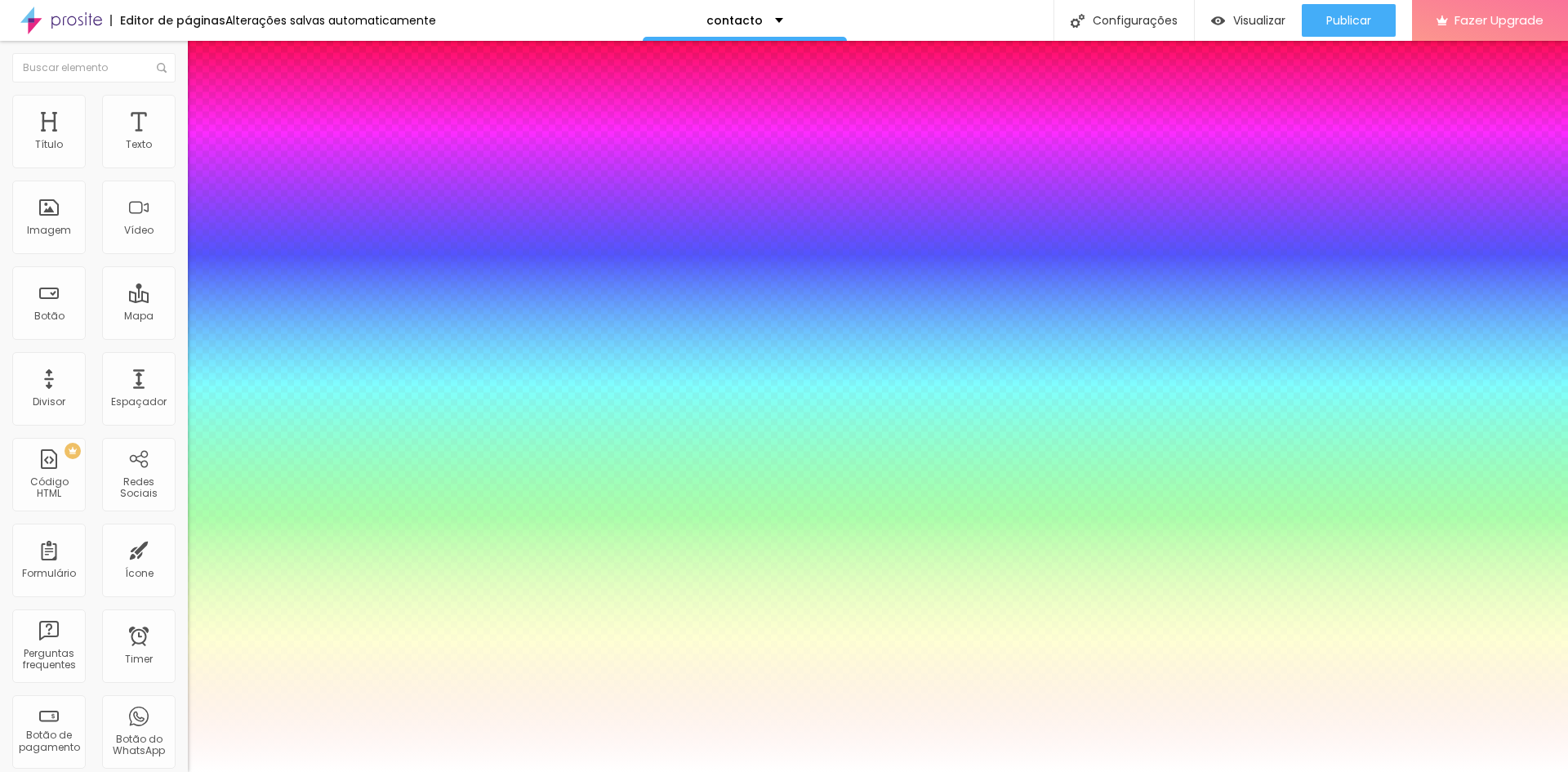 click at bounding box center [784, 4031] 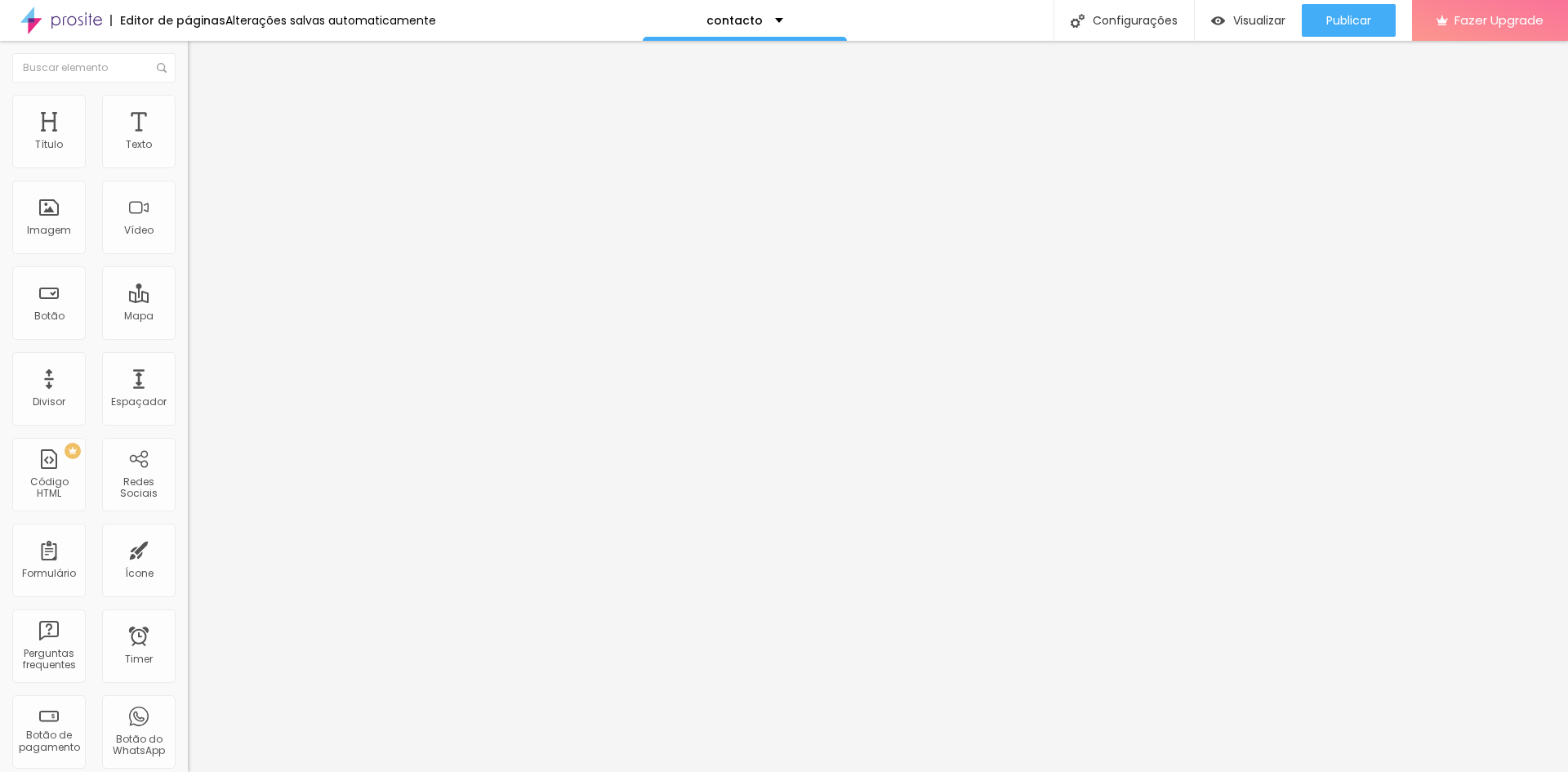 click 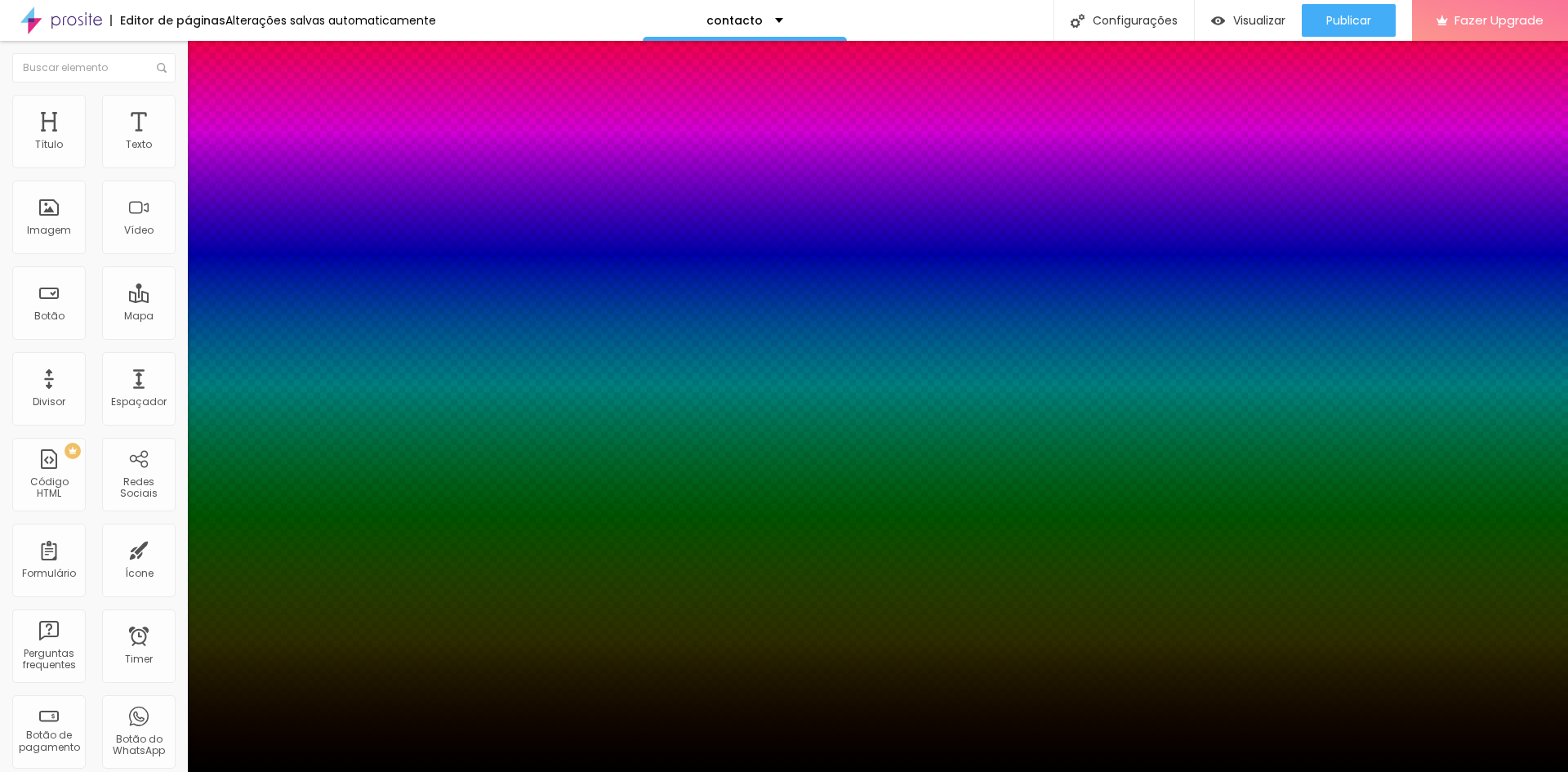 click at bounding box center [784, 772] 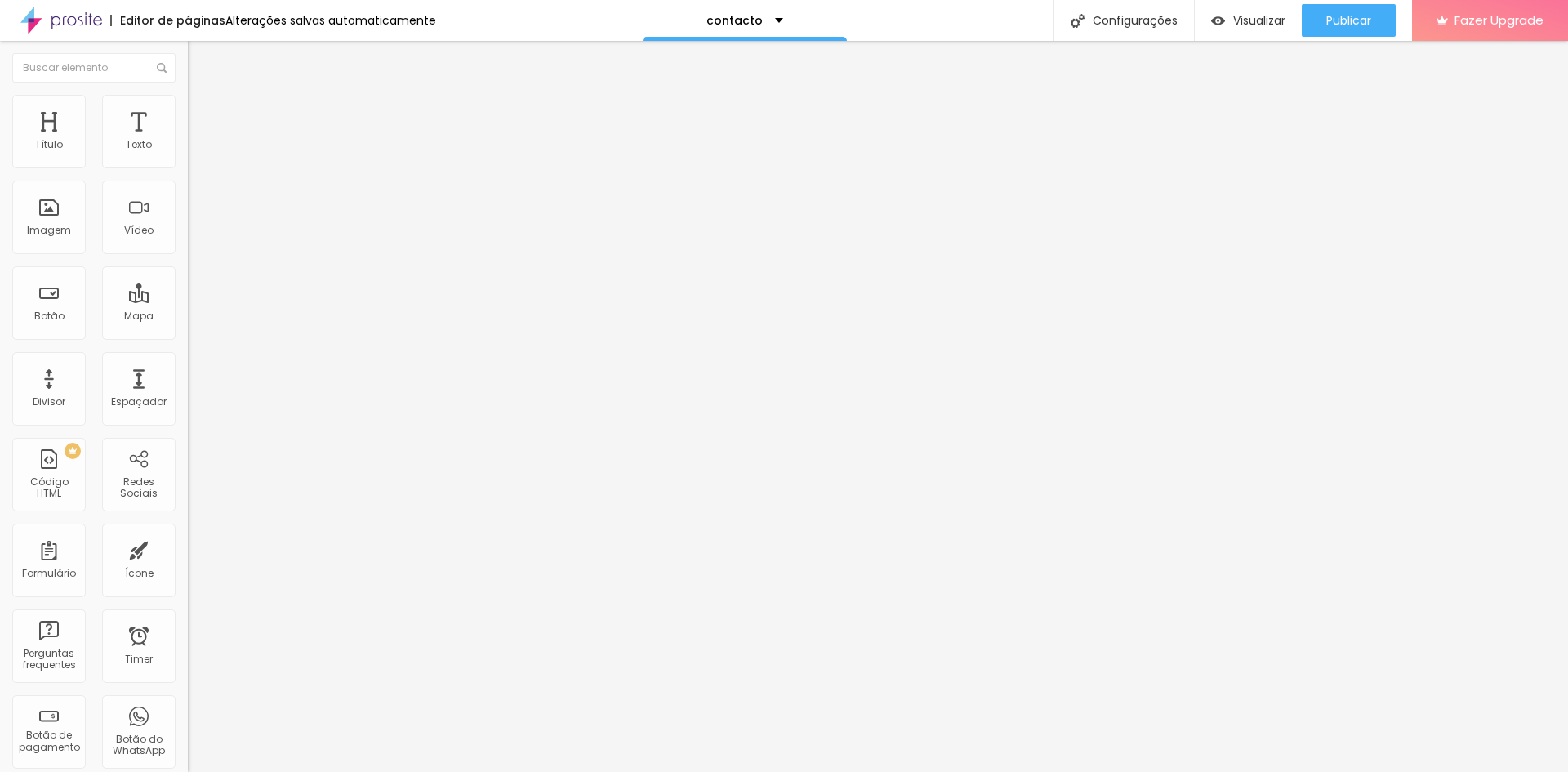 click at bounding box center (195, 102) 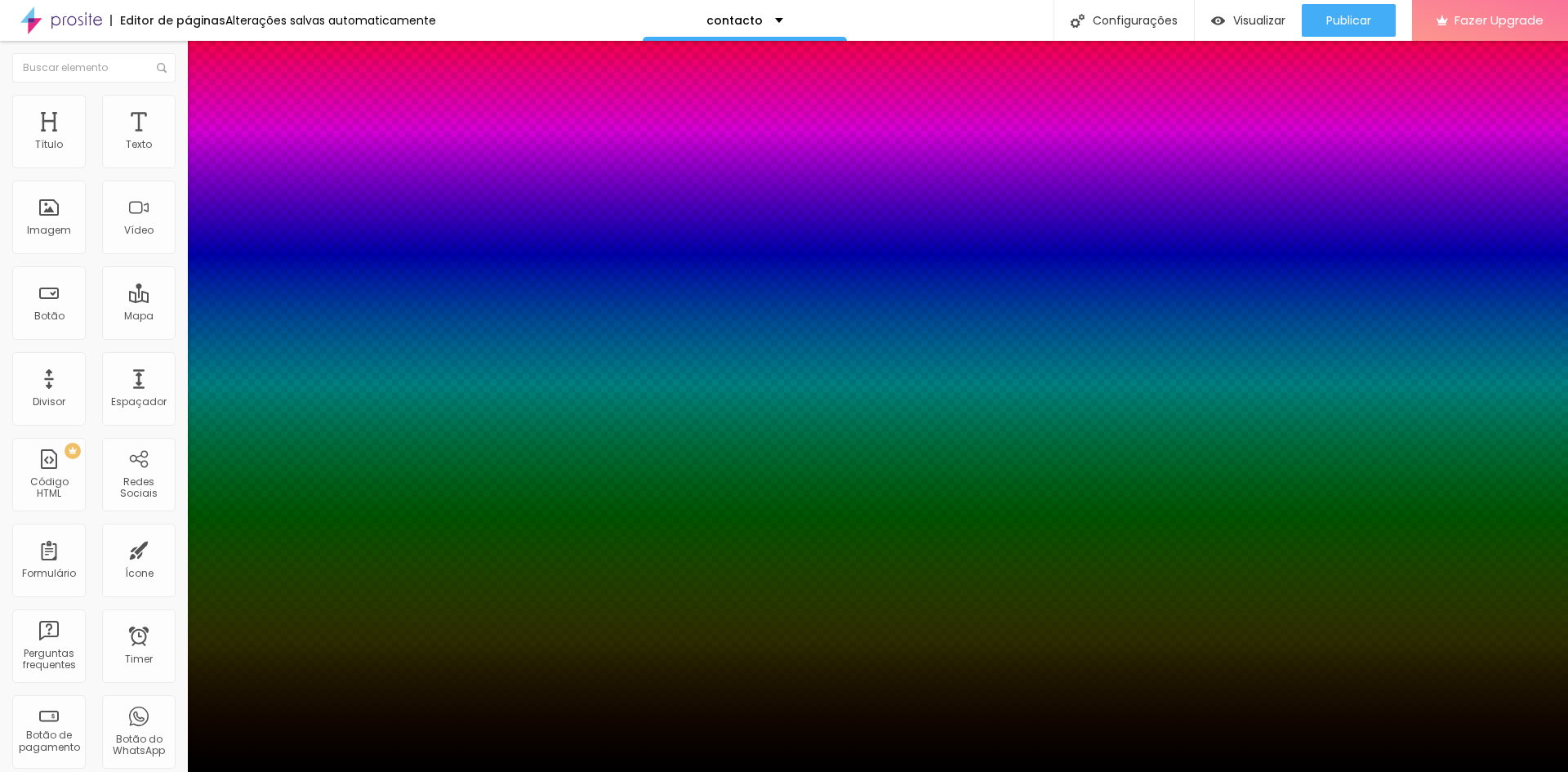 click at bounding box center (784, 4031) 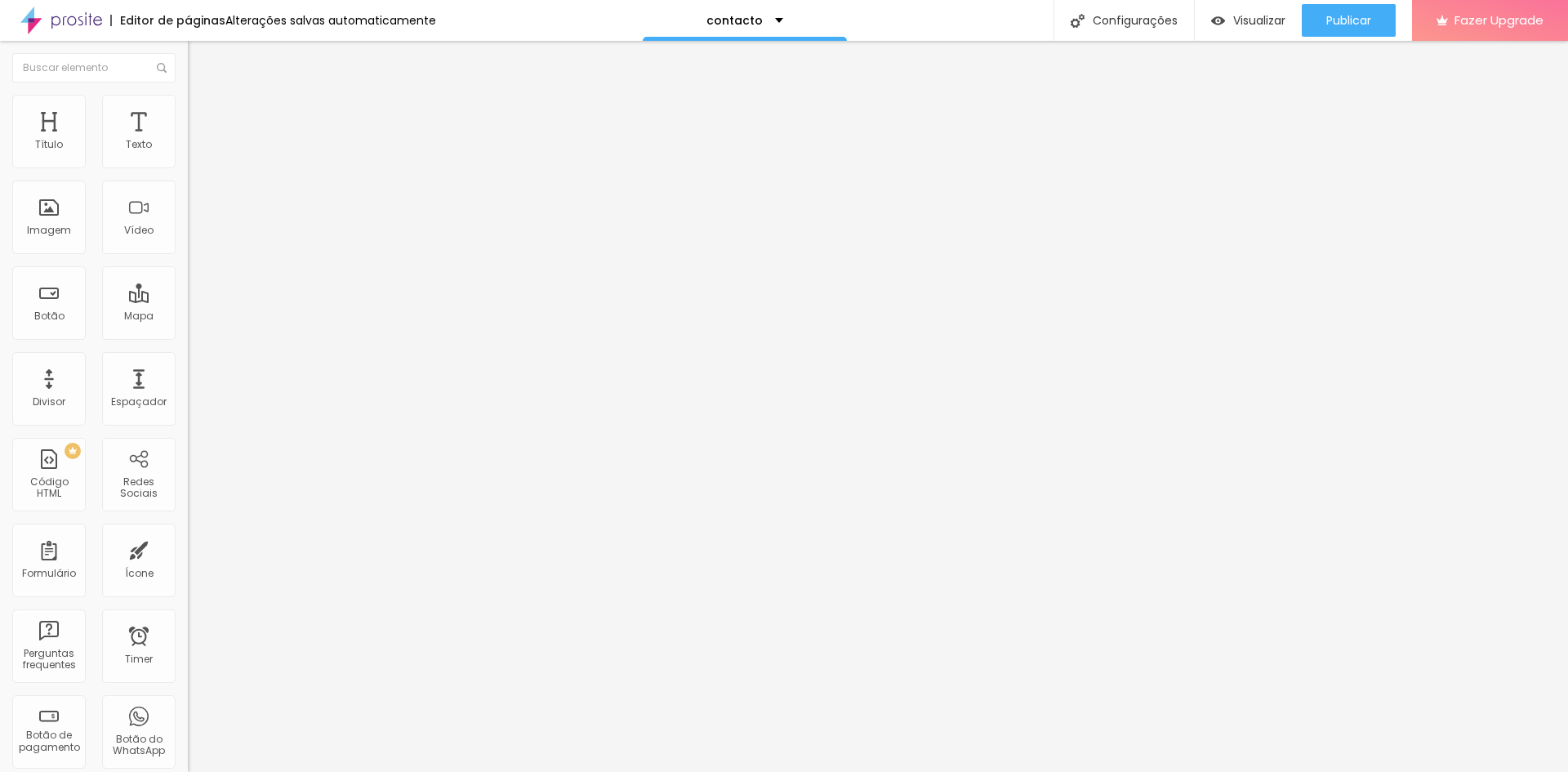 click 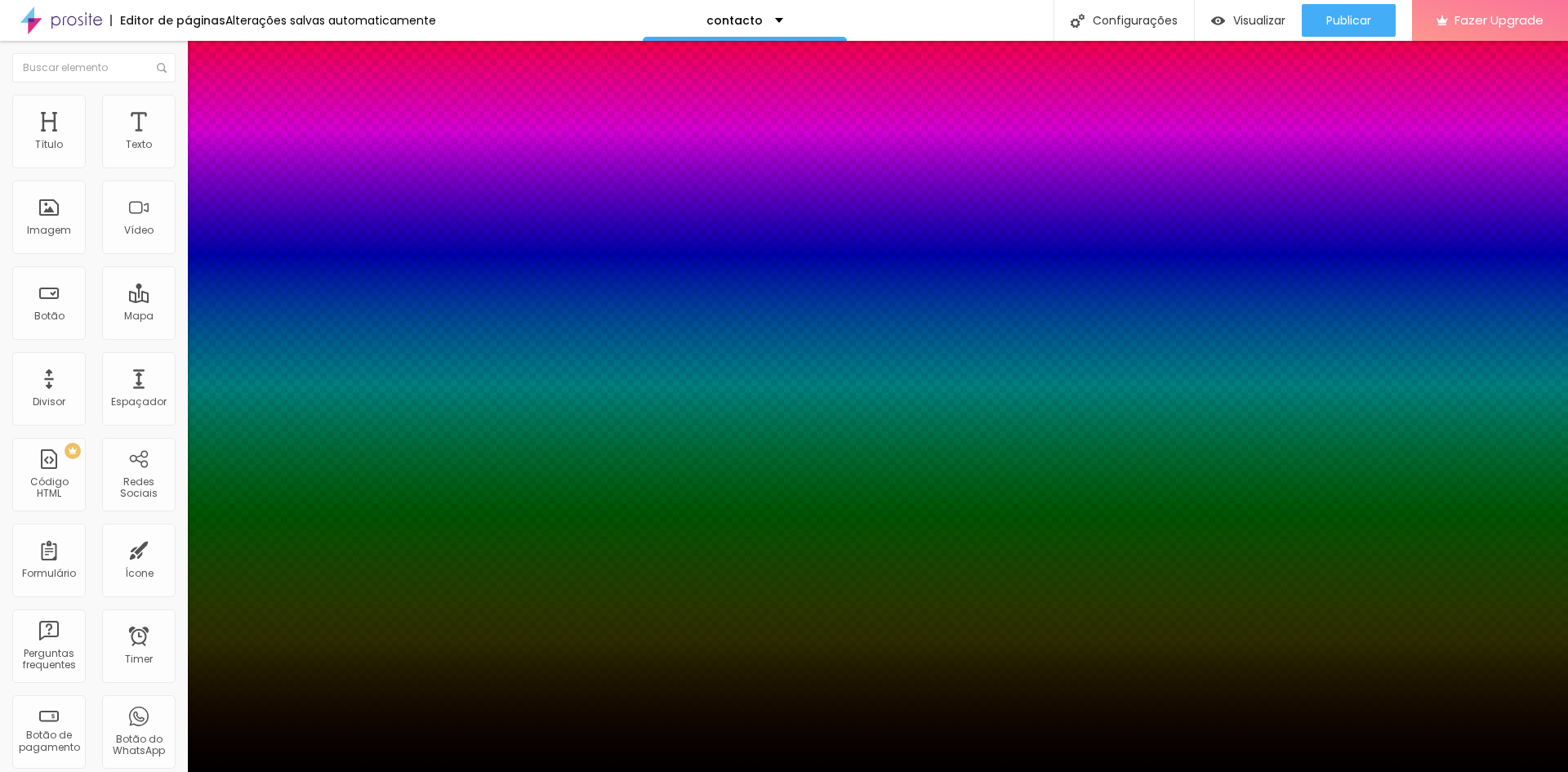 click at bounding box center [784, 772] 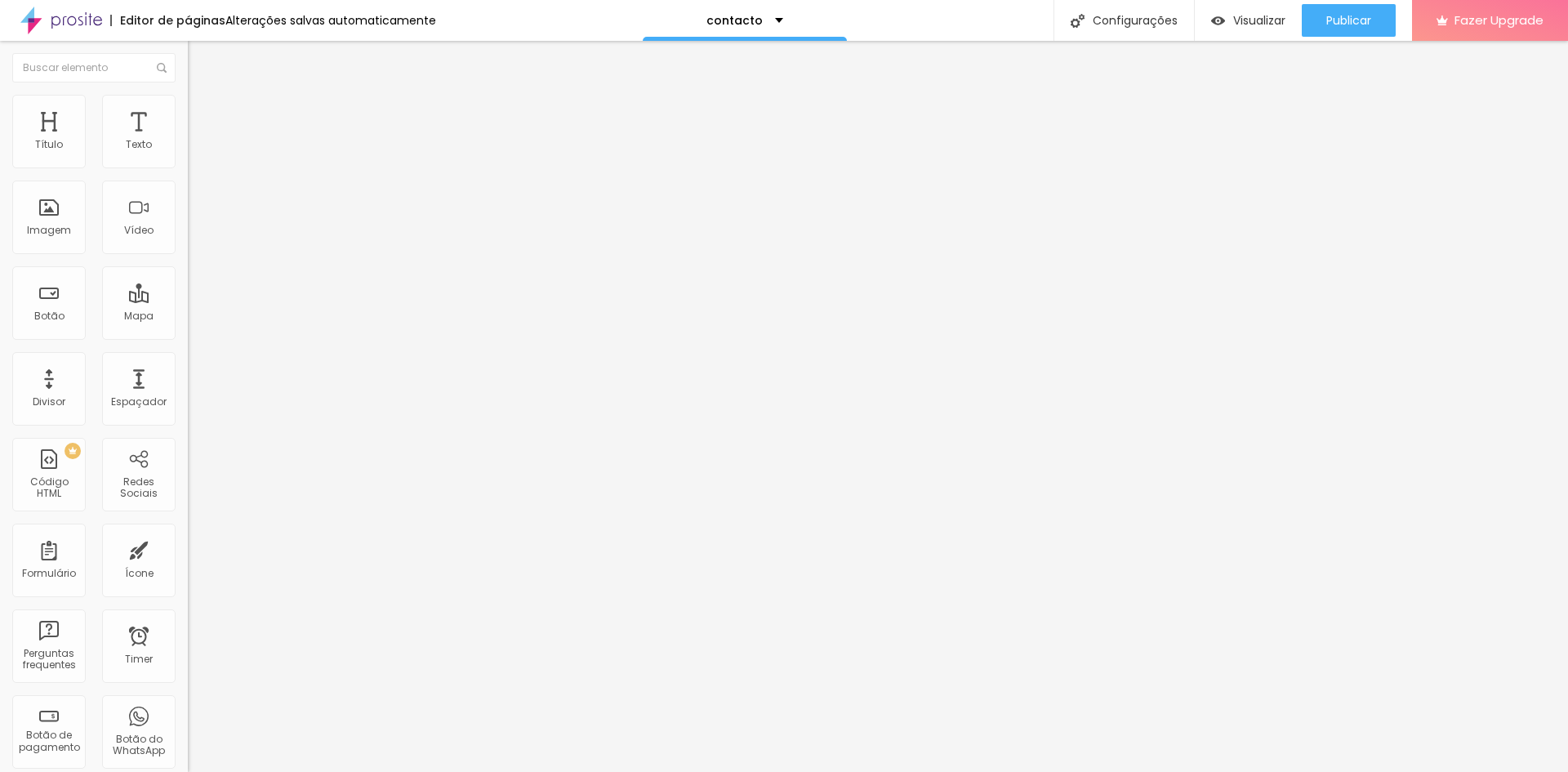 click 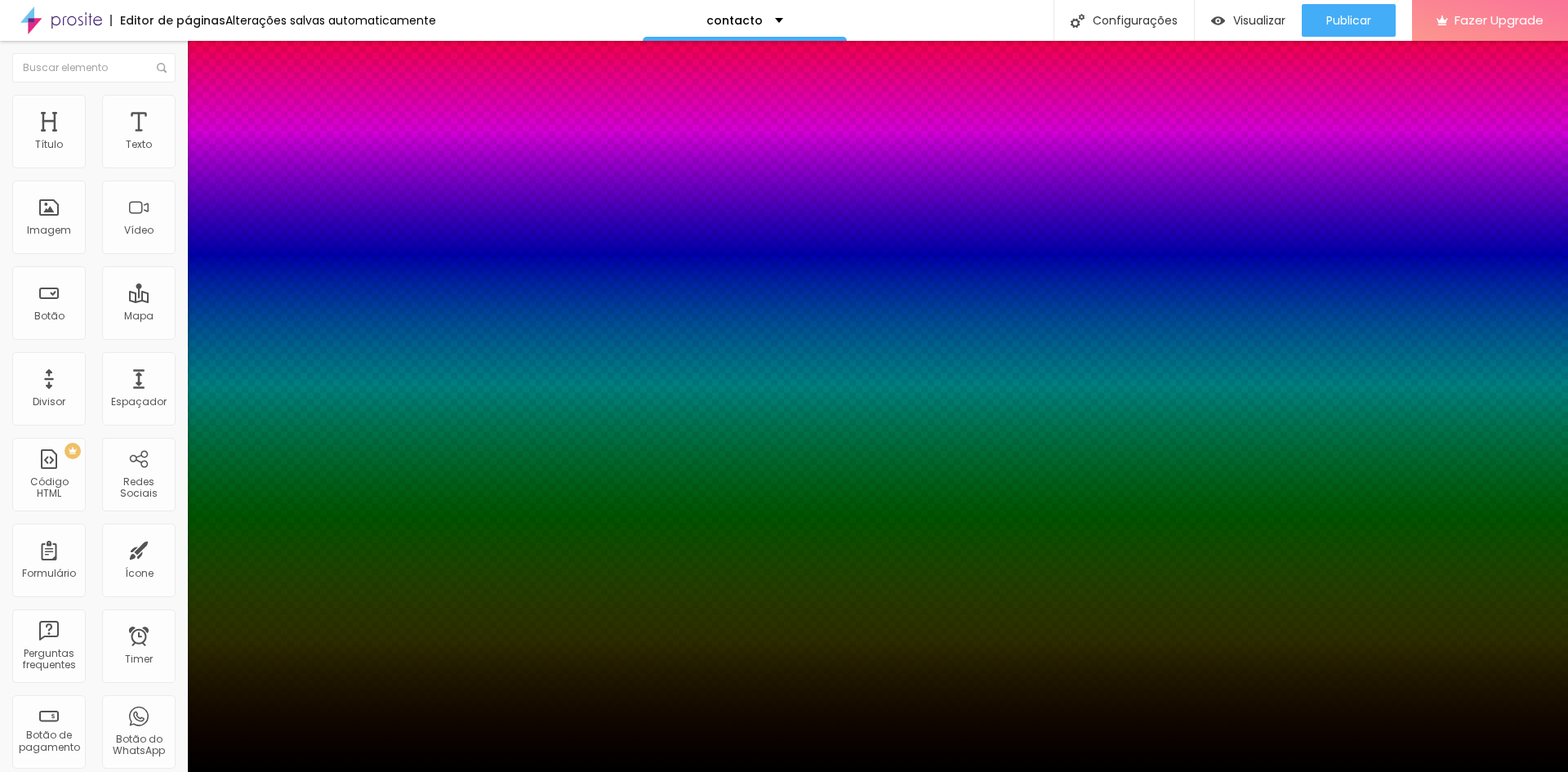 click at bounding box center (784, 772) 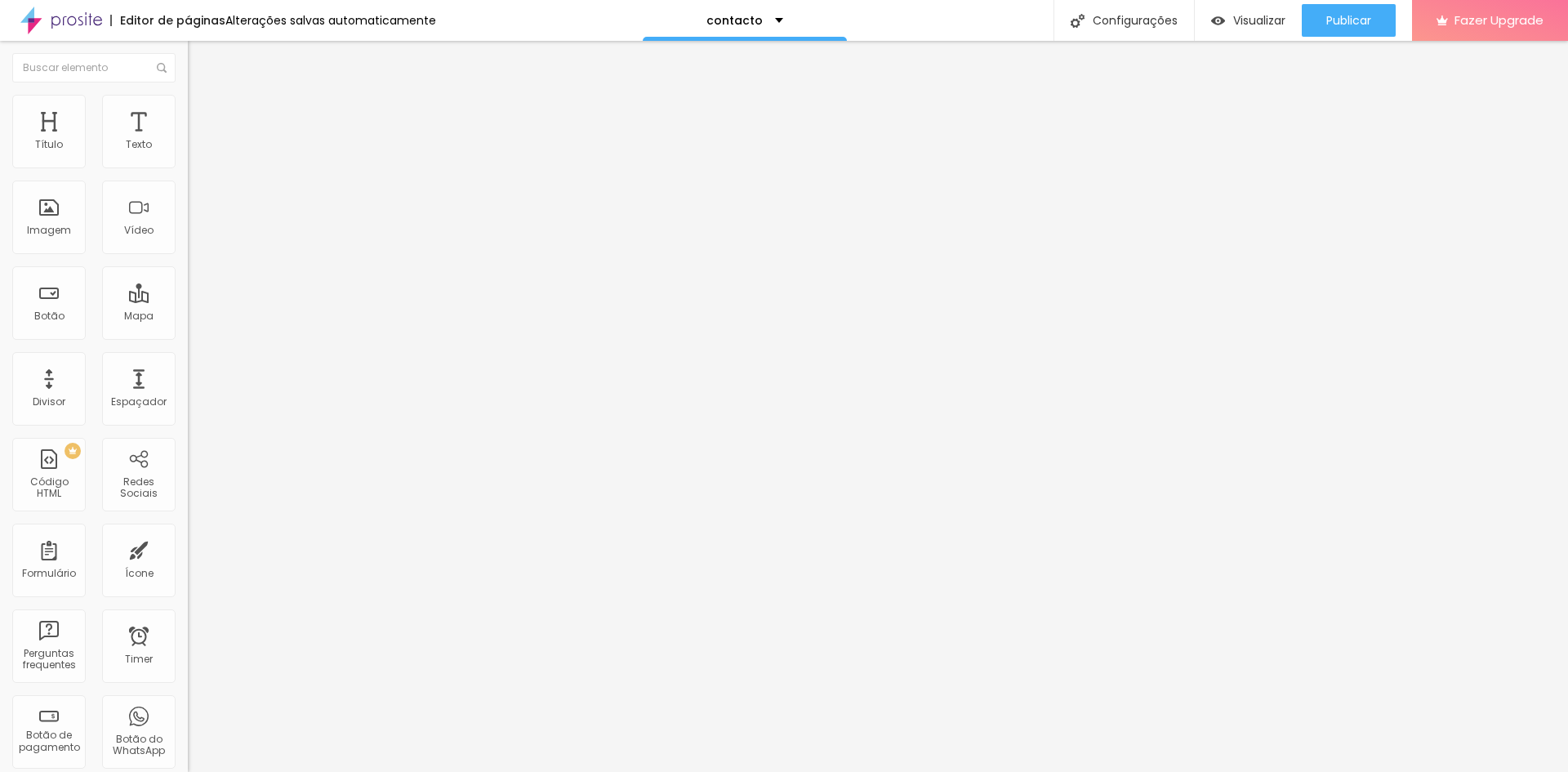 click on "Estilo" at bounding box center (215, 105) 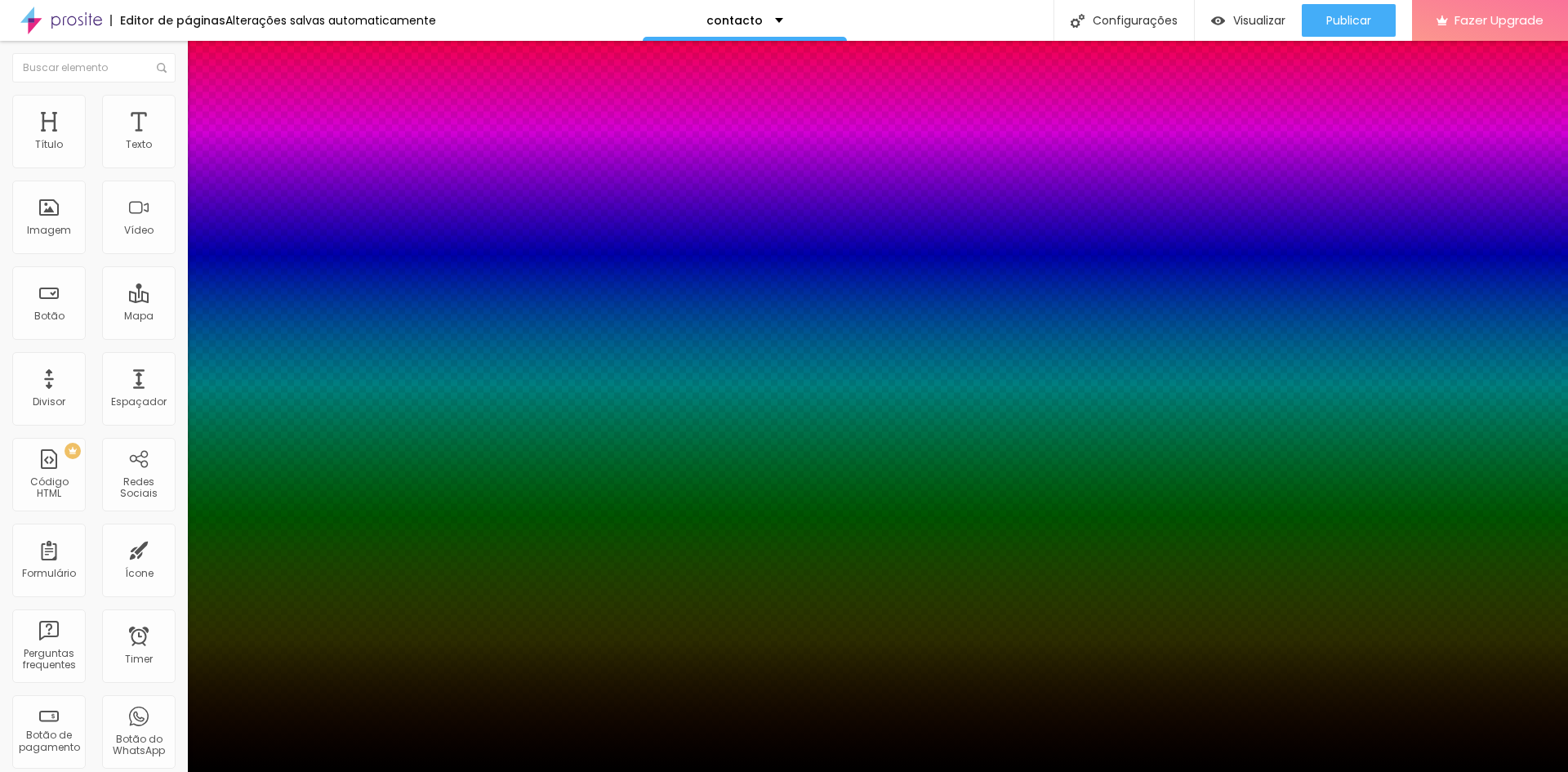 click at bounding box center [784, 872] 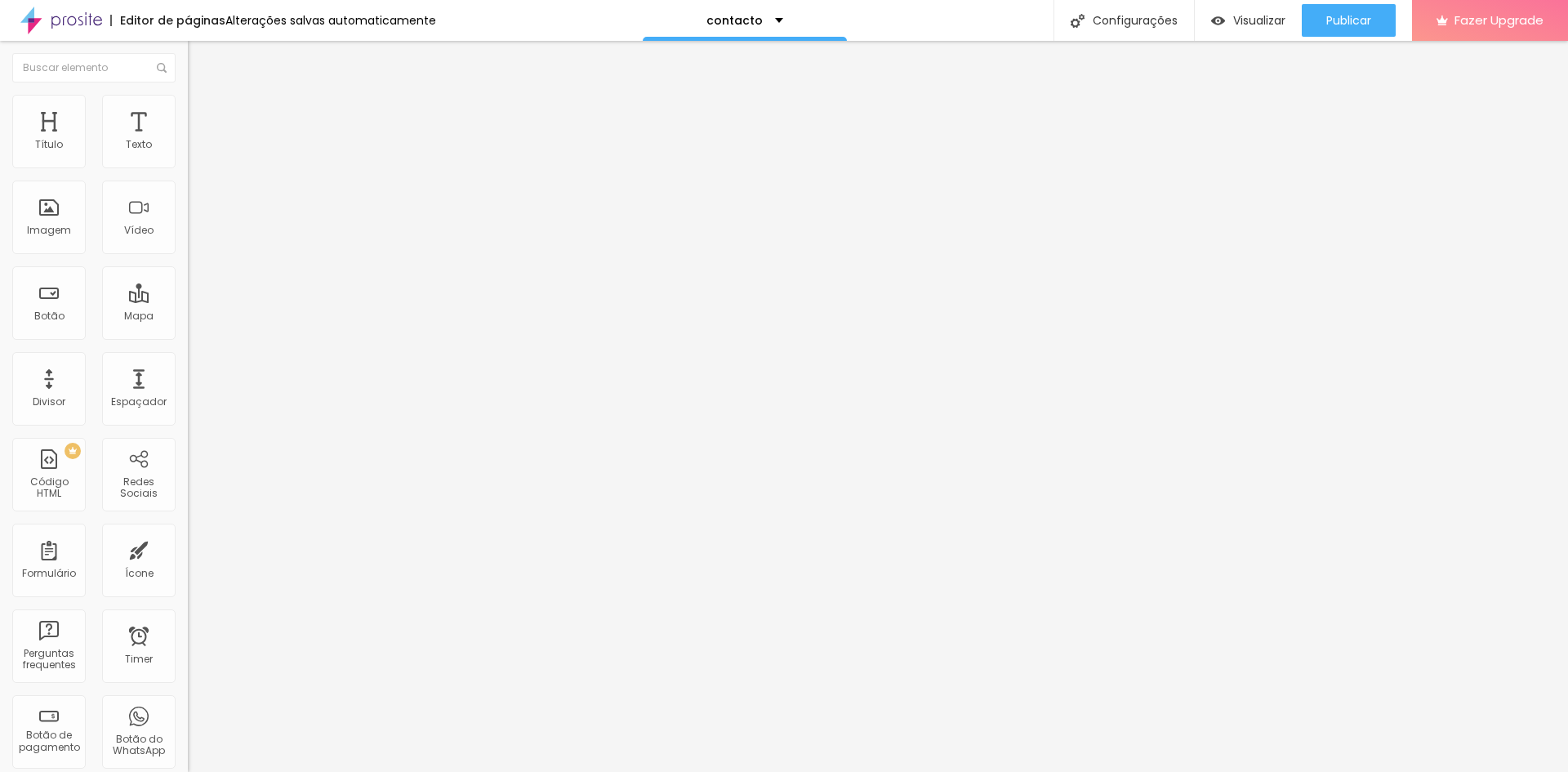 click on "Estilo" at bounding box center (282, 103) 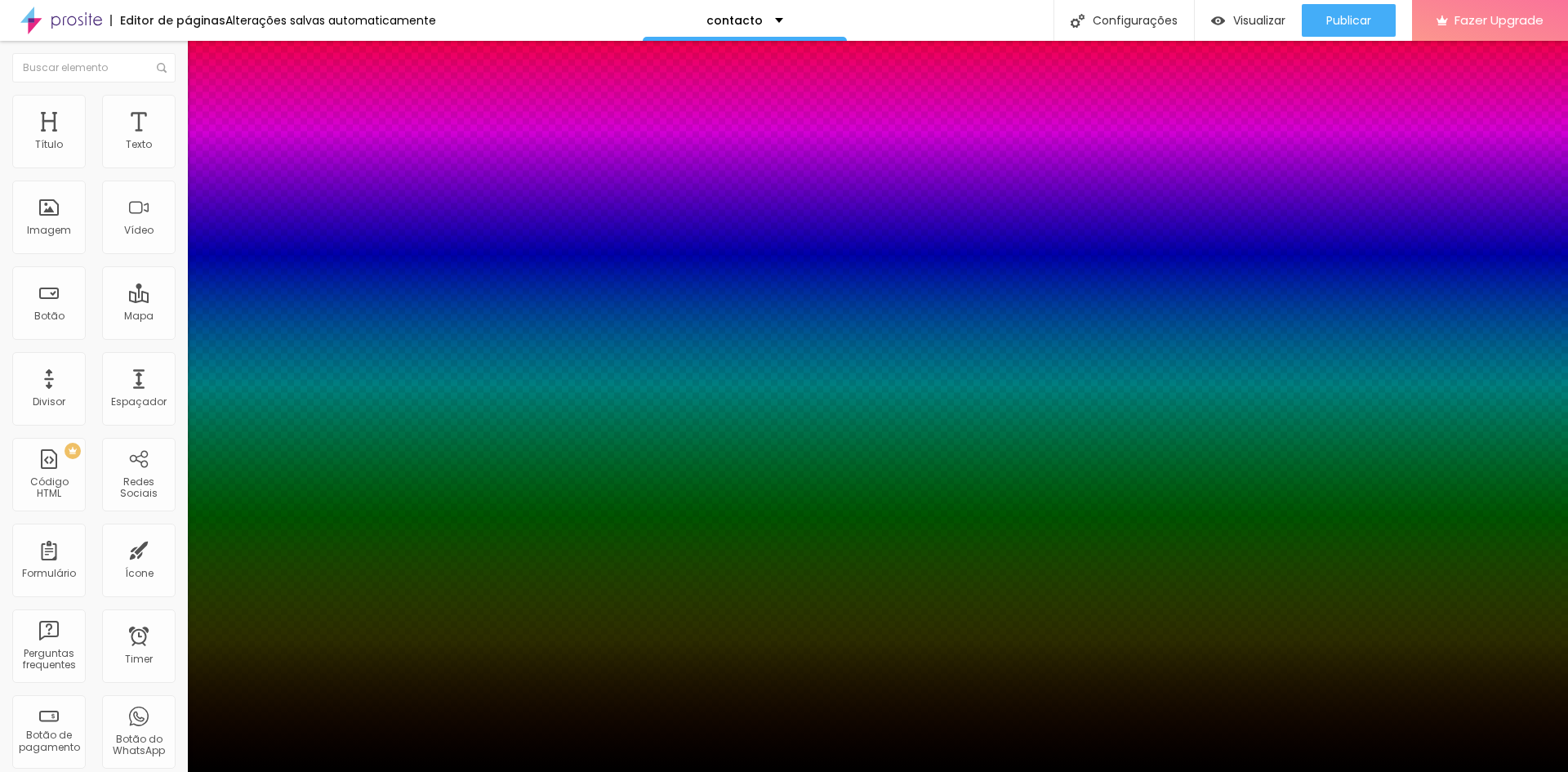 click at bounding box center [784, 872] 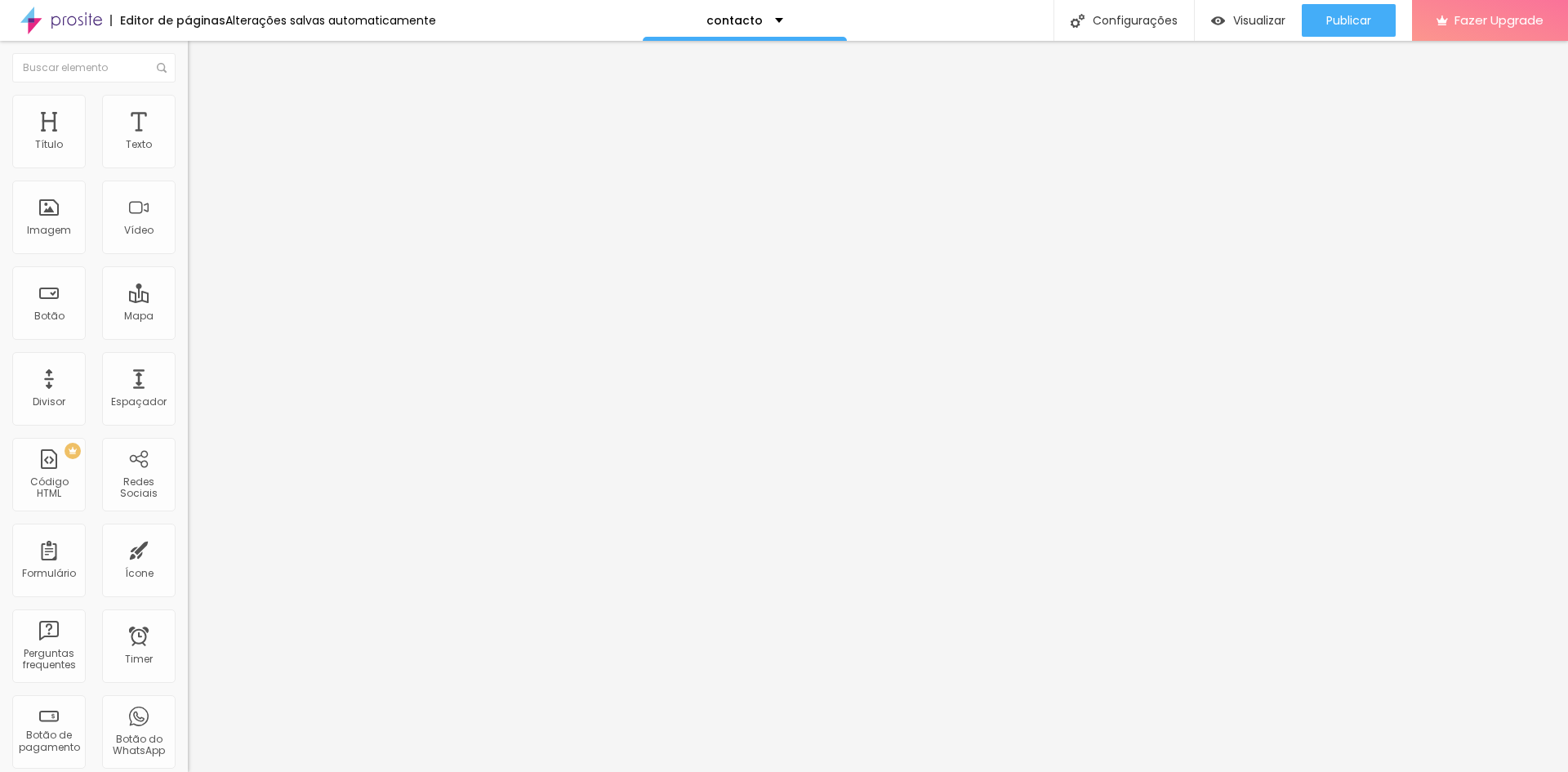 click on "Estilo" at bounding box center [215, 105] 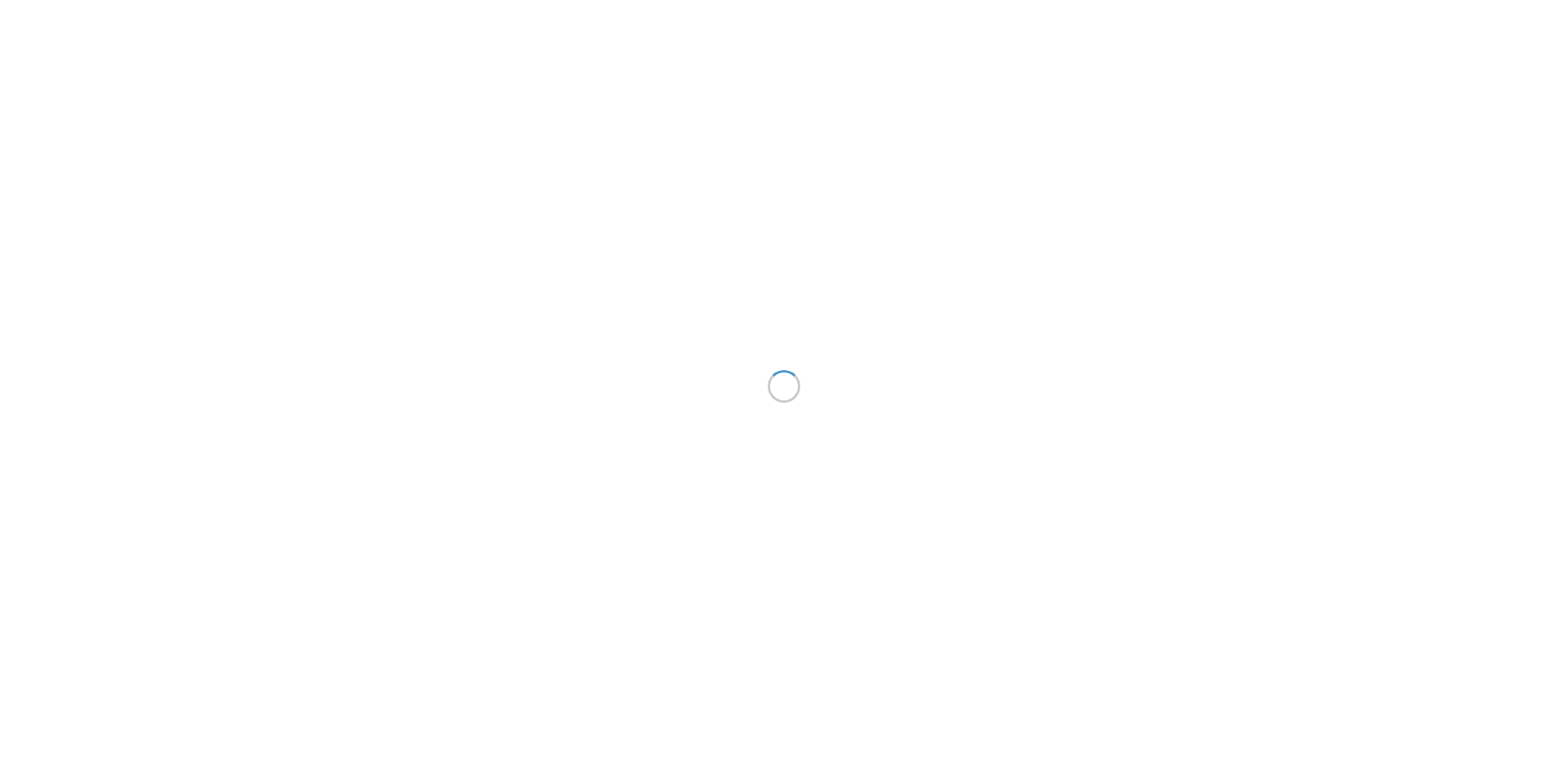 scroll, scrollTop: 0, scrollLeft: 0, axis: both 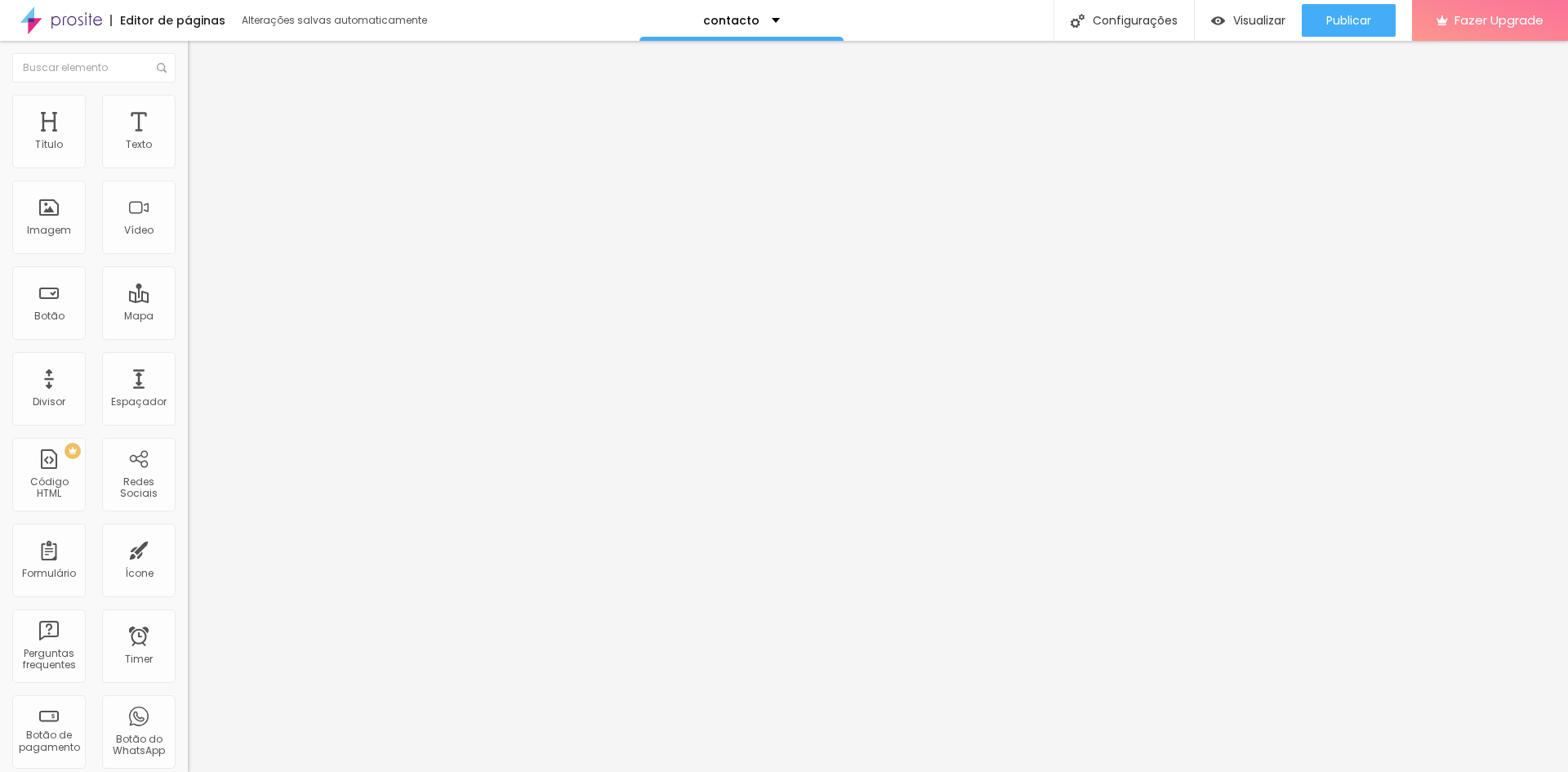 click on "Estilo" at bounding box center (282, 103) 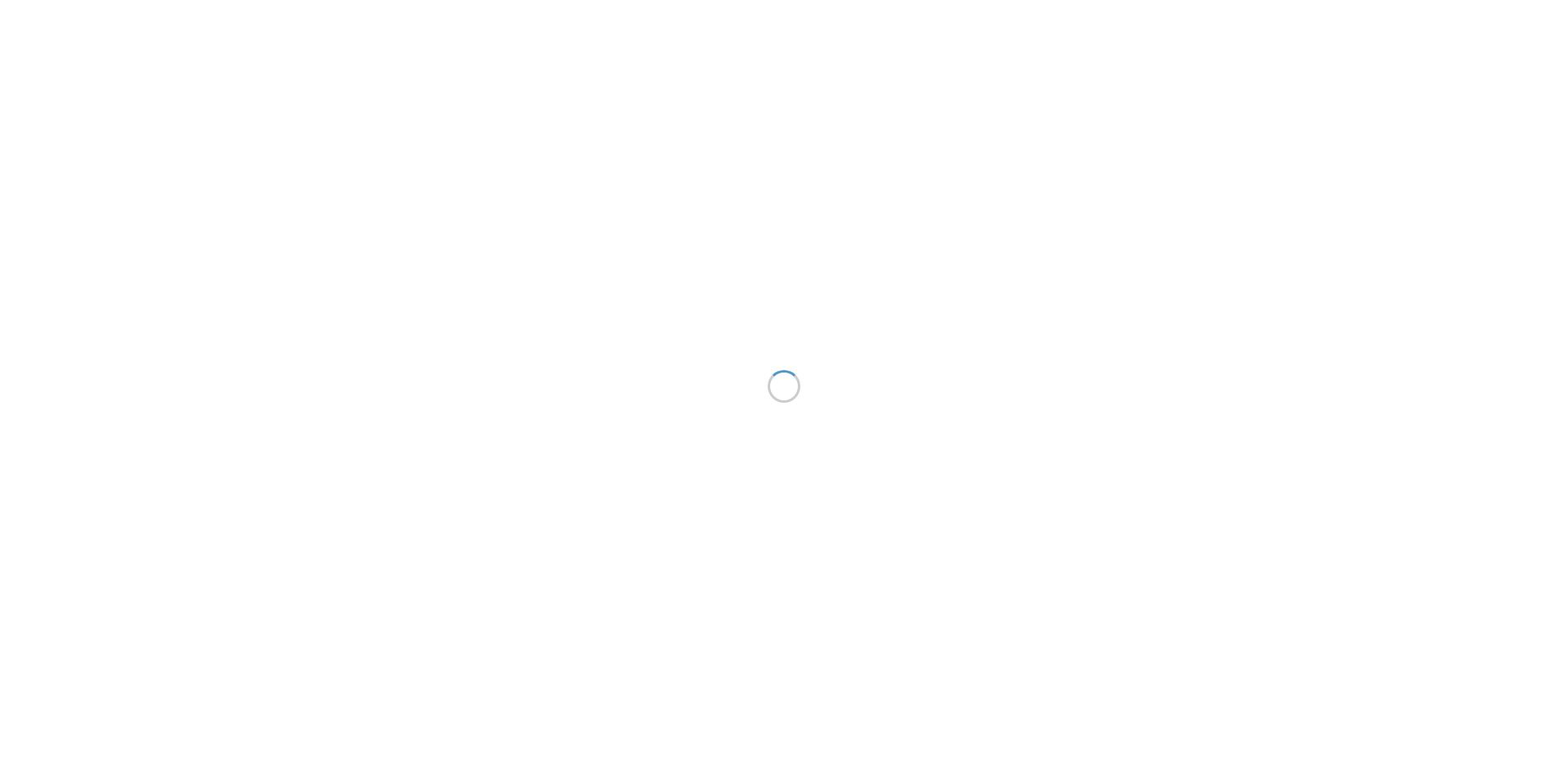 scroll, scrollTop: 0, scrollLeft: 0, axis: both 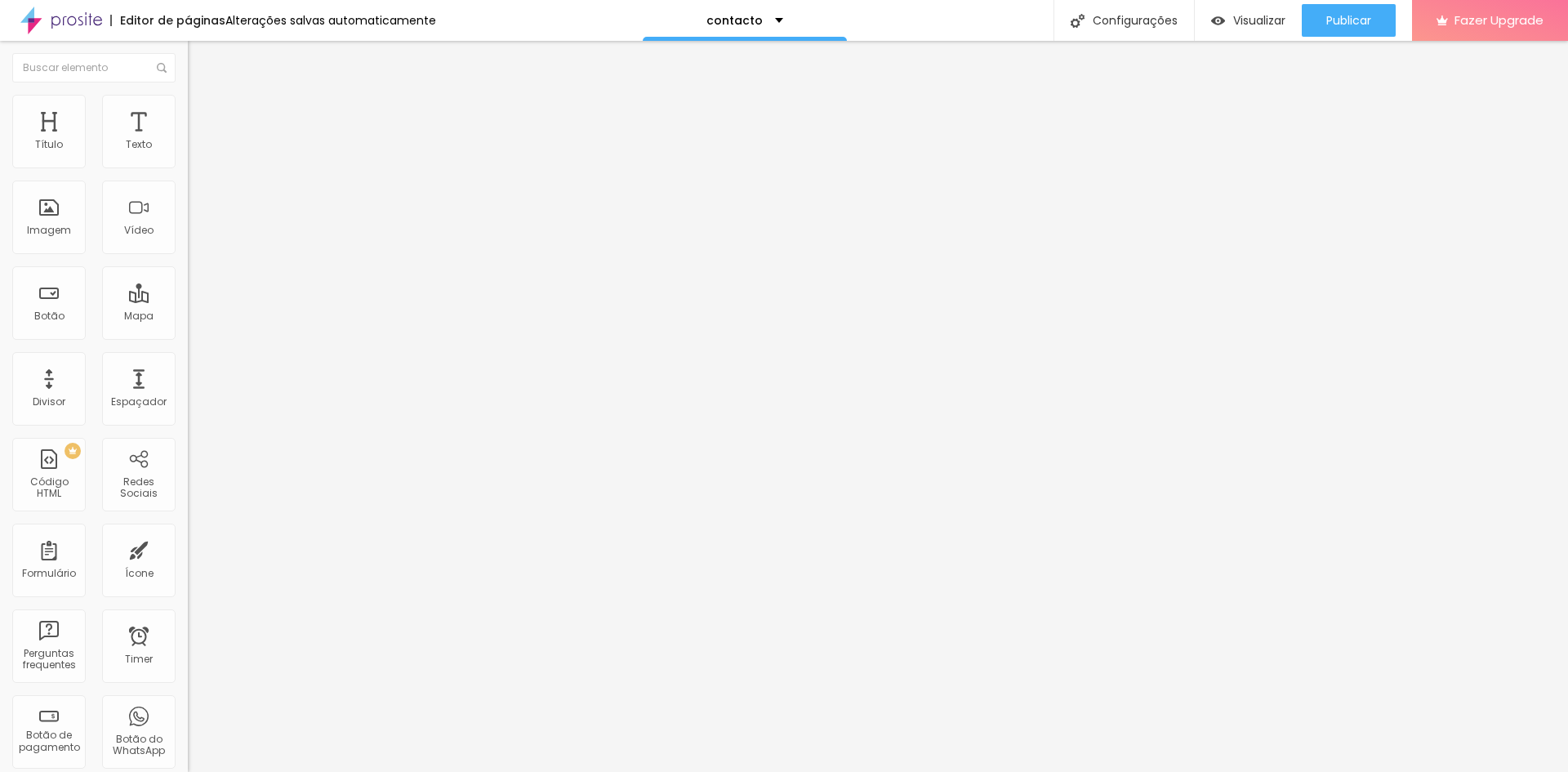 click at bounding box center (195, 102) 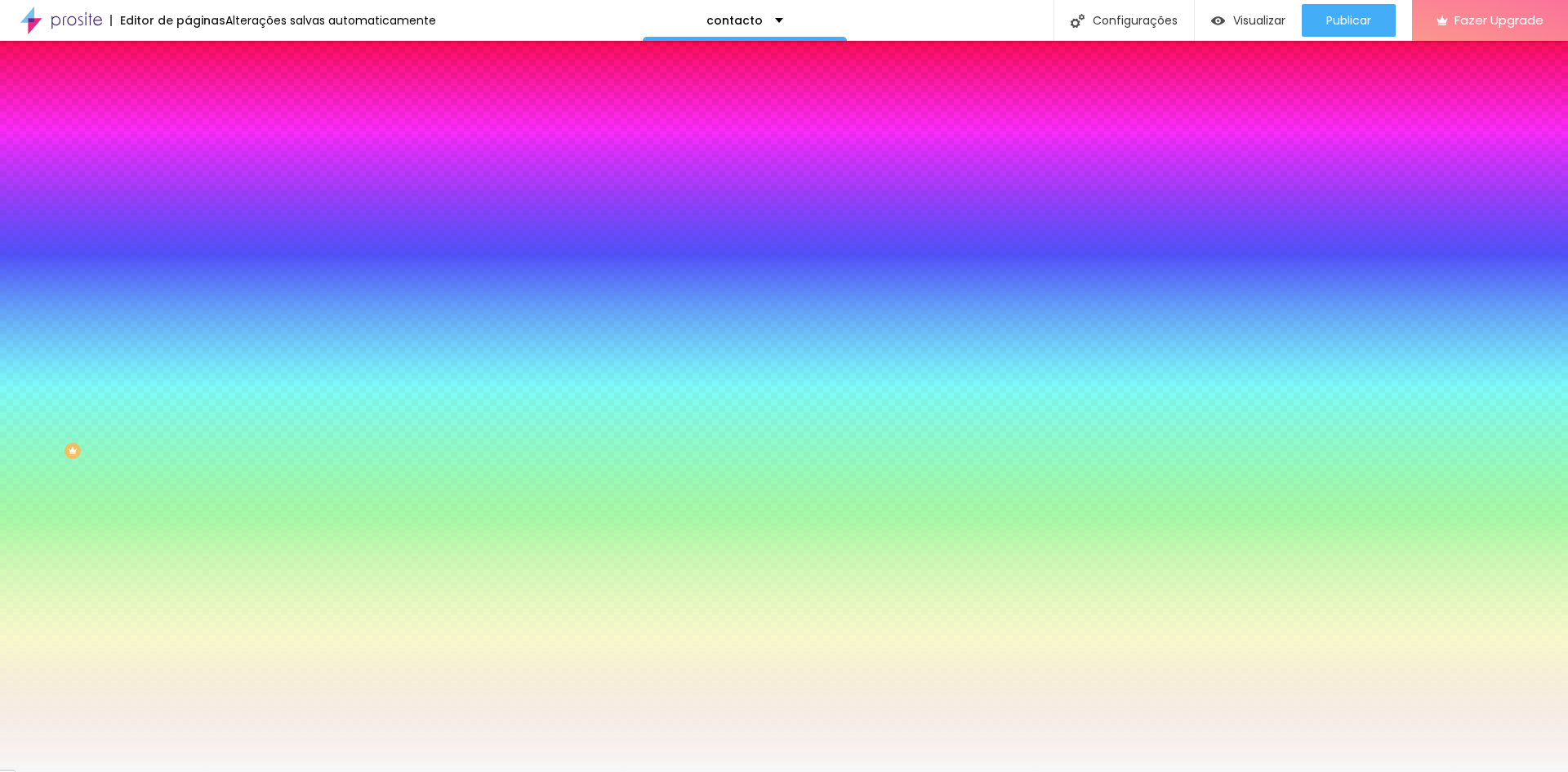 click at bounding box center [282, 156] 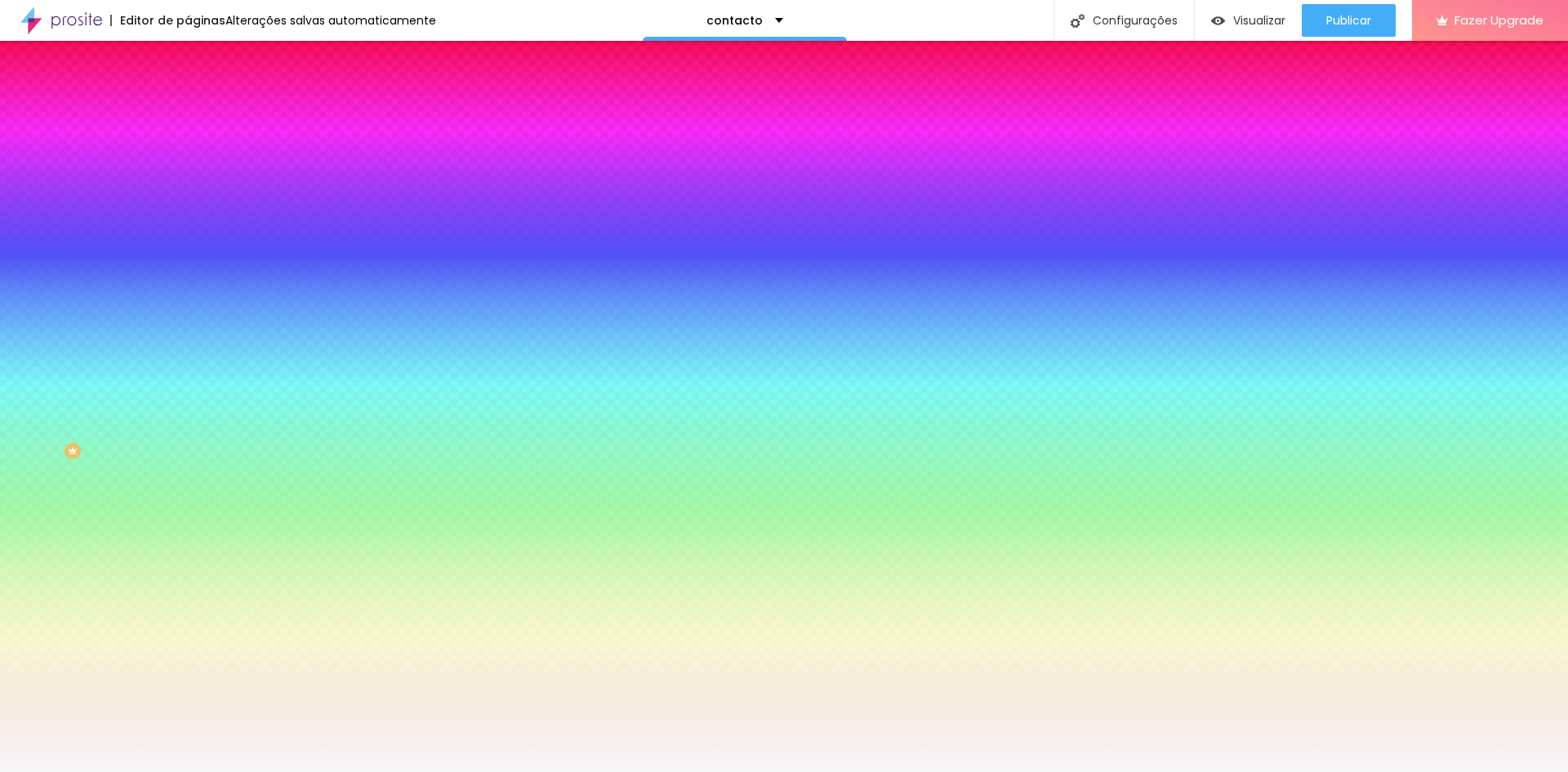 drag, startPoint x: 161, startPoint y: 304, endPoint x: 157, endPoint y: 133, distance: 171.0468 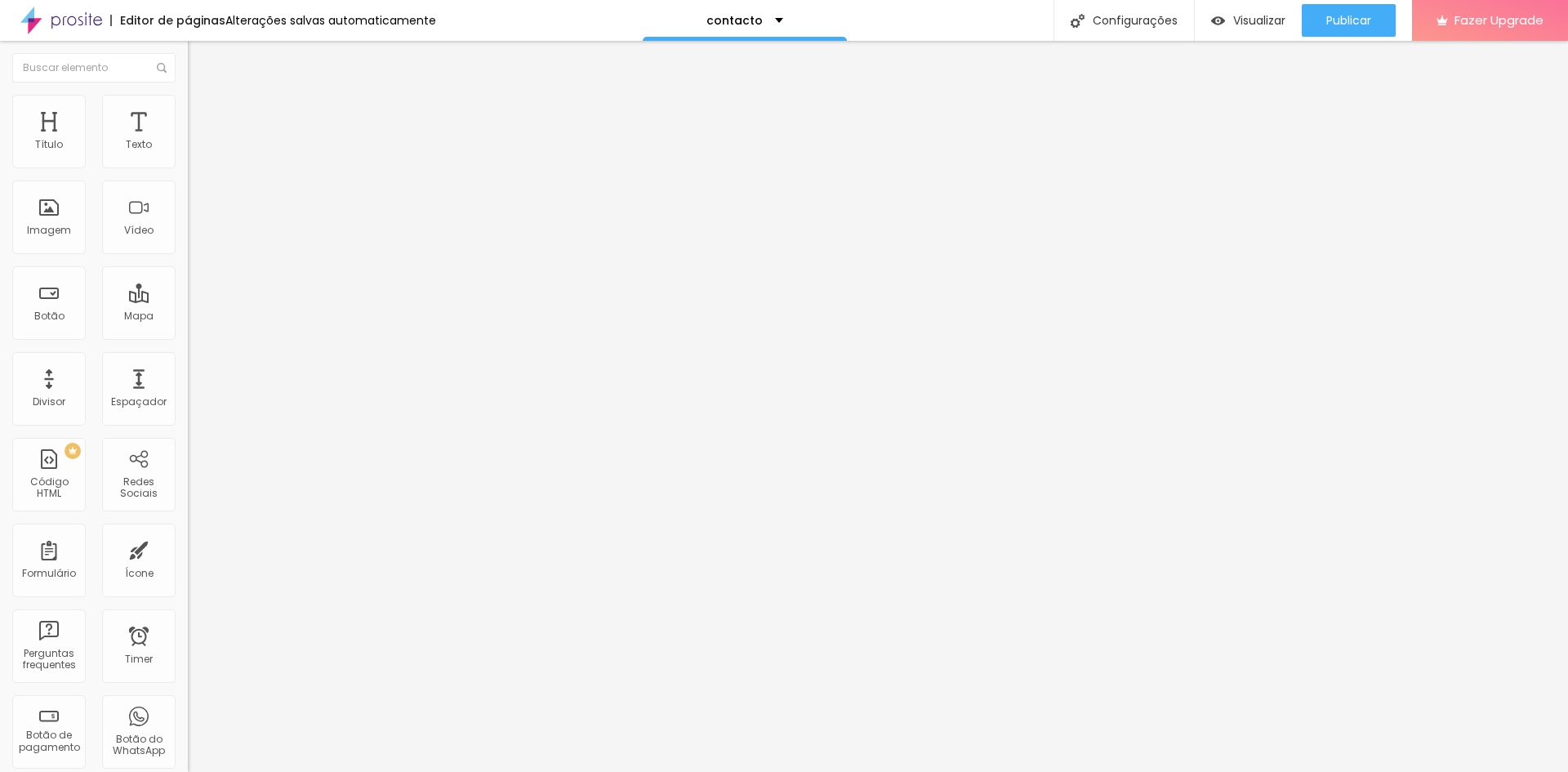 click at bounding box center (195, 102) 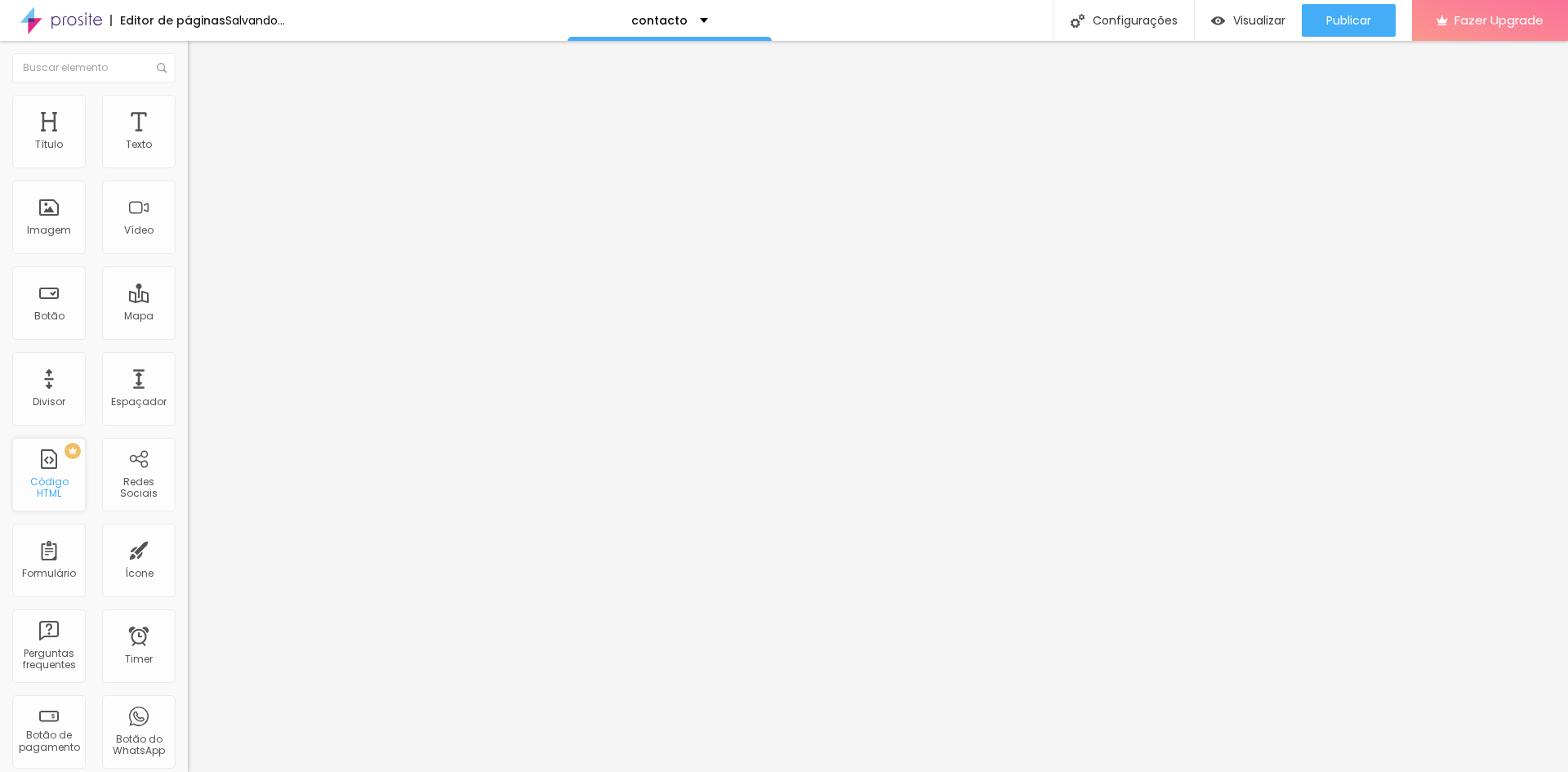 scroll, scrollTop: 331, scrollLeft: 0, axis: vertical 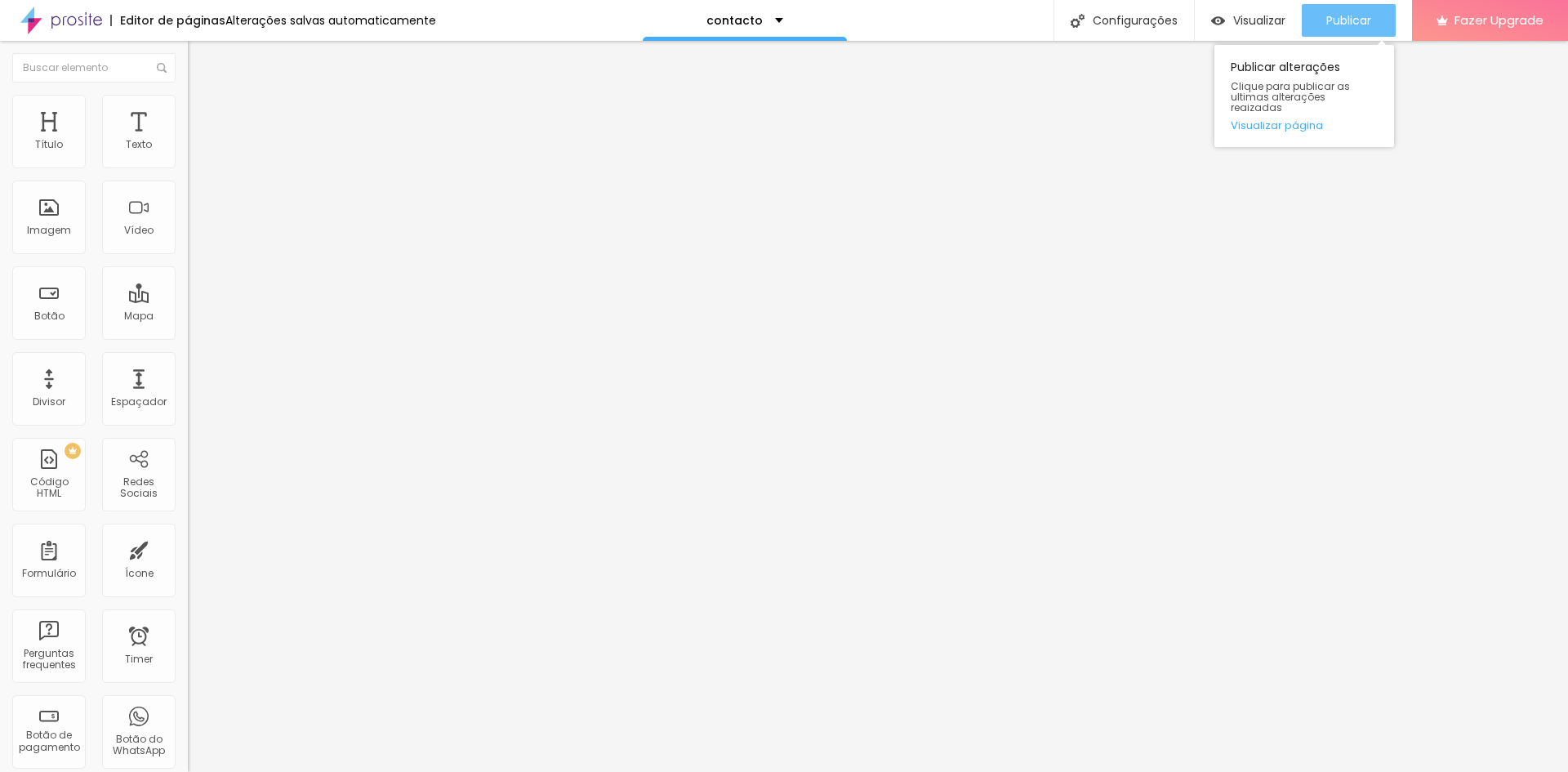 click on "Publicar" at bounding box center (1348, 20) 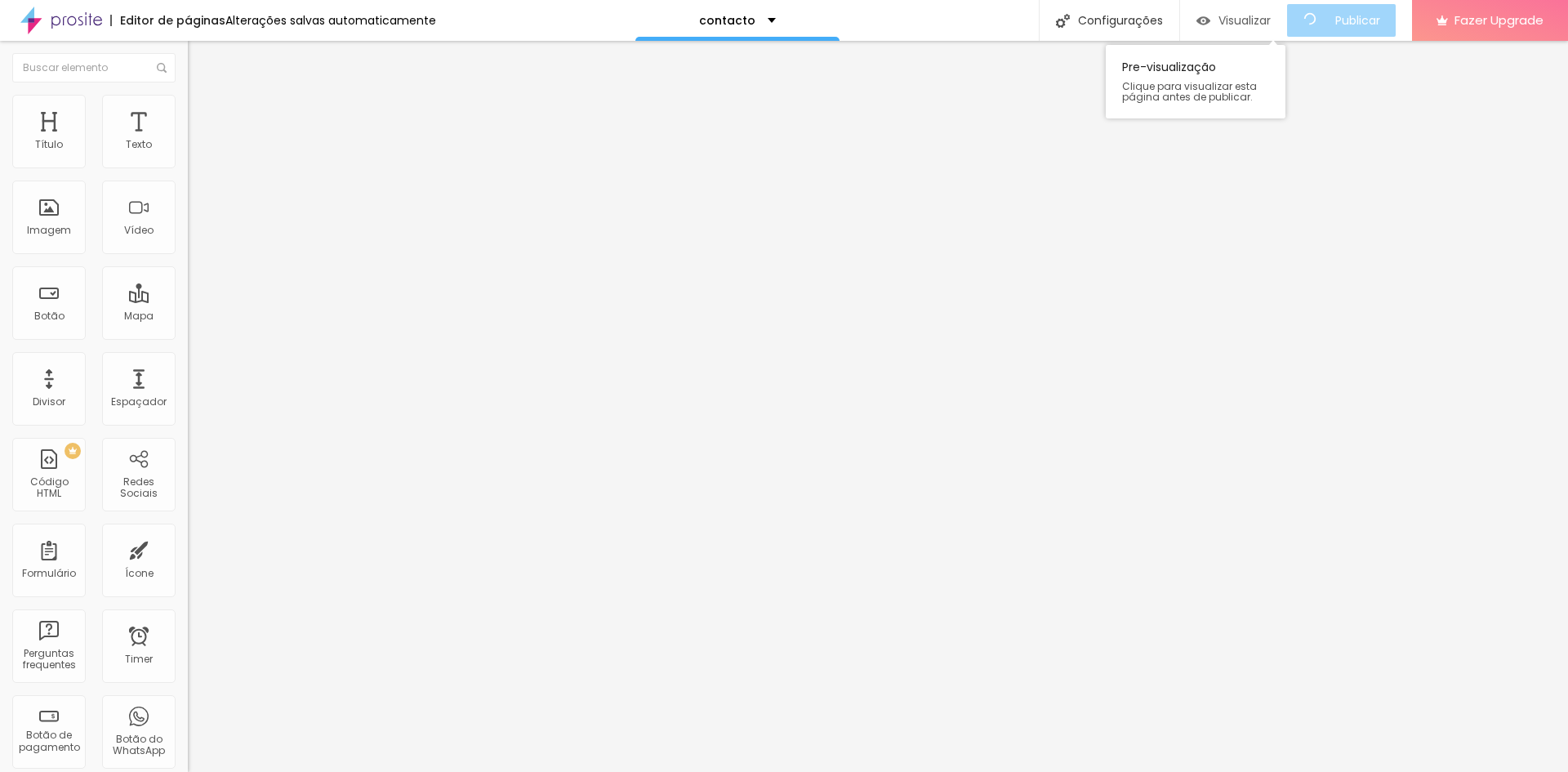 click on "Visualizar" at bounding box center [1245, 20] 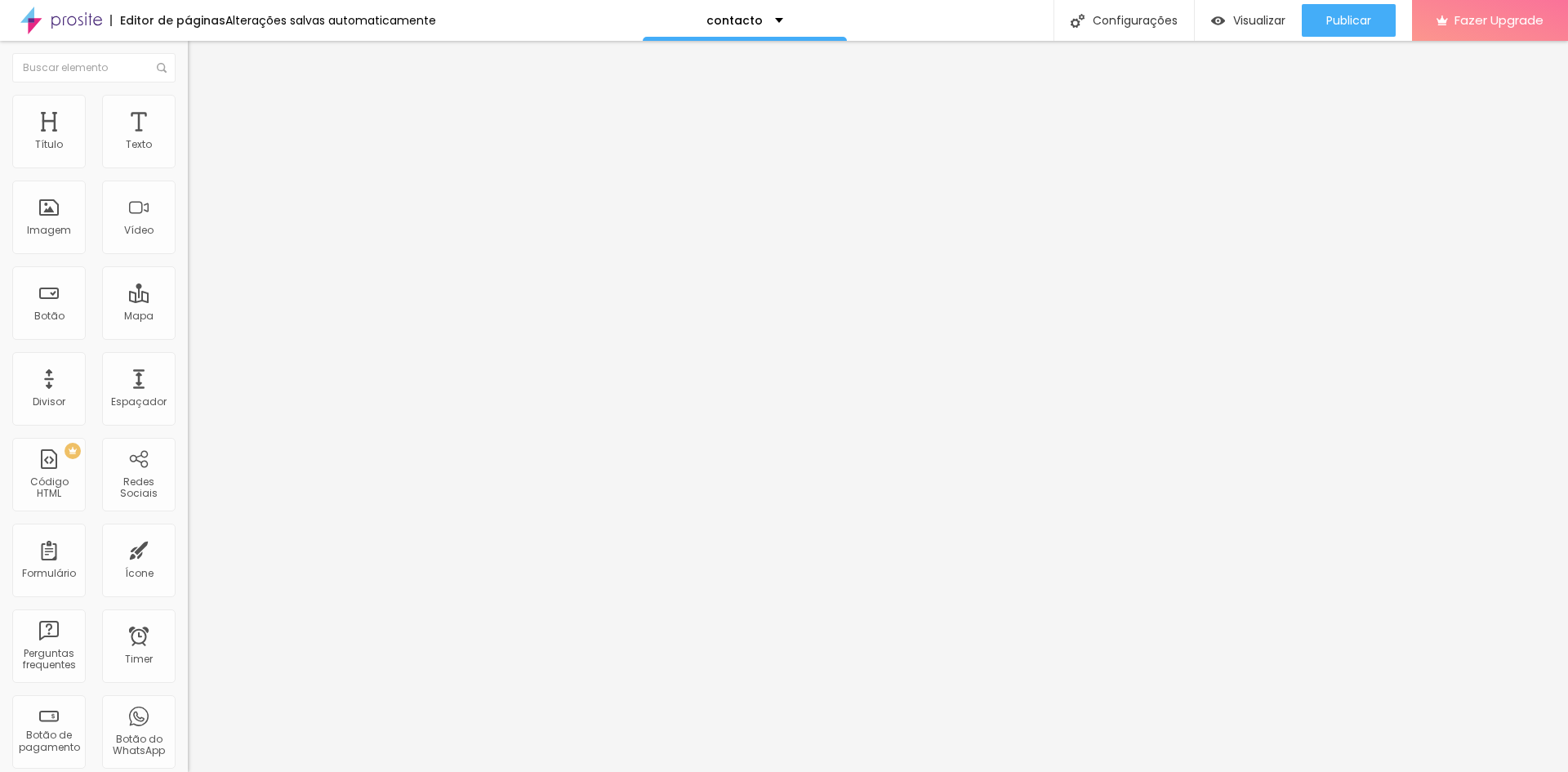 click at bounding box center (195, 102) 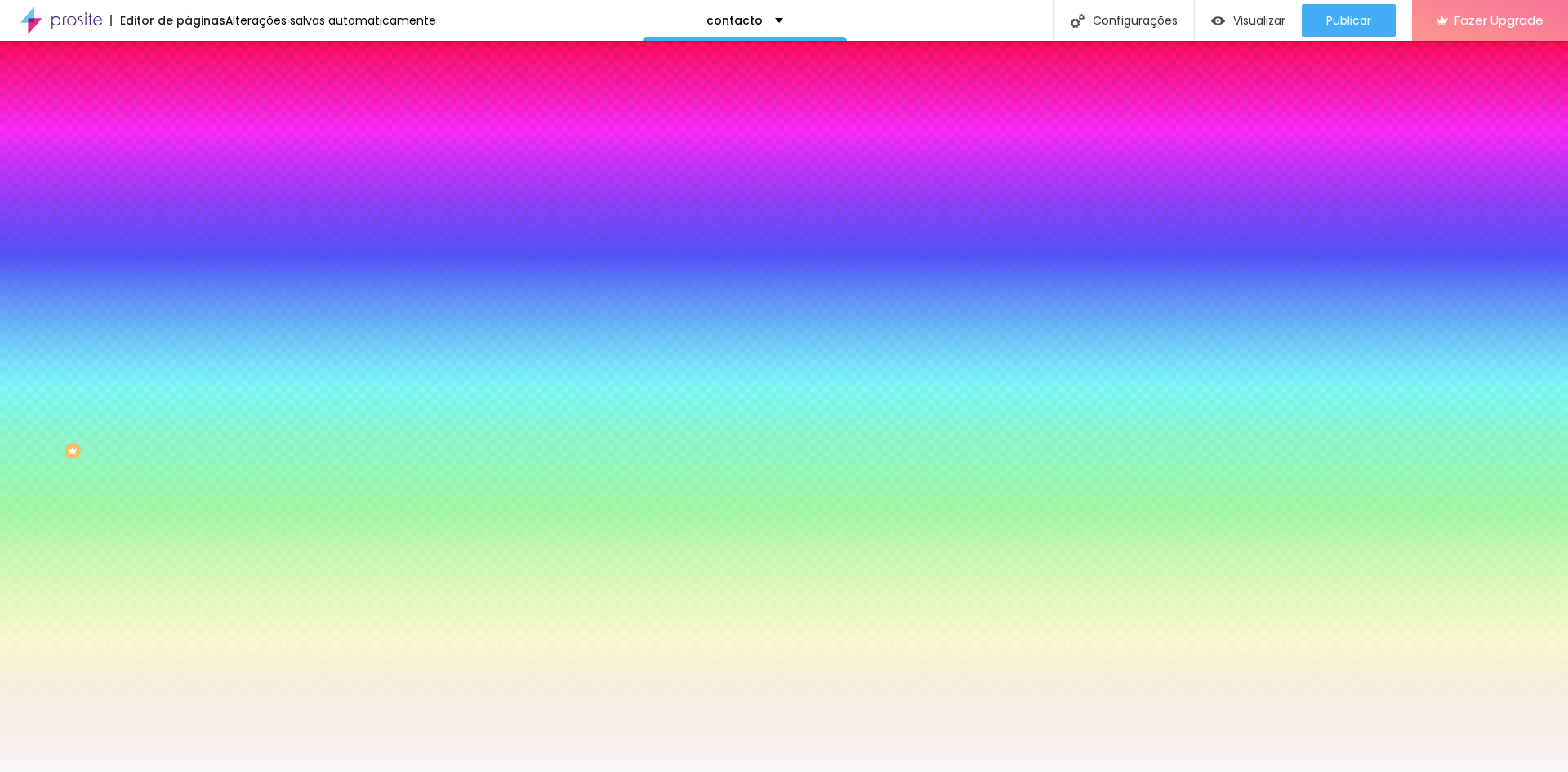 type on "3" 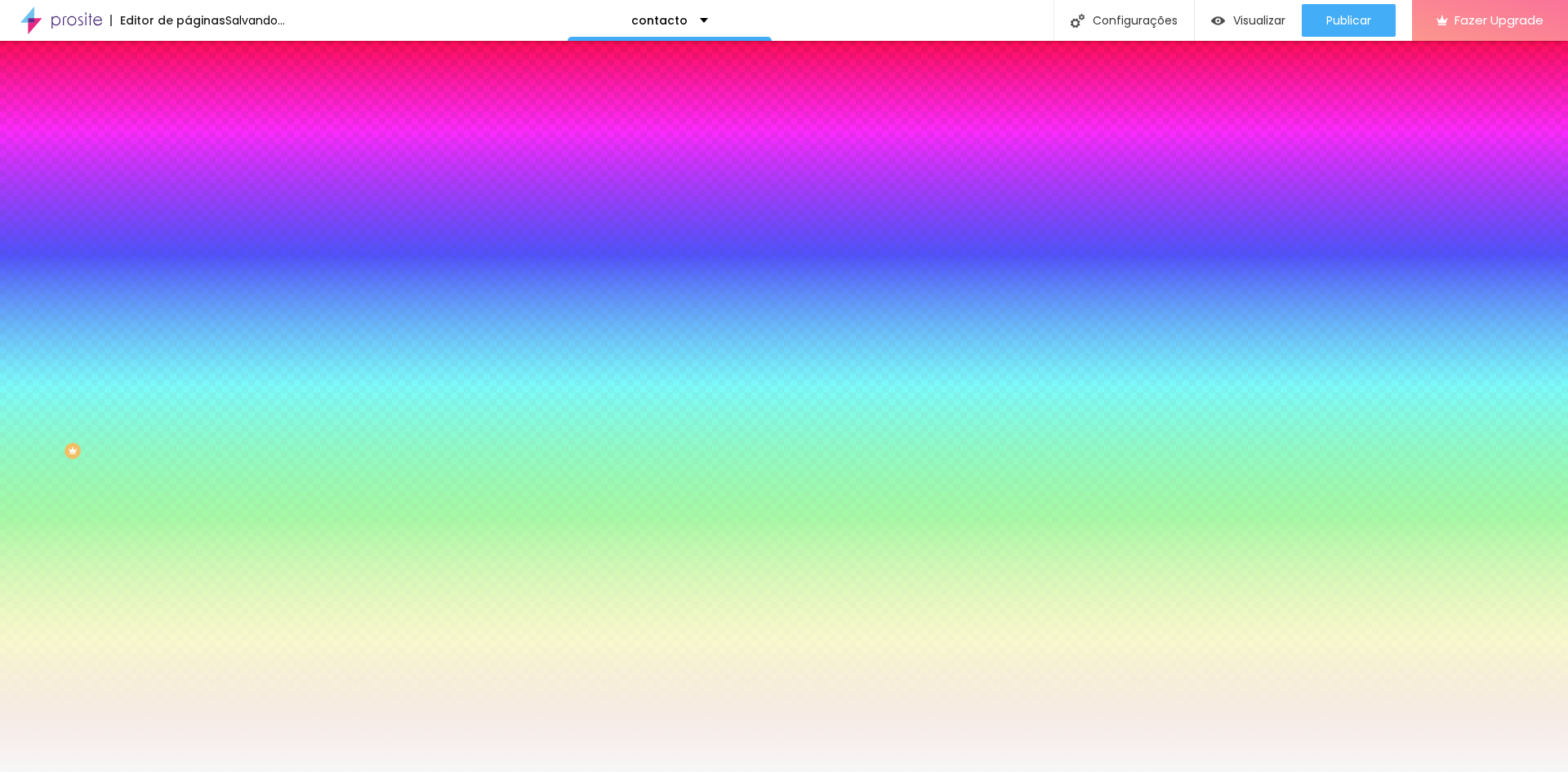 drag, startPoint x: 38, startPoint y: 199, endPoint x: 104, endPoint y: 204, distance: 66.189123 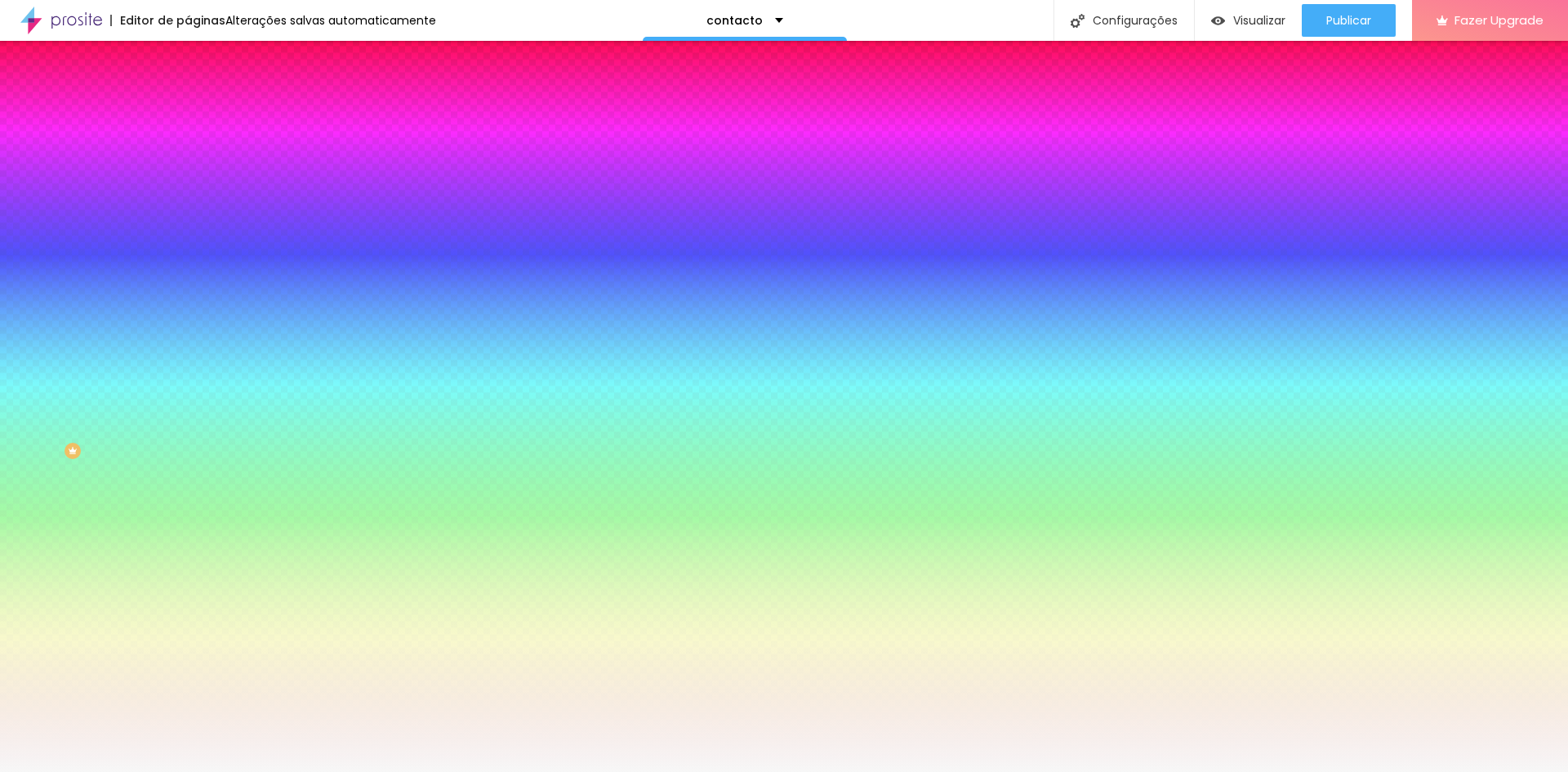 type on "130" 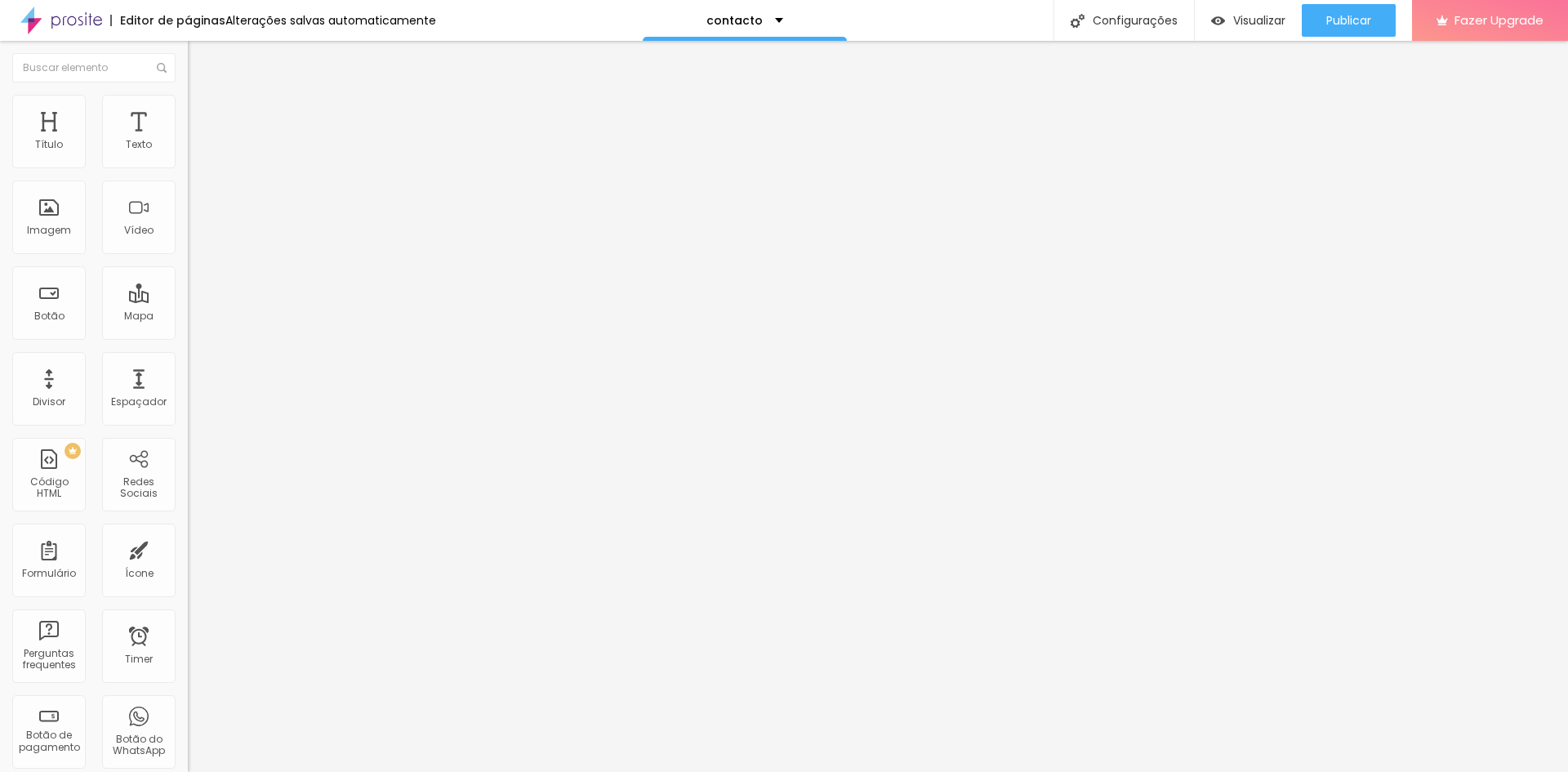 click on "Estilo" at bounding box center [215, 105] 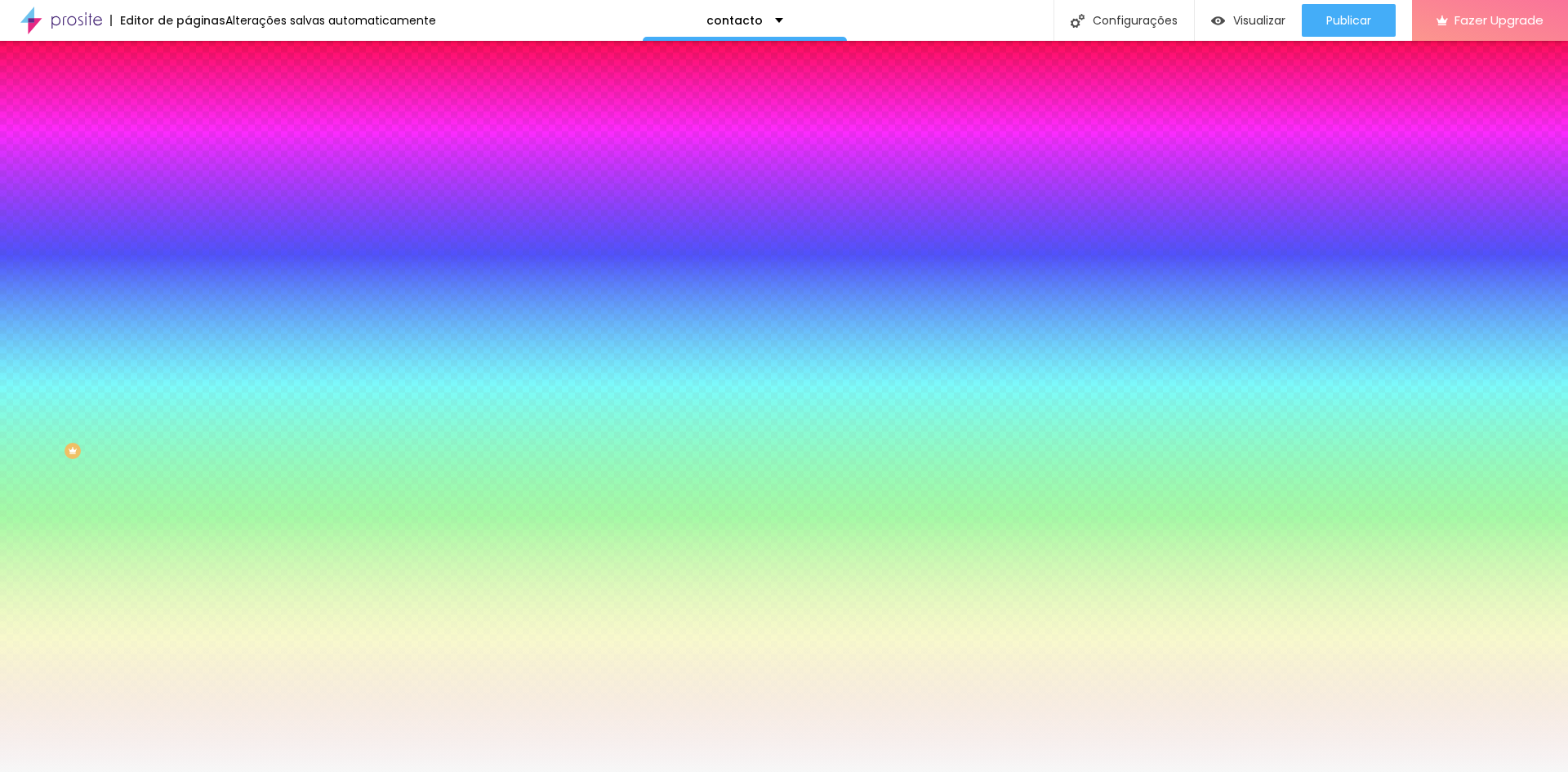 type on "196" 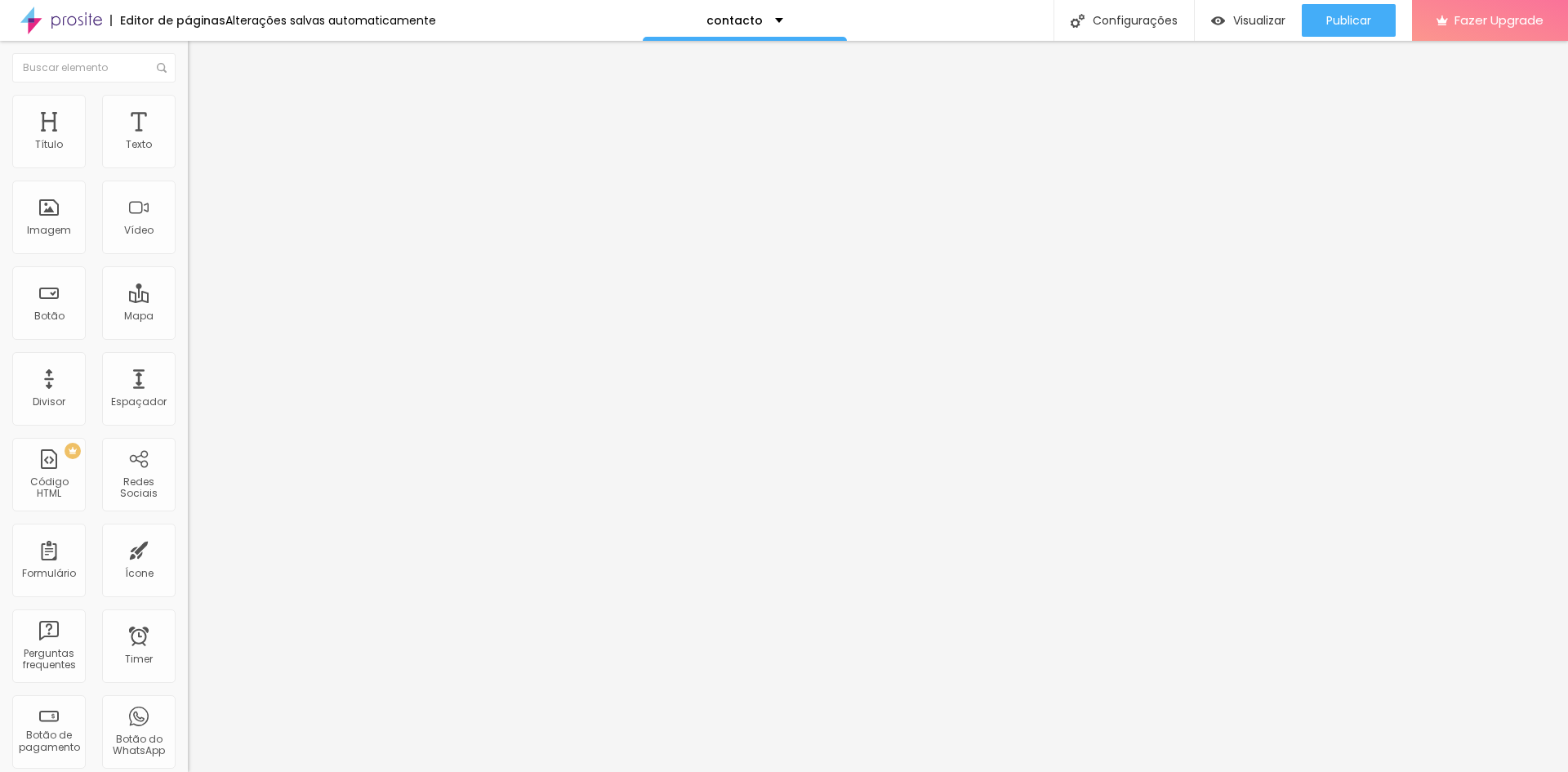 click on "Estilo" at bounding box center (282, 103) 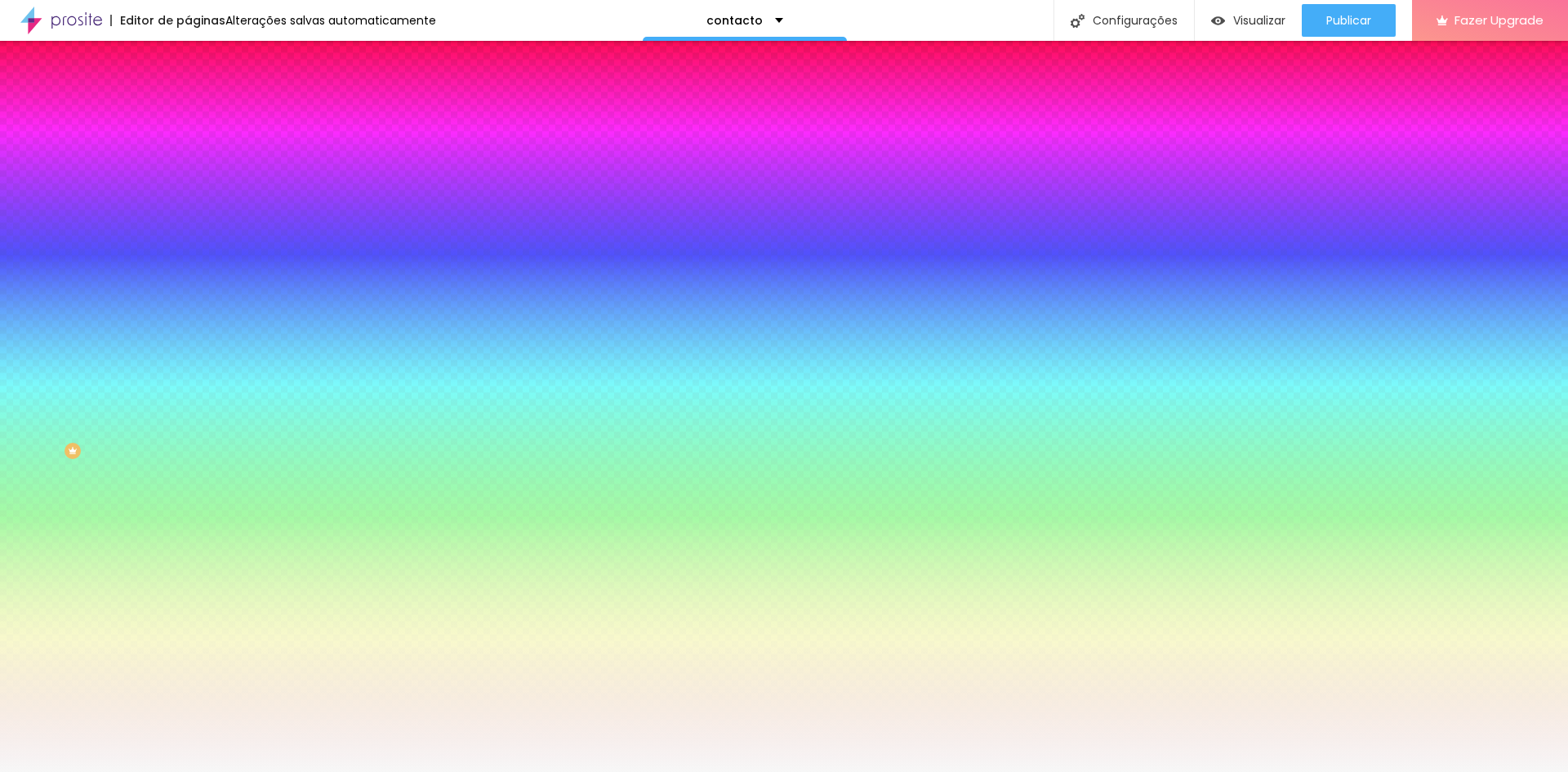 type on "2" 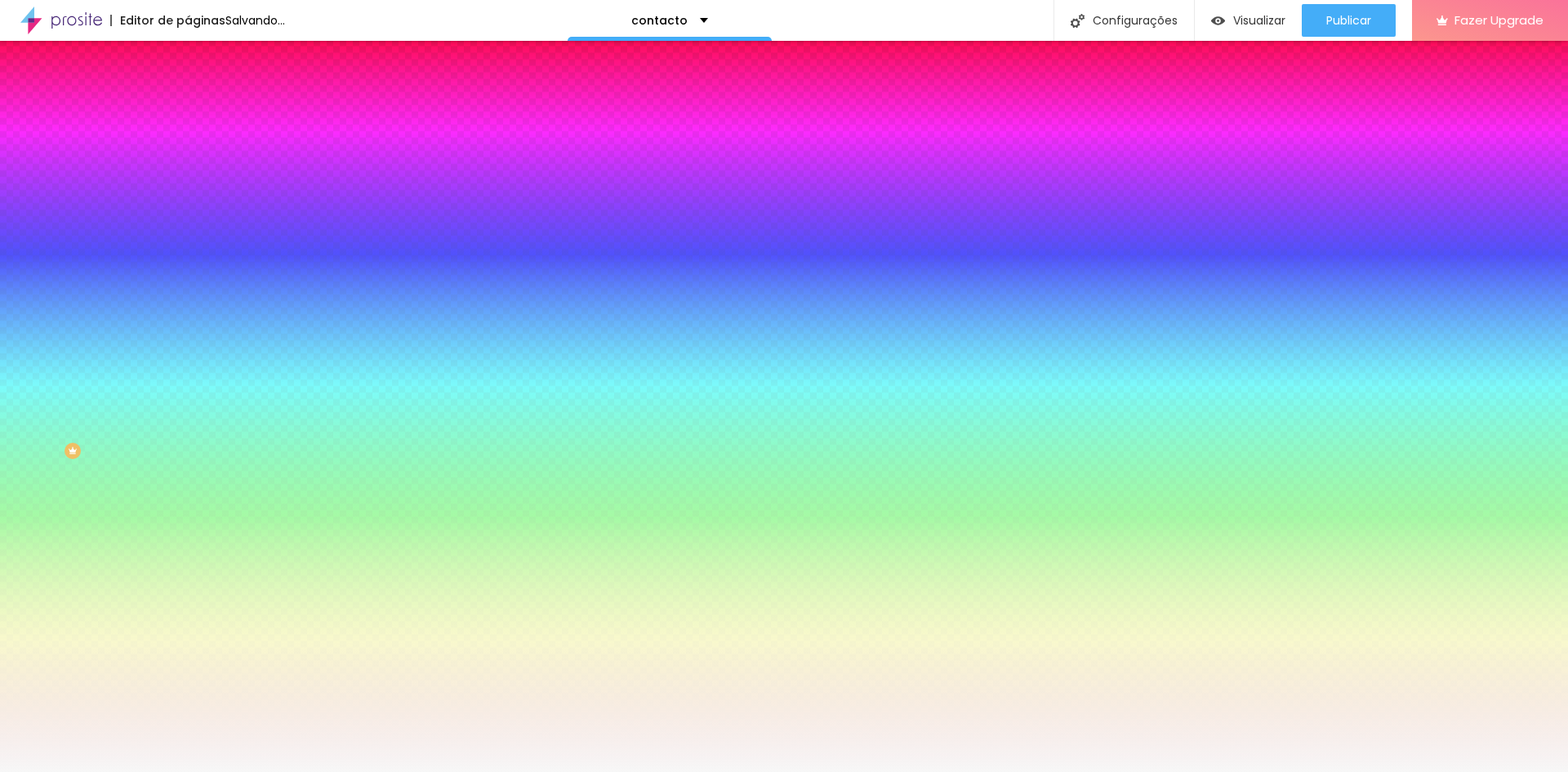 type on "51" 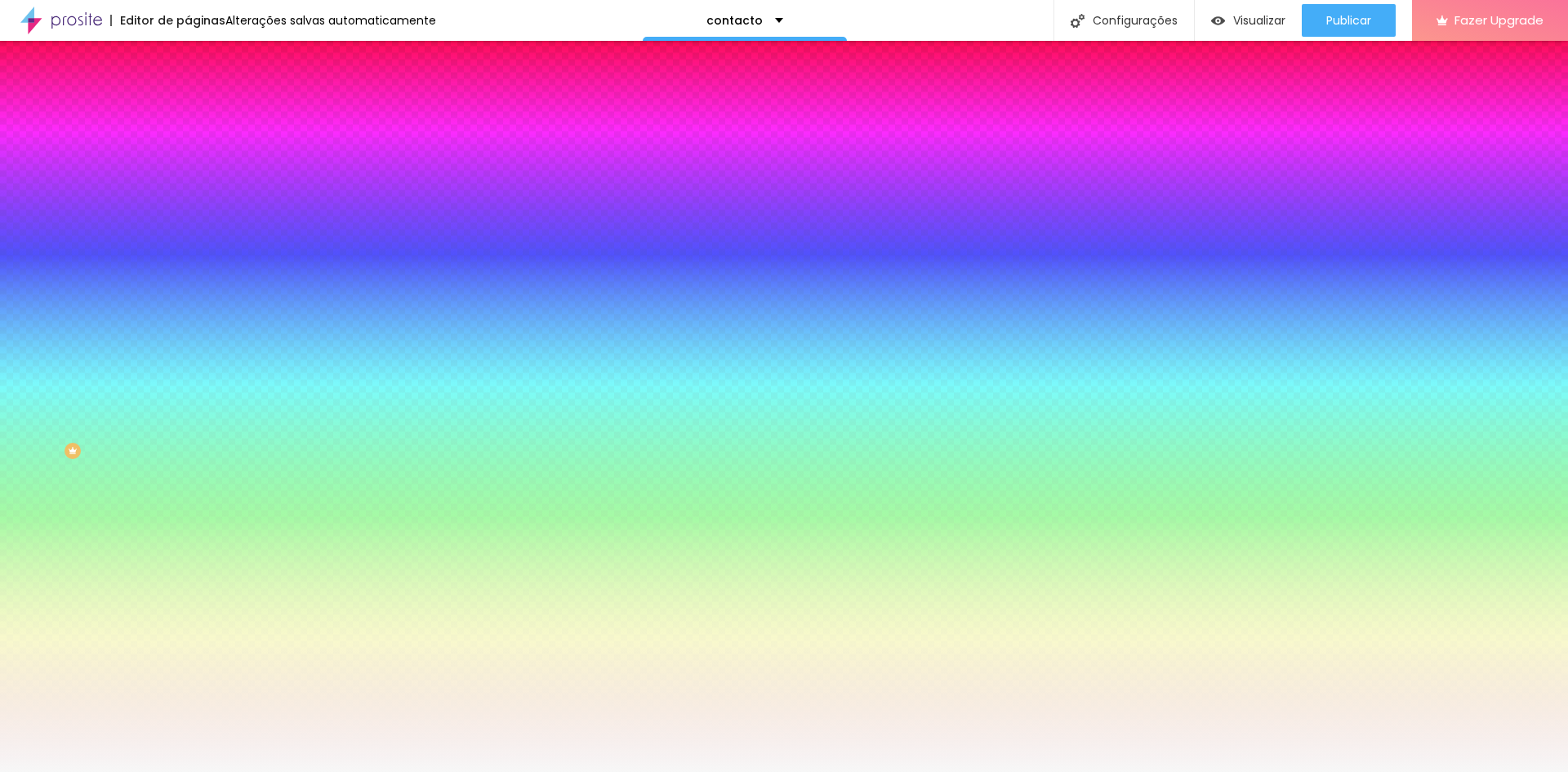 type on "51" 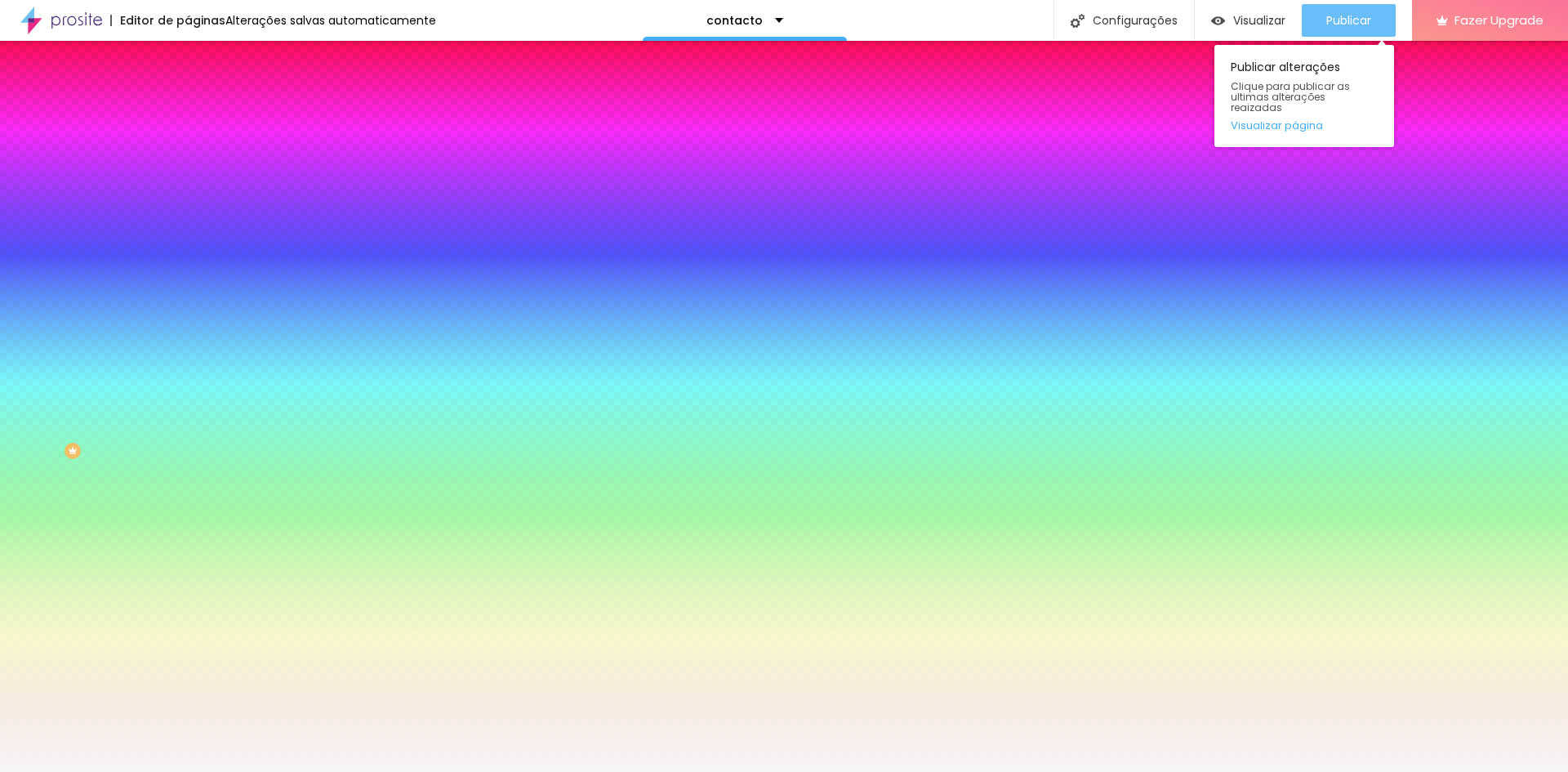 click on "Publicar" at bounding box center (1348, 20) 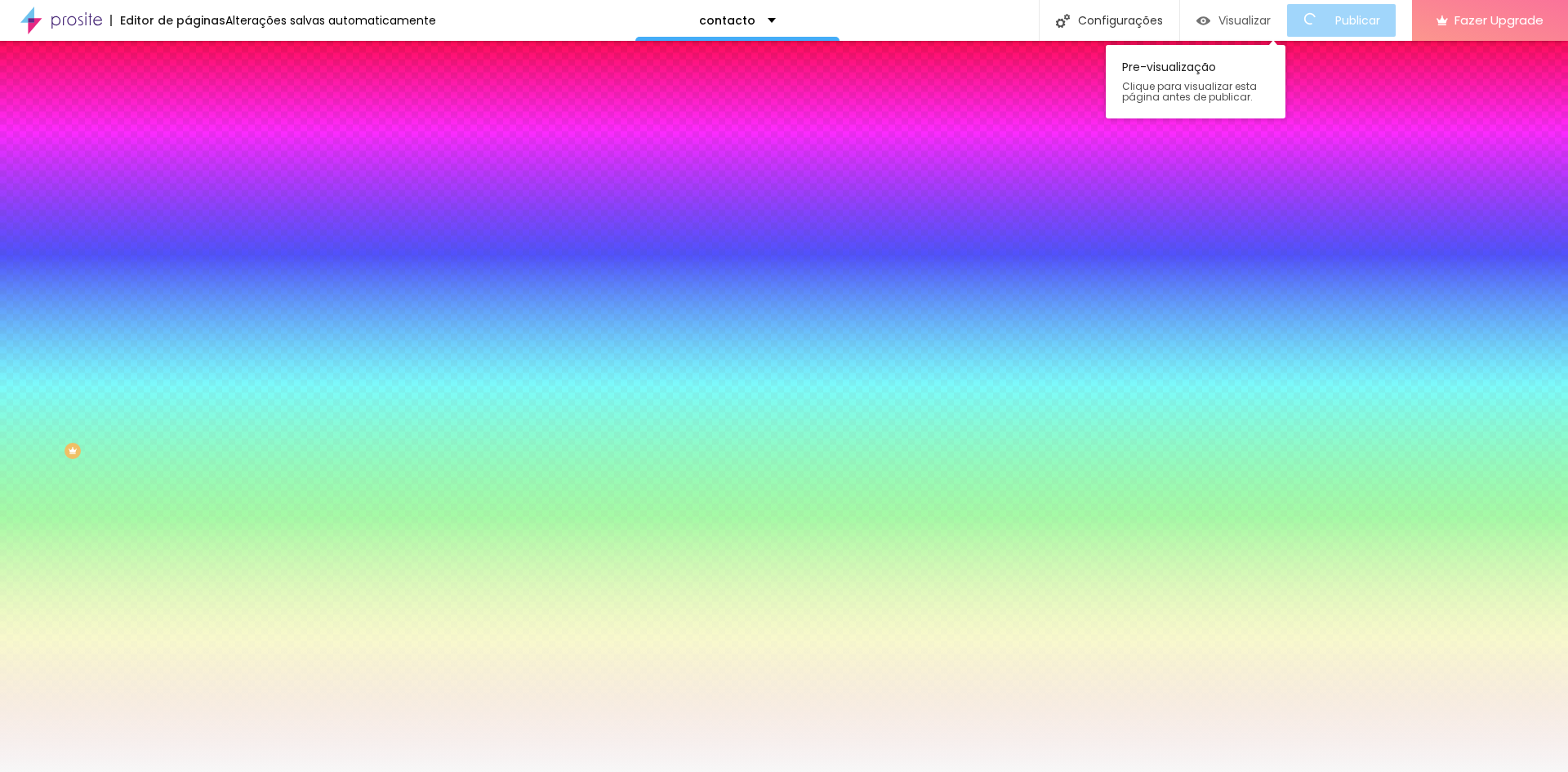 click on "Visualizar" at bounding box center [1245, 20] 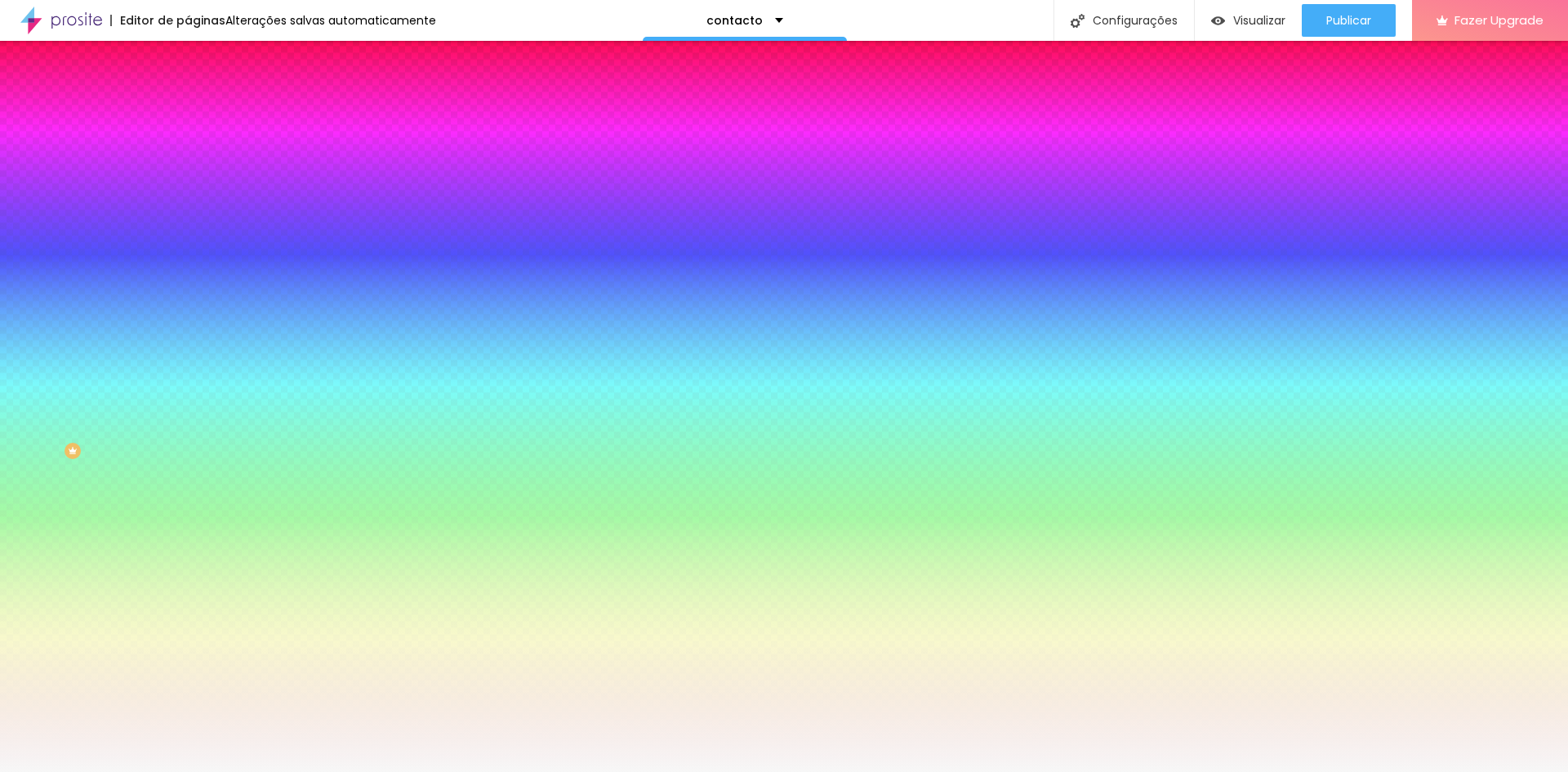 drag, startPoint x: 87, startPoint y: 199, endPoint x: 156, endPoint y: 211, distance: 70.035705 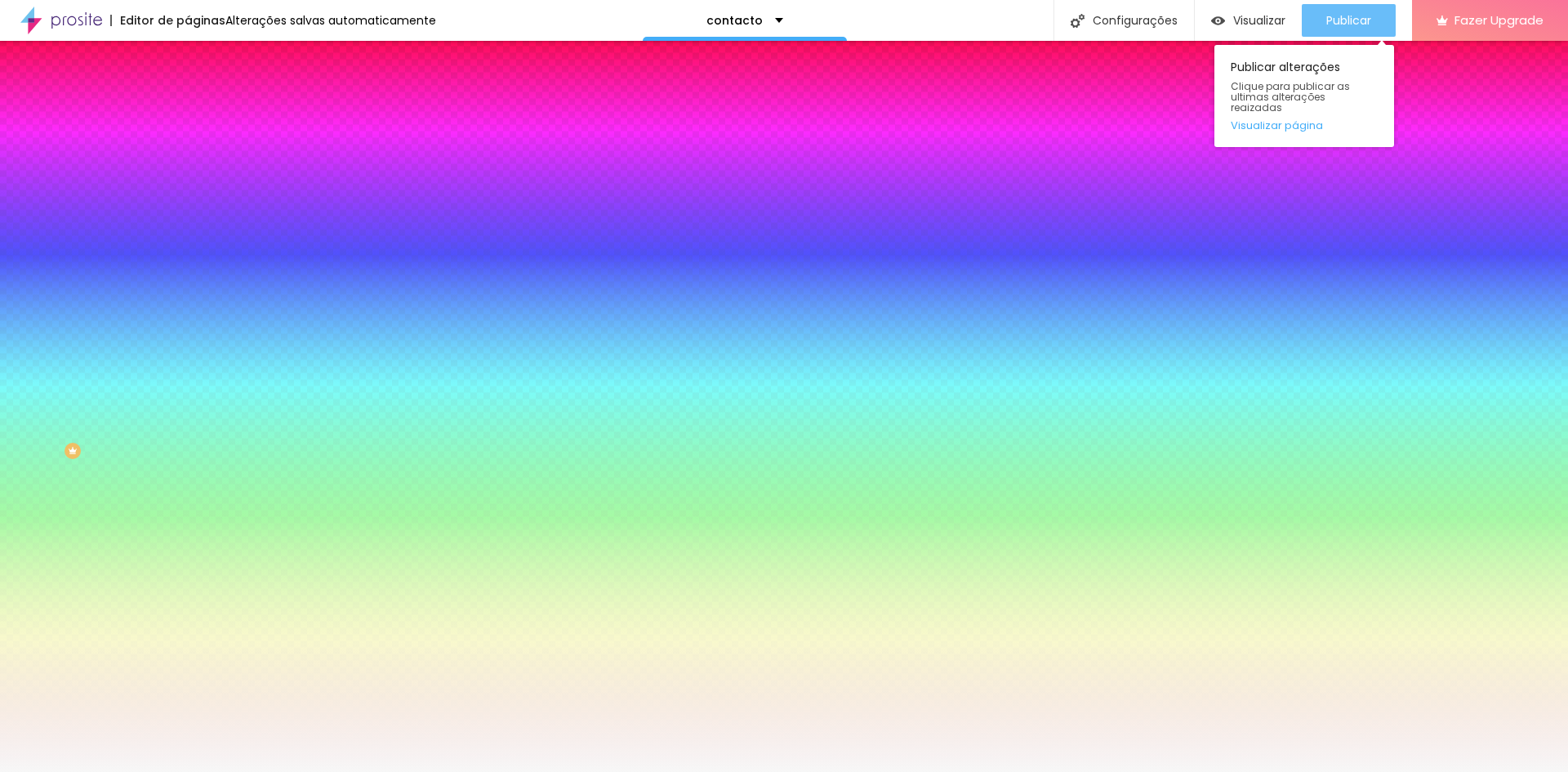 click on "Publicar" at bounding box center [1348, 20] 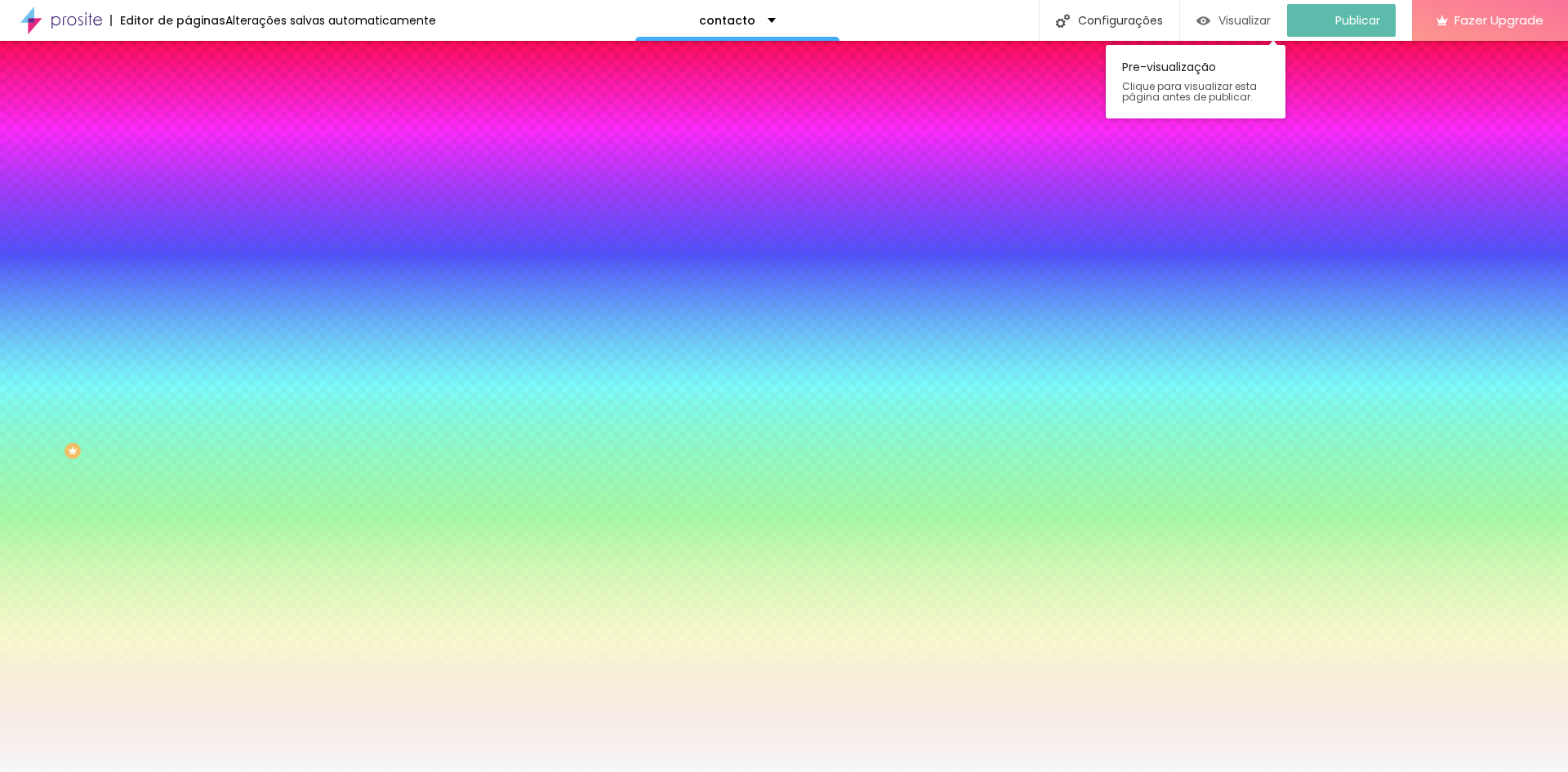 click on "Visualizar" at bounding box center (1245, 20) 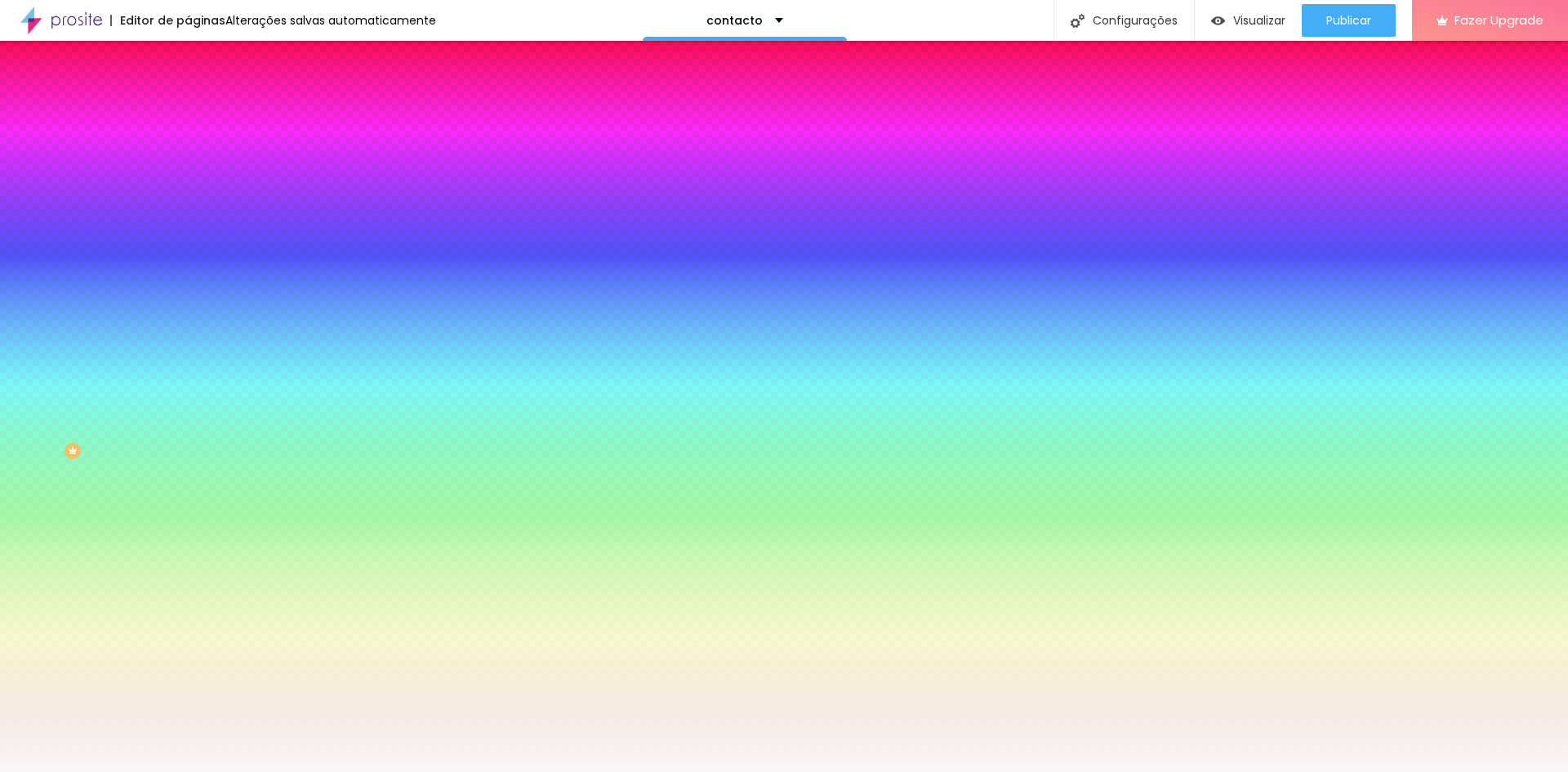drag, startPoint x: 134, startPoint y: 199, endPoint x: 2, endPoint y: 199, distance: 132 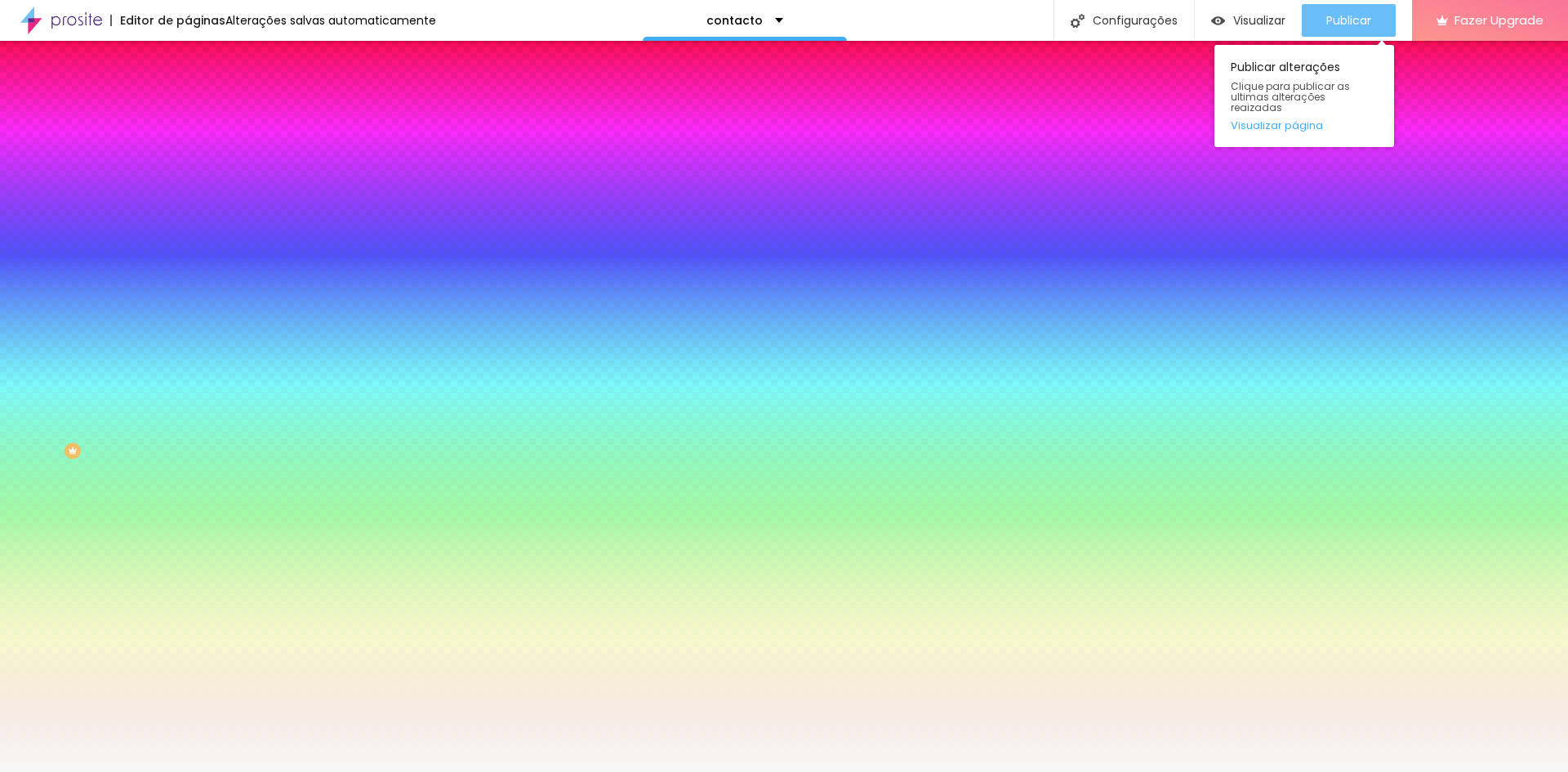 click on "Publicar" at bounding box center (1348, 20) 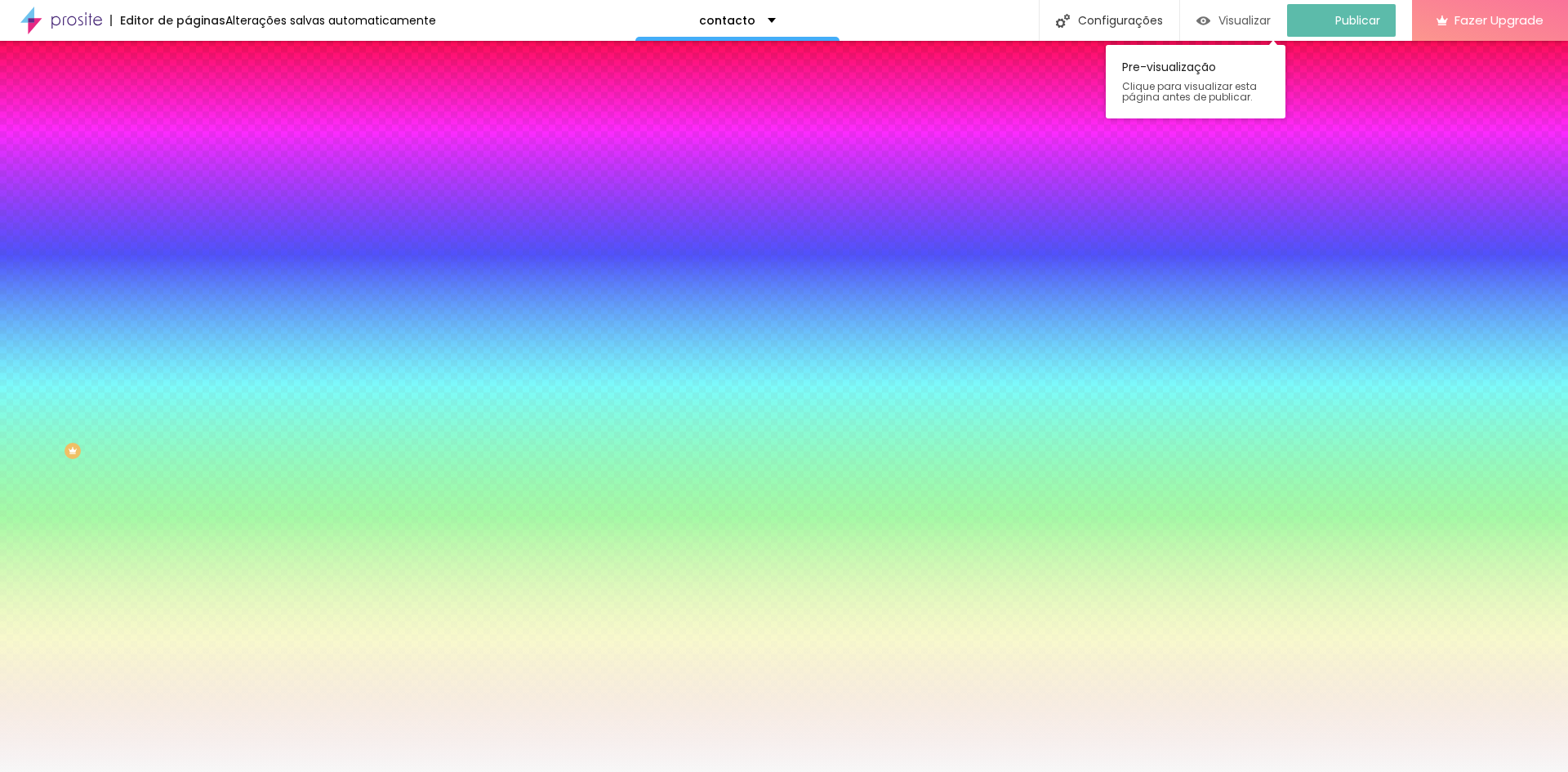 click on "Visualizar" at bounding box center [1245, 20] 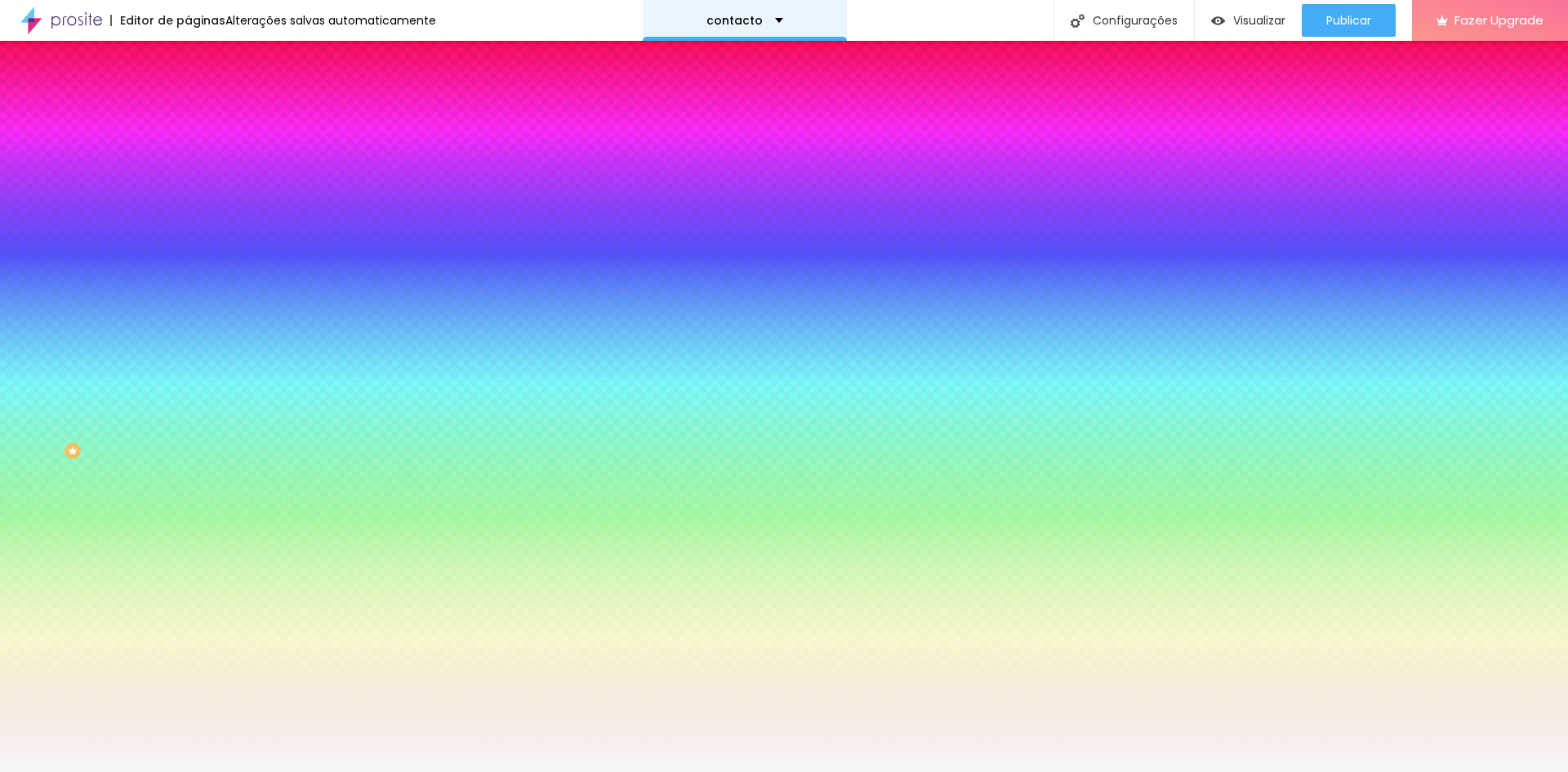 click on "contacto" at bounding box center [745, 20] 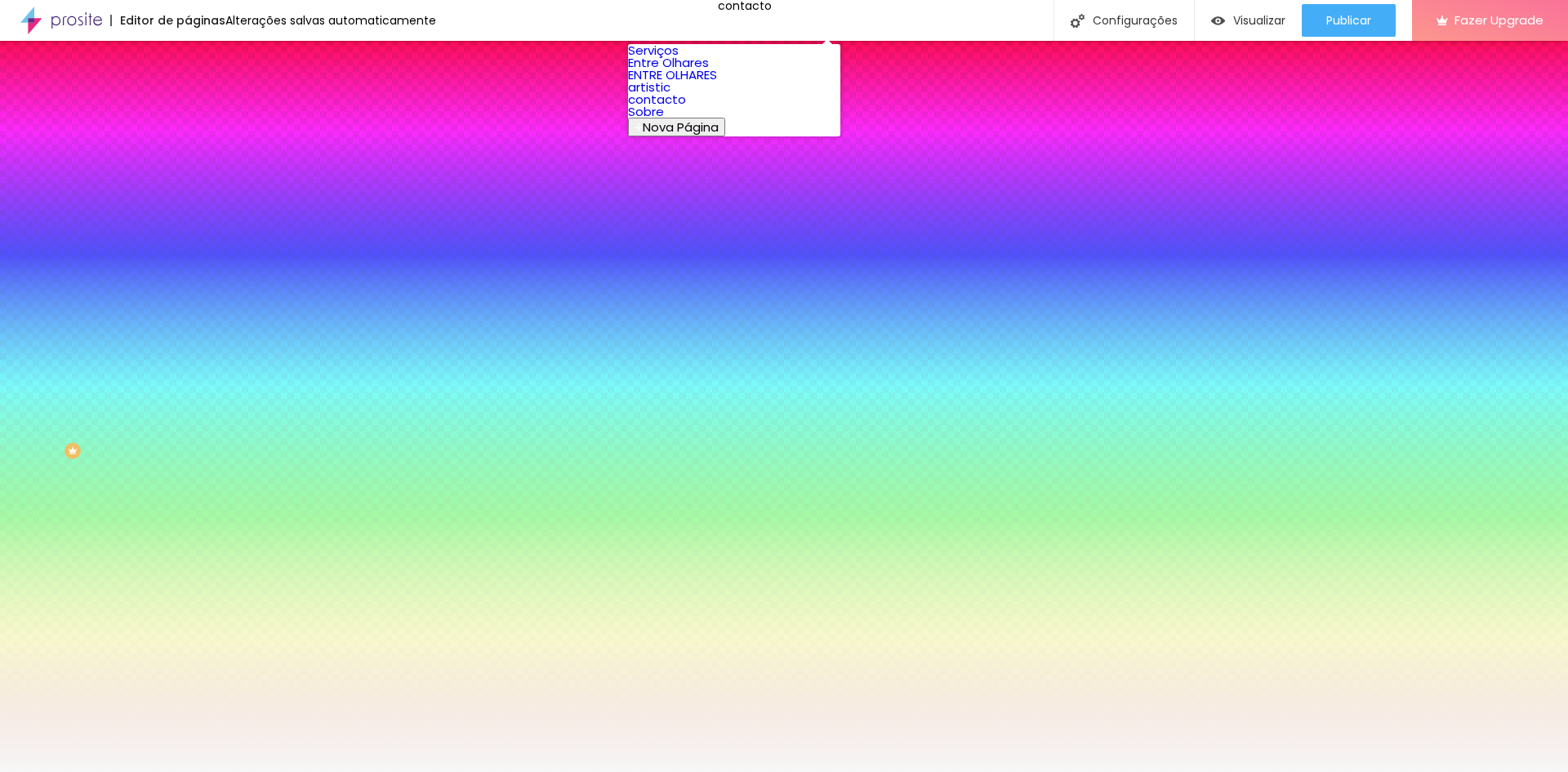 click on "Serviços" at bounding box center (653, 50) 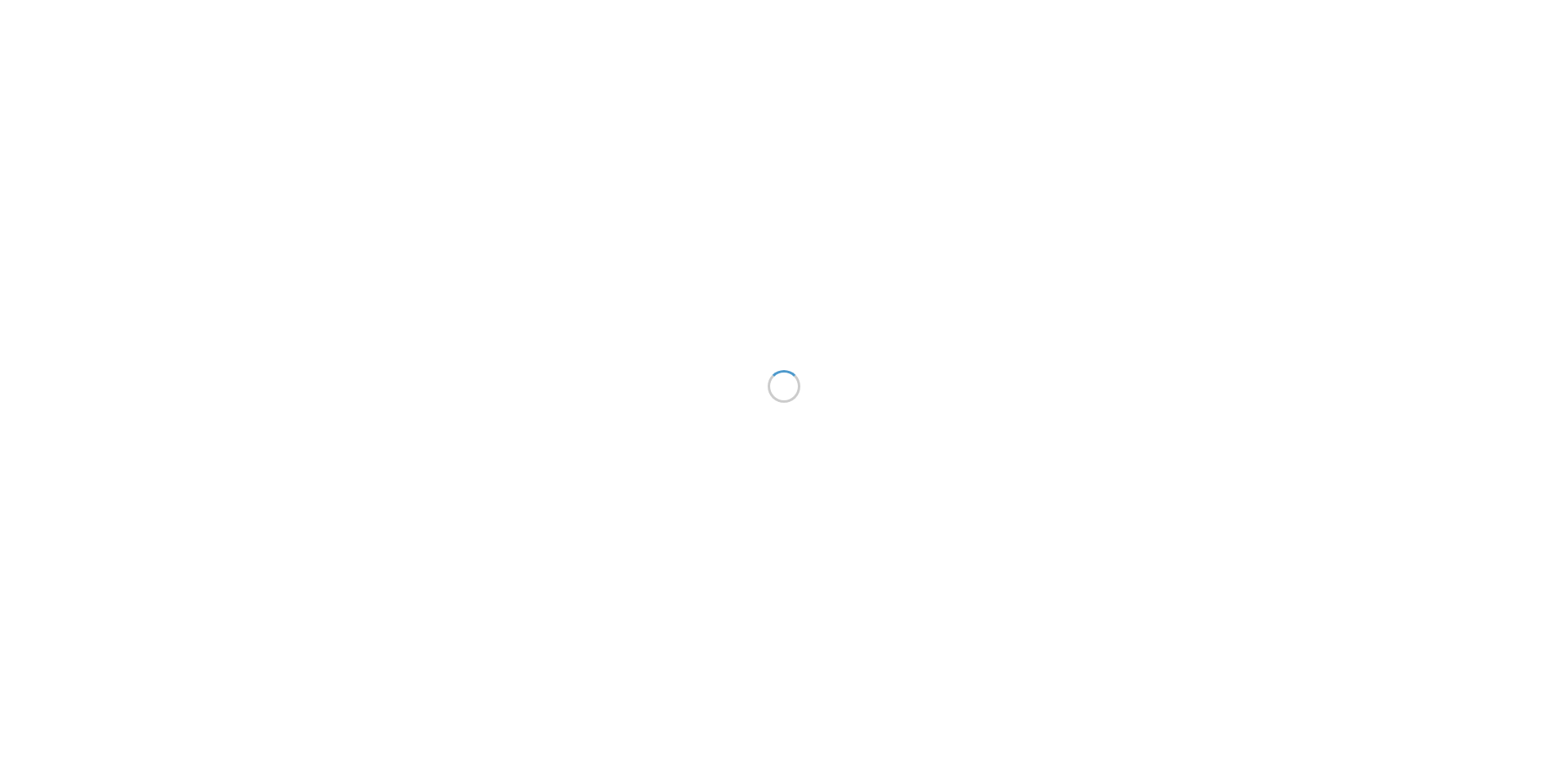 scroll, scrollTop: 0, scrollLeft: 0, axis: both 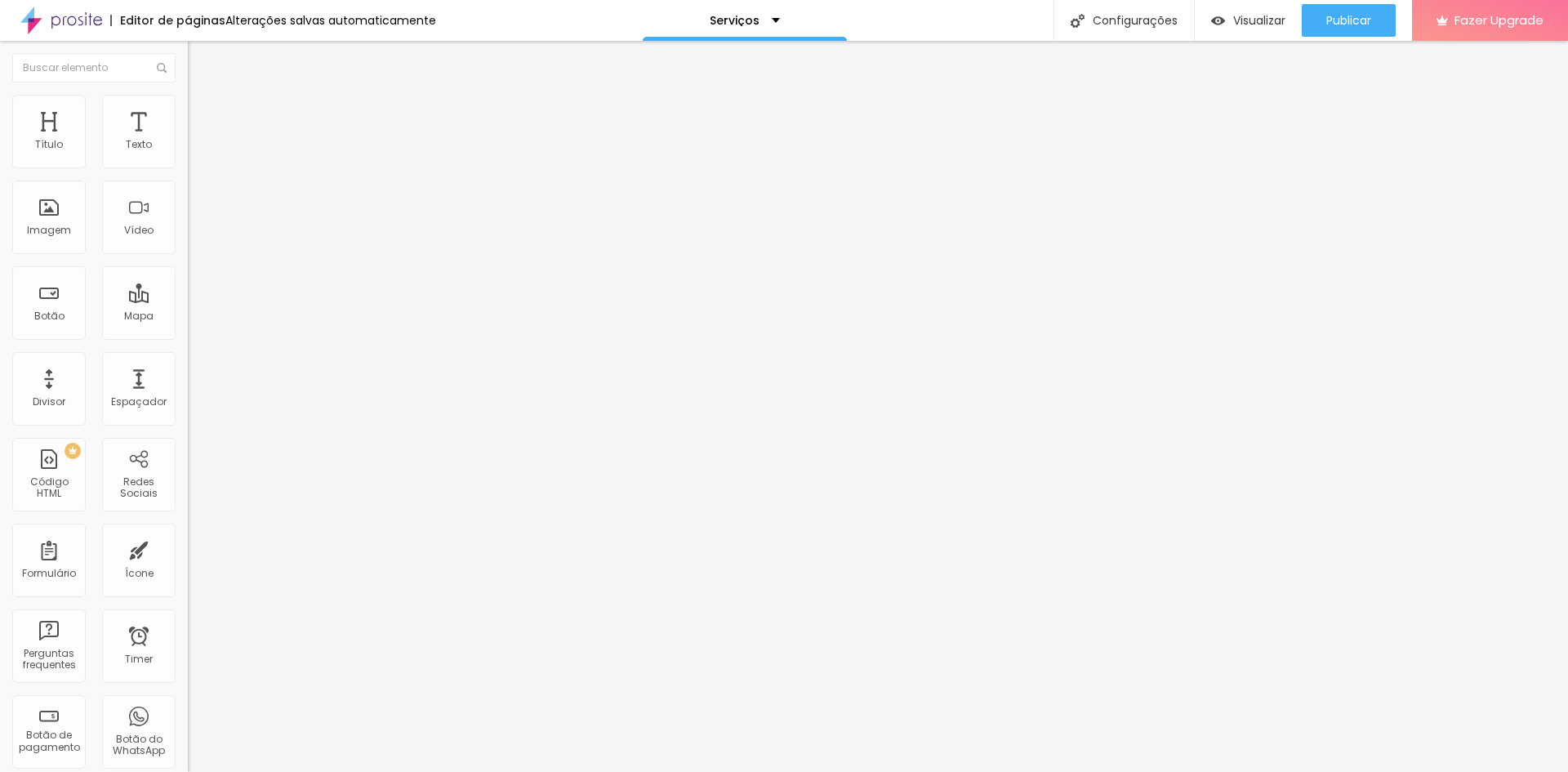 click at bounding box center (195, 102) 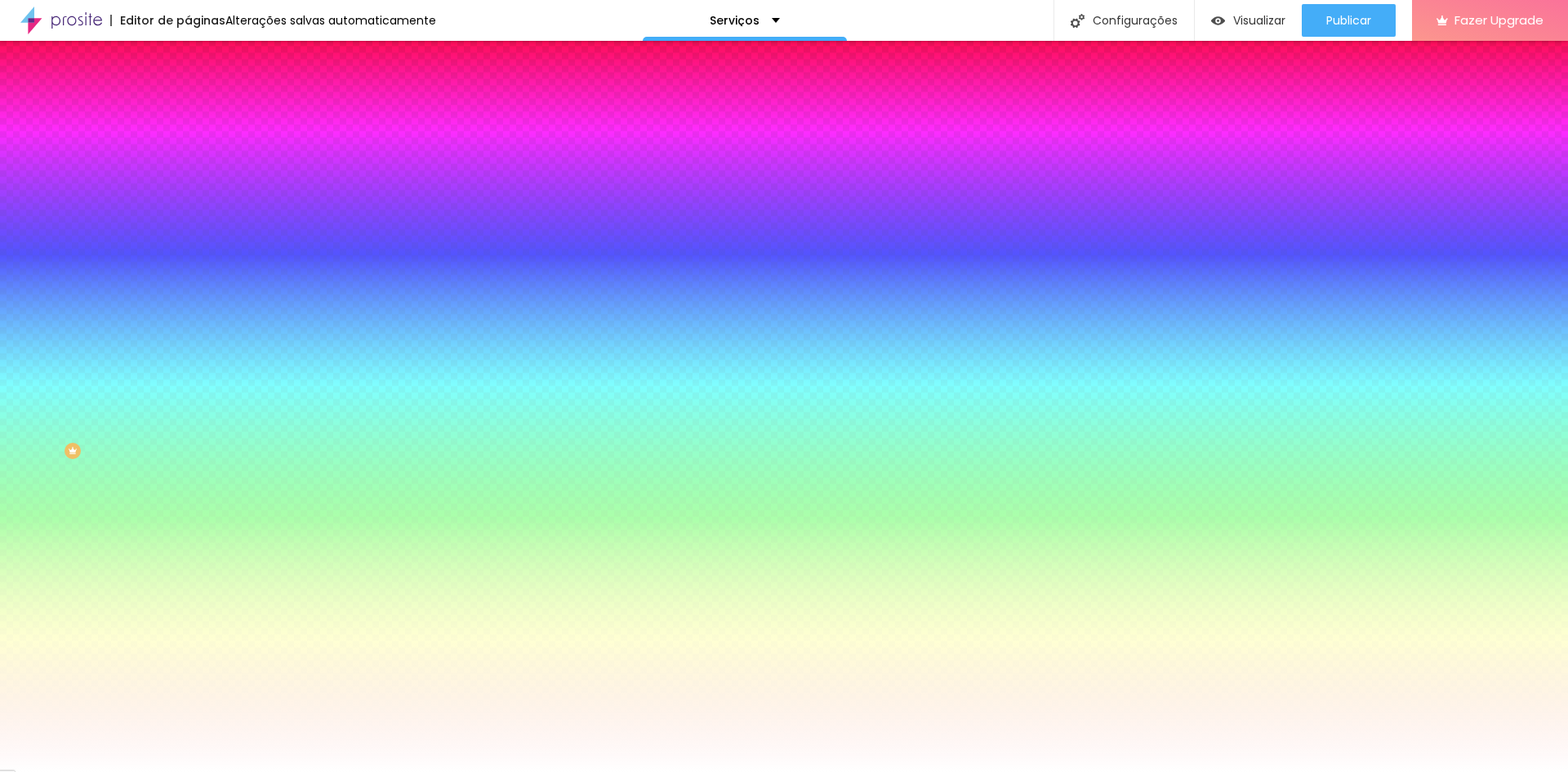 click at bounding box center [282, 156] 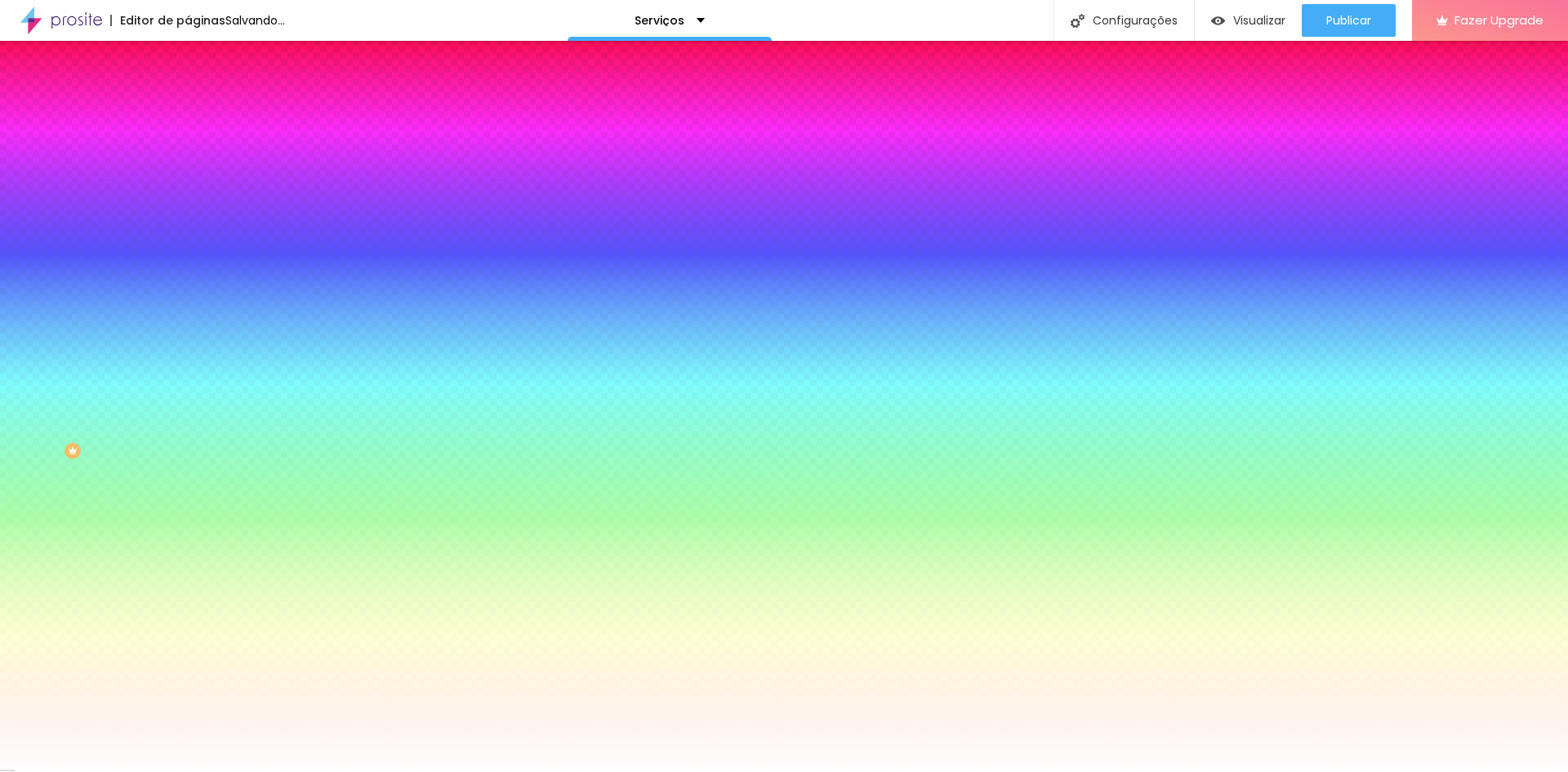 click at bounding box center [7, 92] 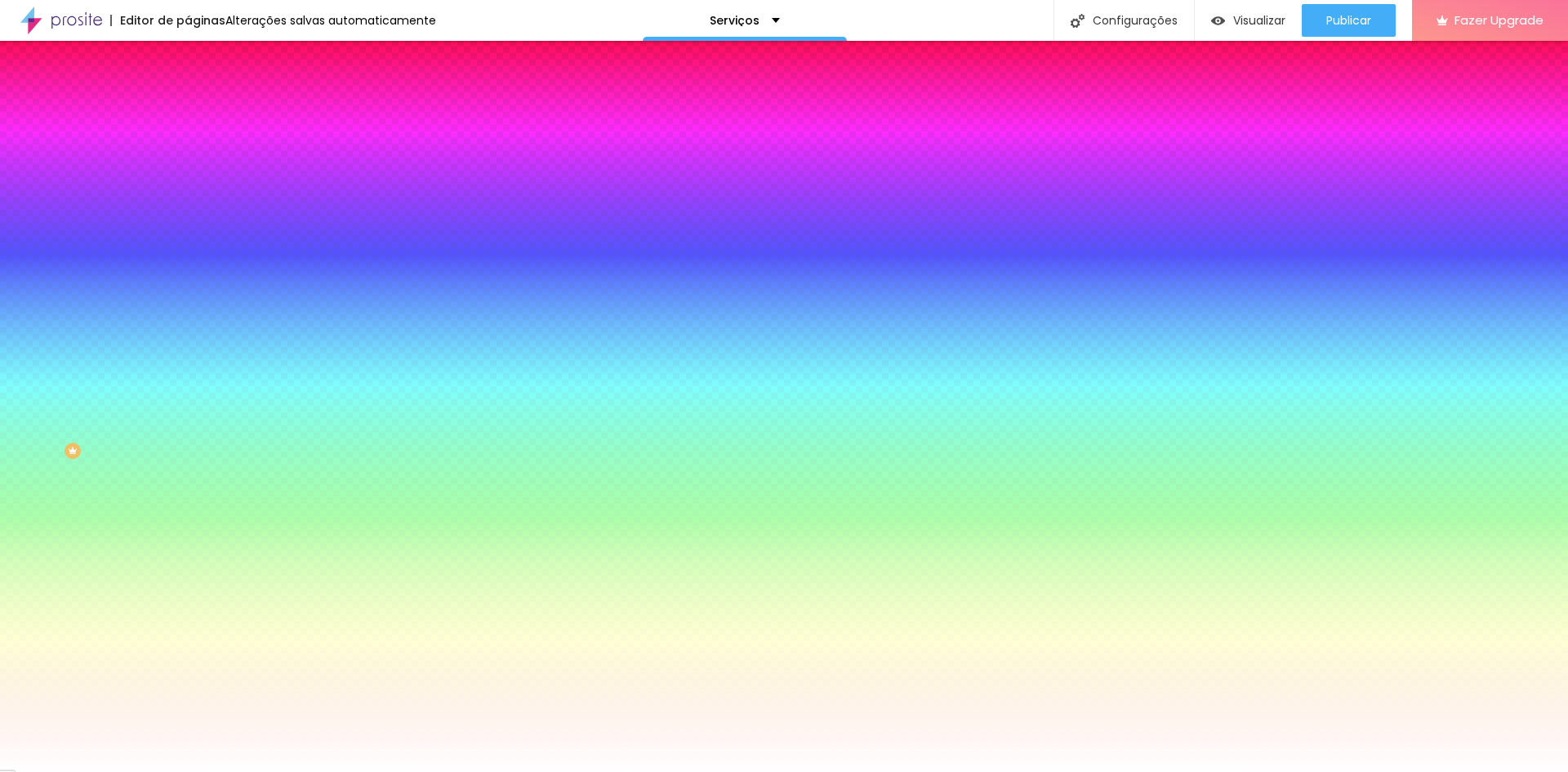 click at bounding box center (282, 556) 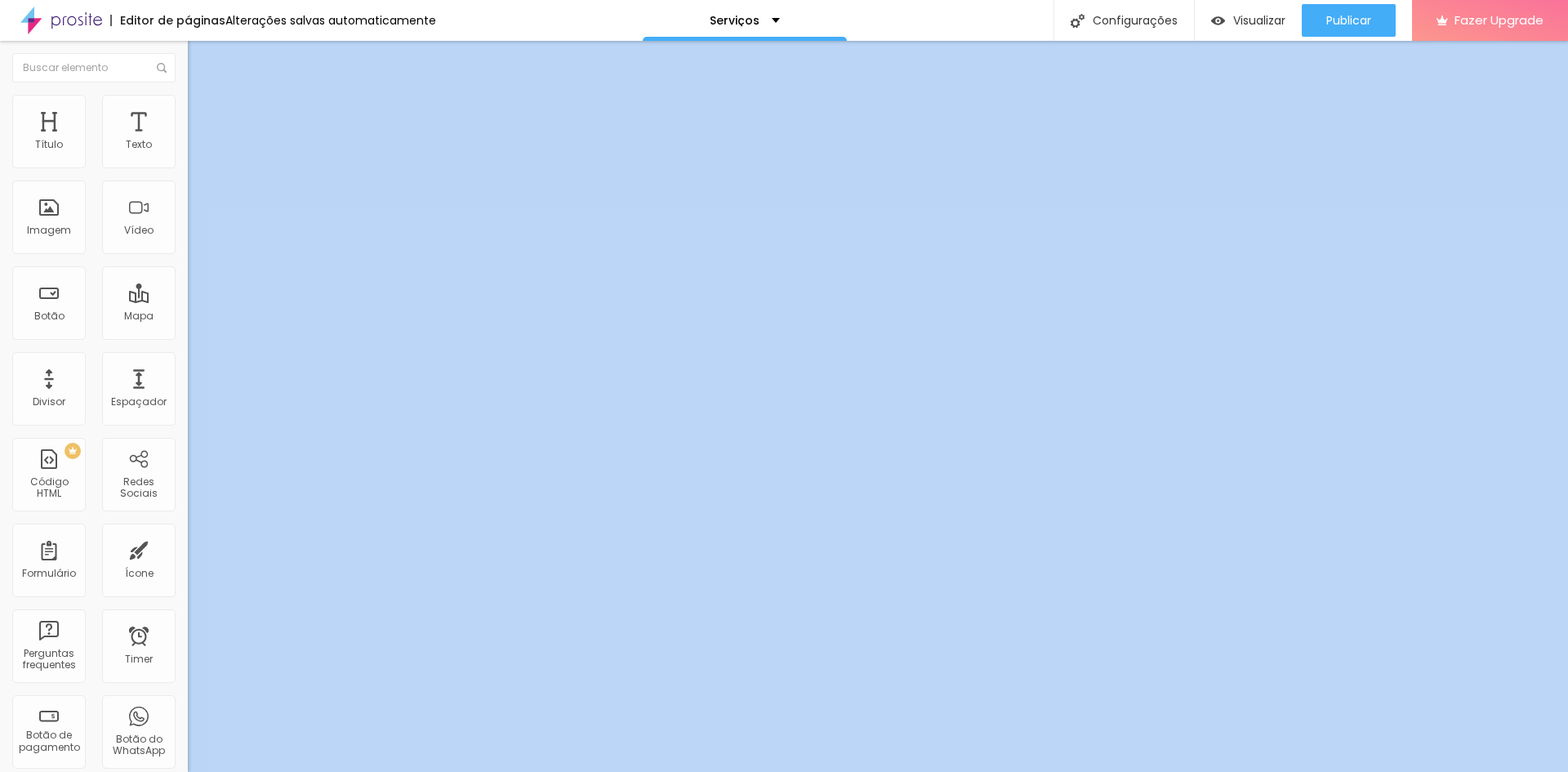 click at bounding box center (194, 203) 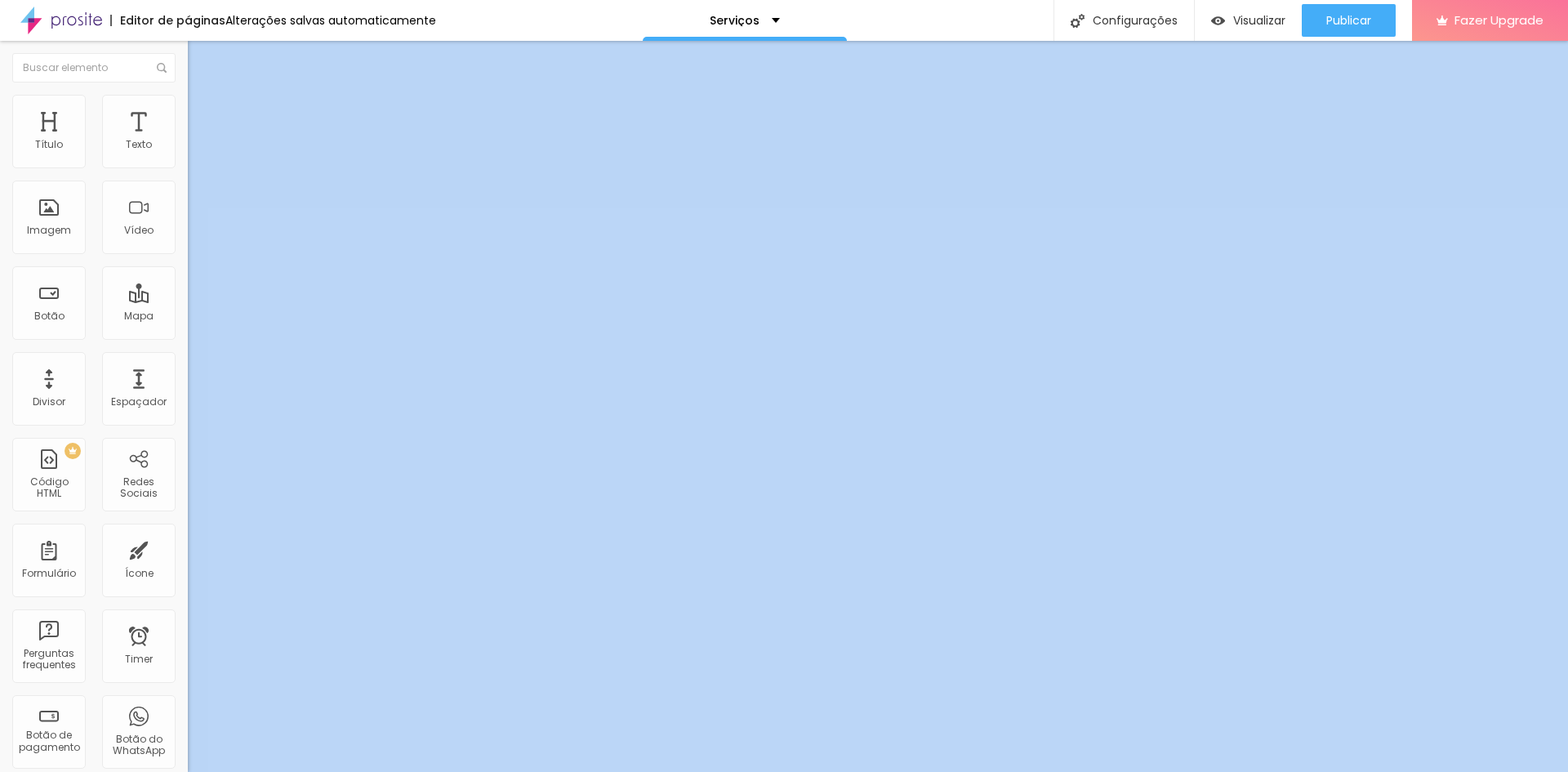 click on "Contrate agora" at bounding box center [286, 145] 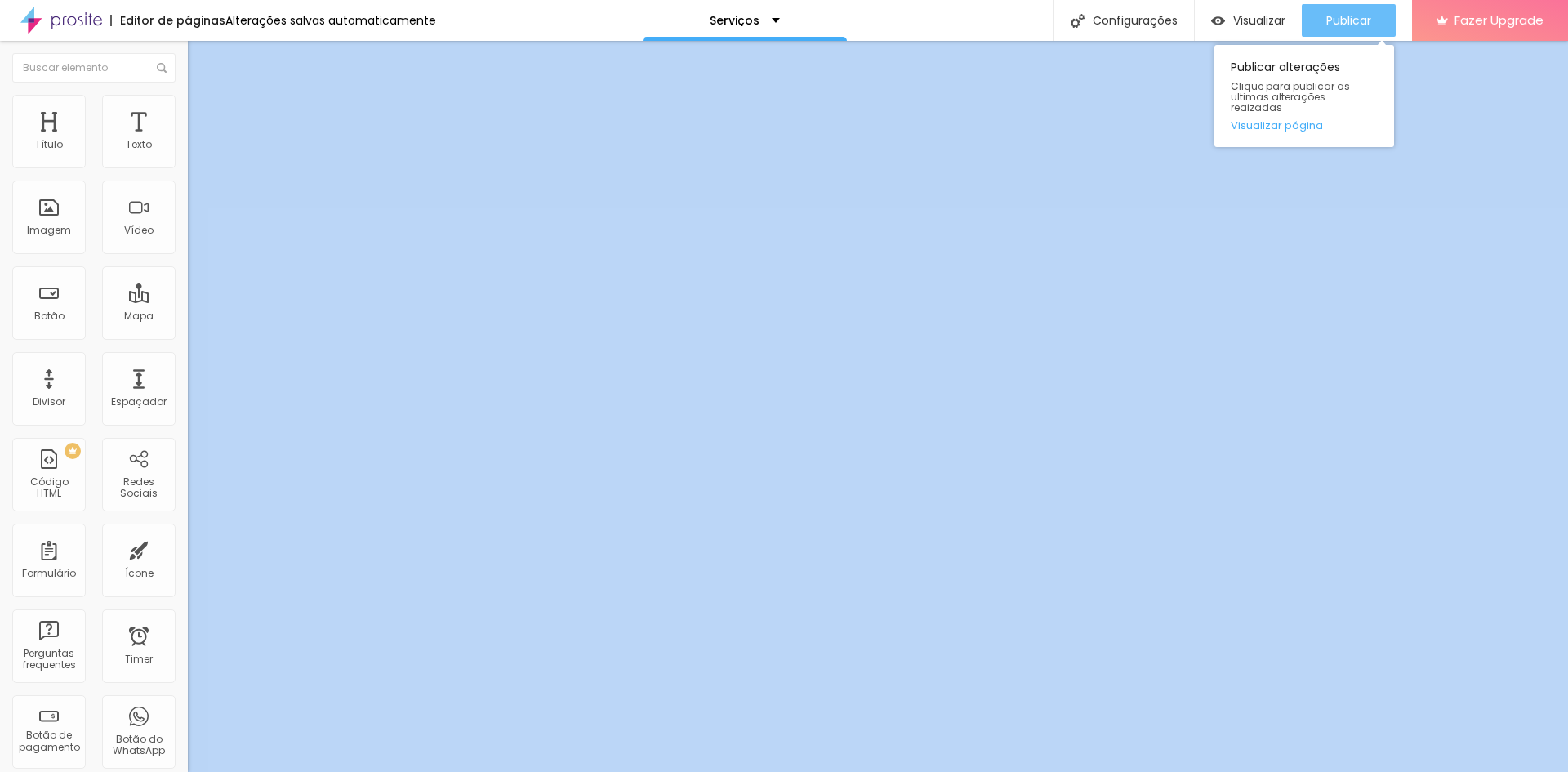 click on "Publicar" at bounding box center (1348, 20) 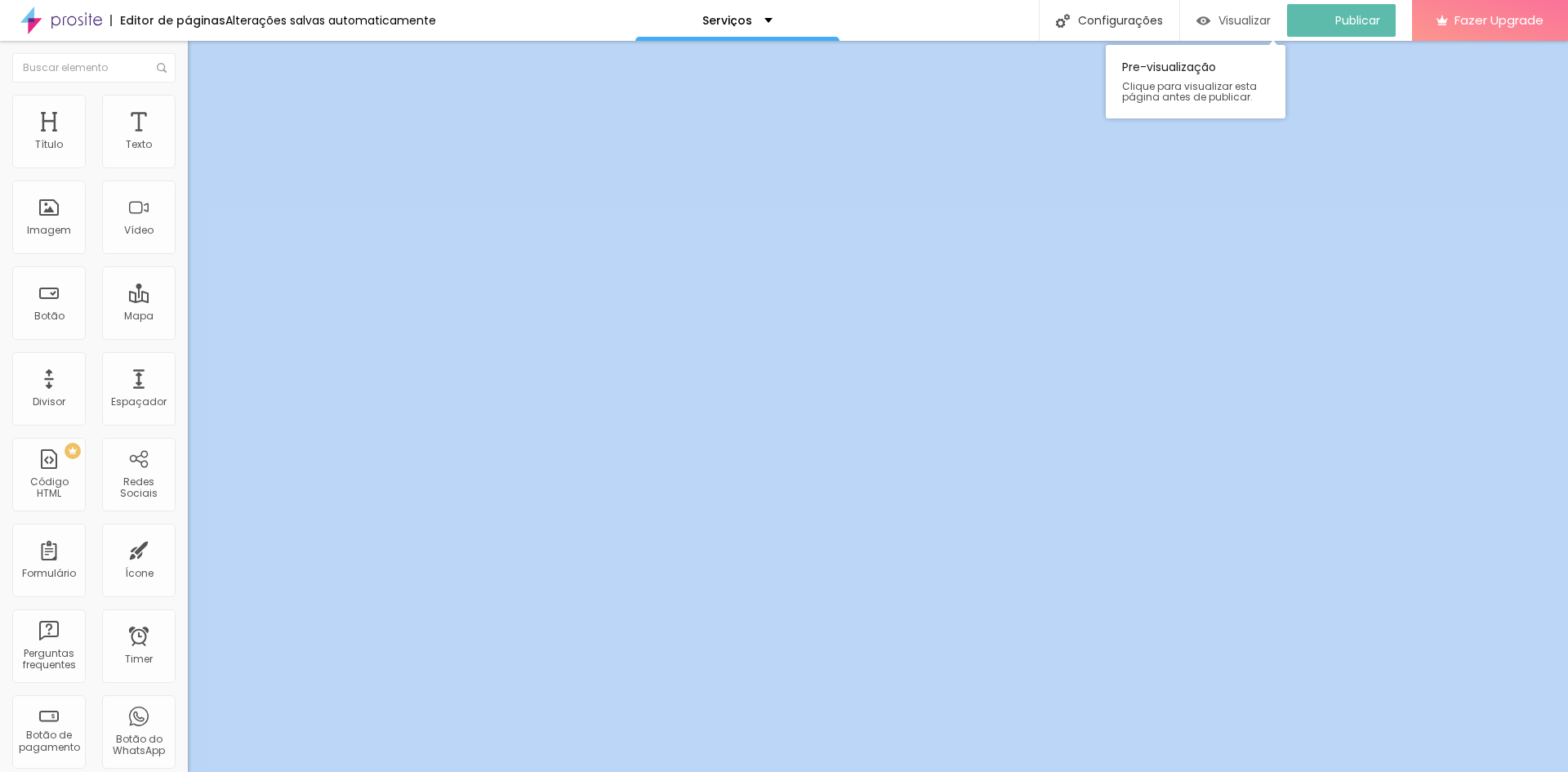 click on "Visualizar" at bounding box center [1245, 20] 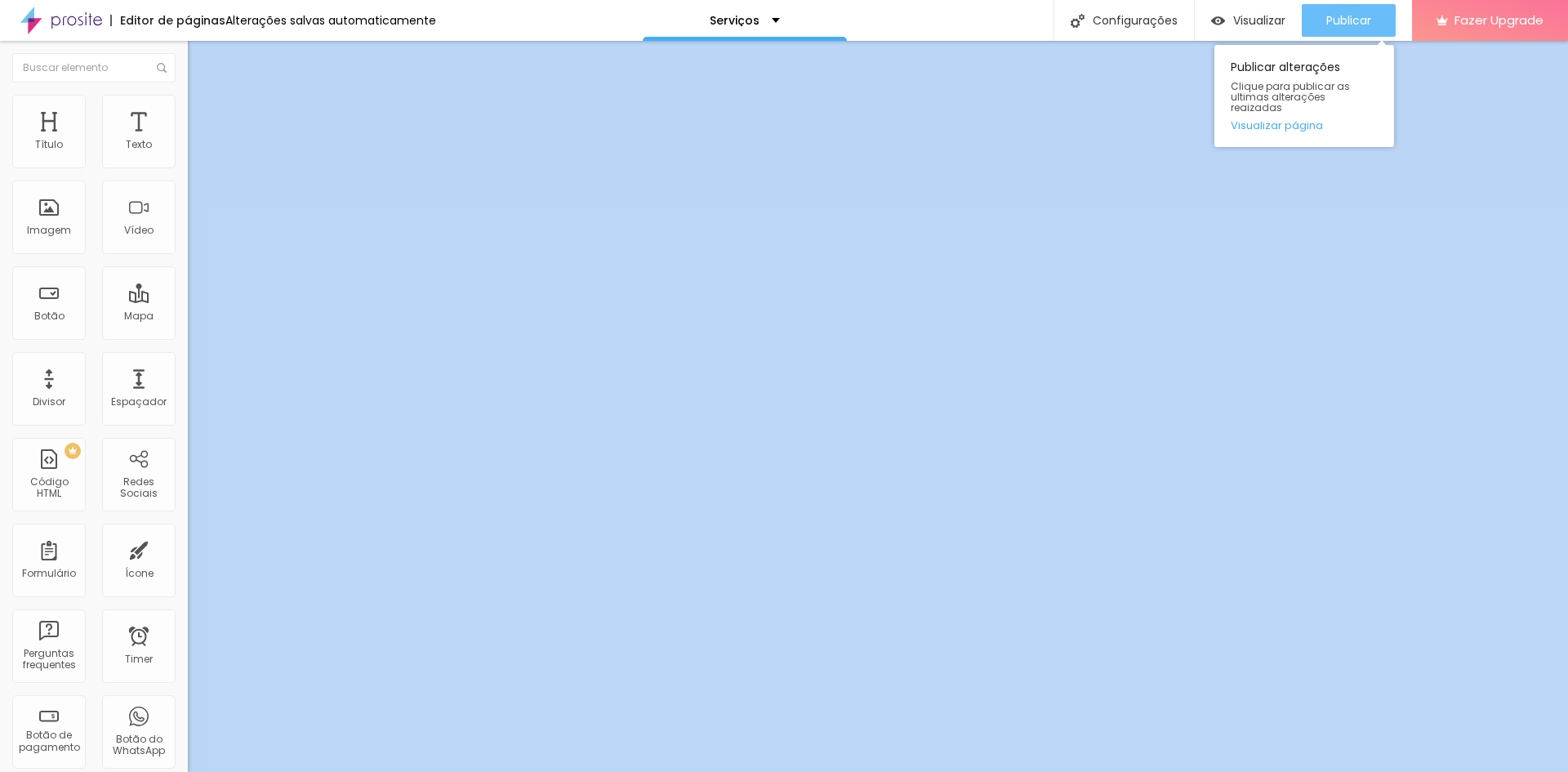 click on "Publicar" at bounding box center [1348, 20] 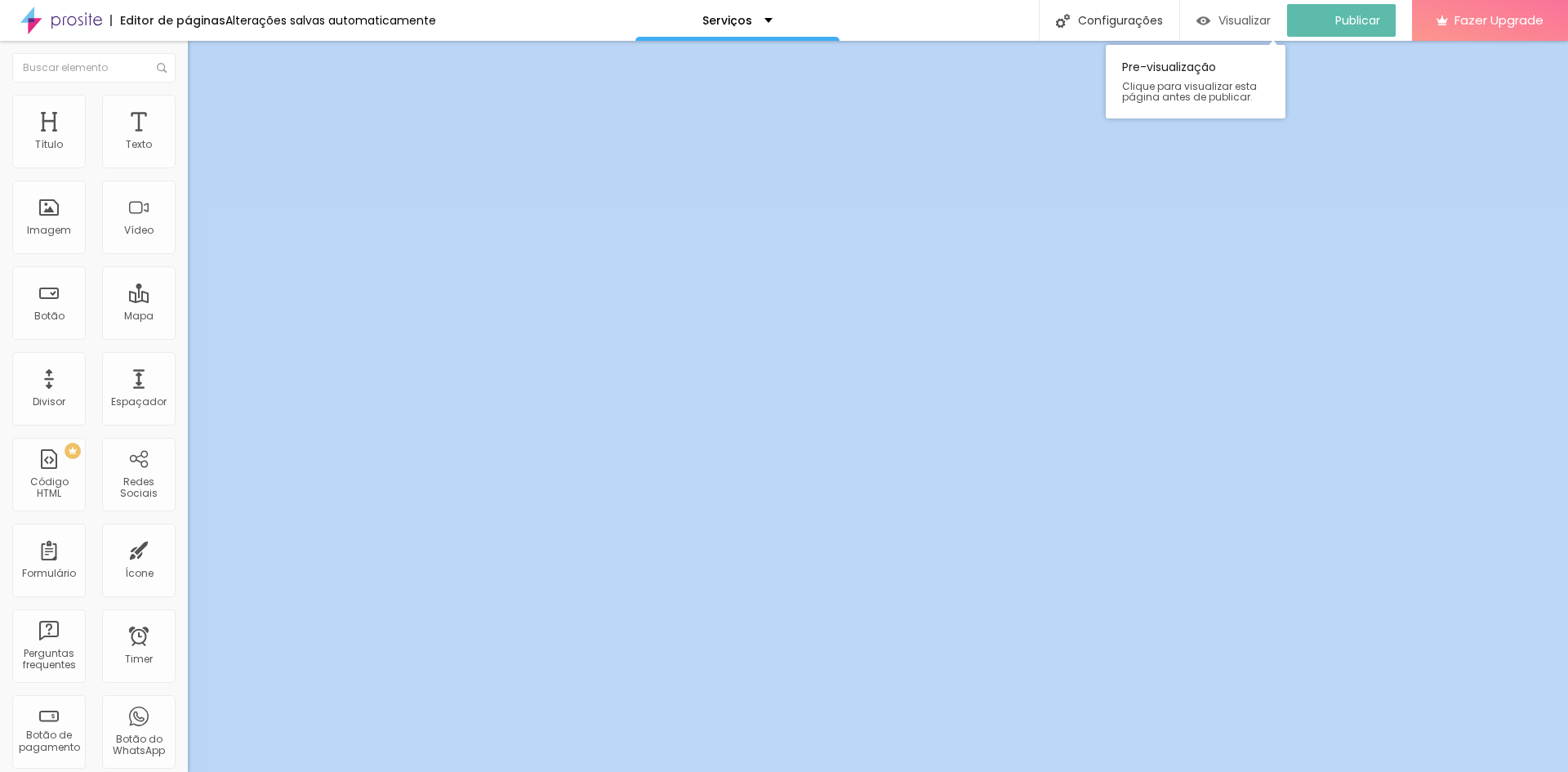 click on "Visualizar" at bounding box center (1245, 20) 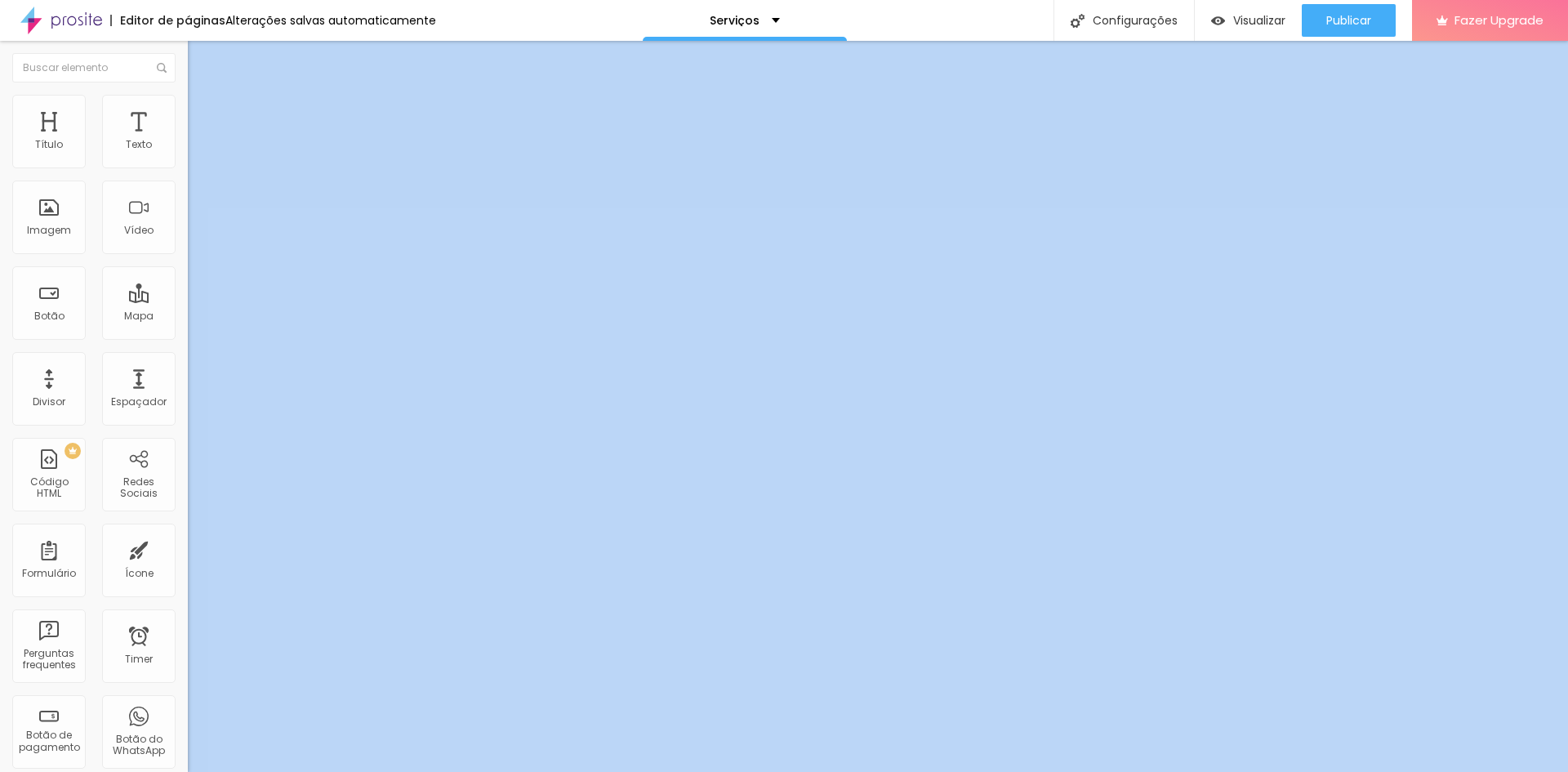 click at bounding box center (61, 20) 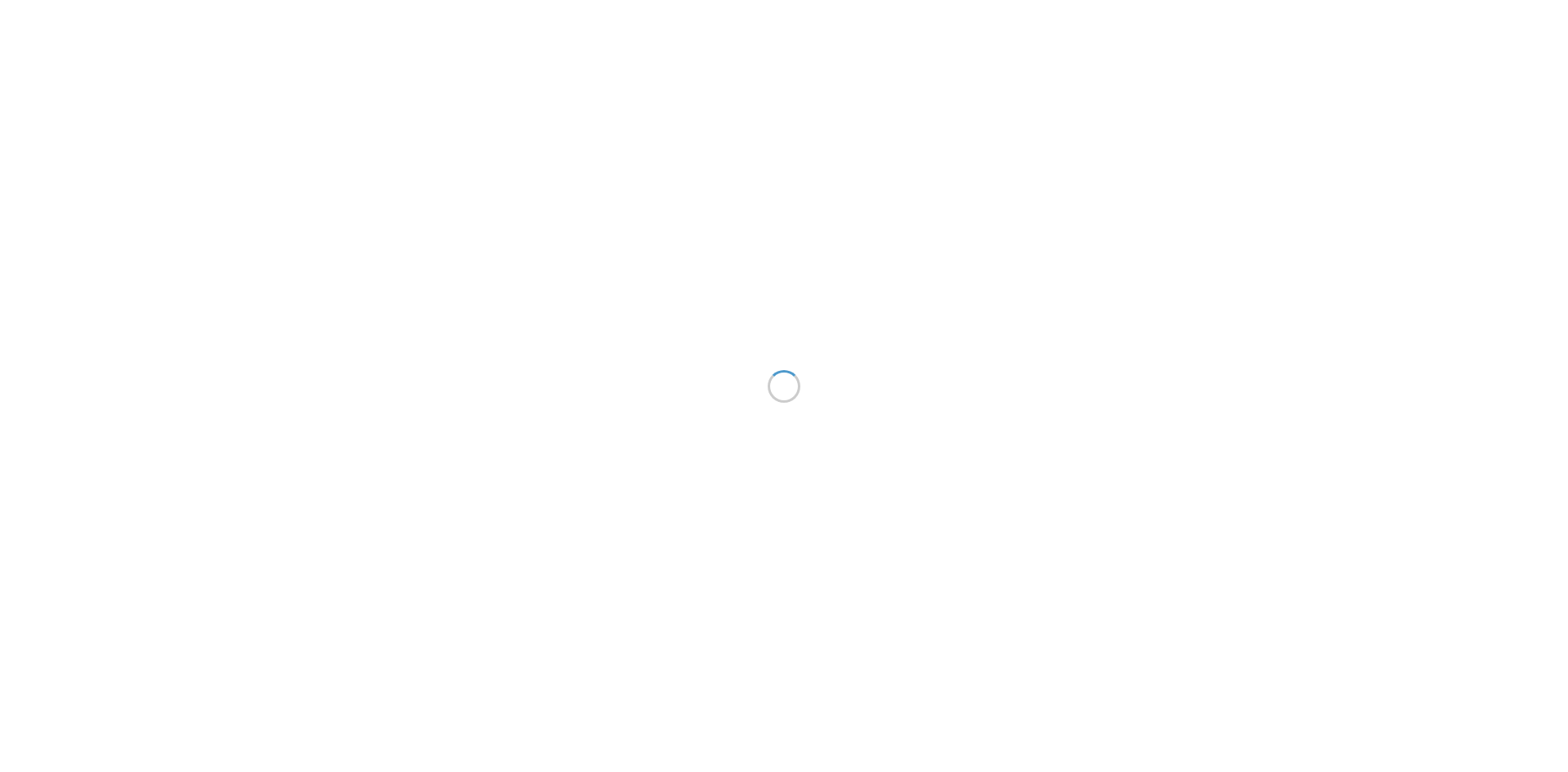 scroll, scrollTop: 0, scrollLeft: 0, axis: both 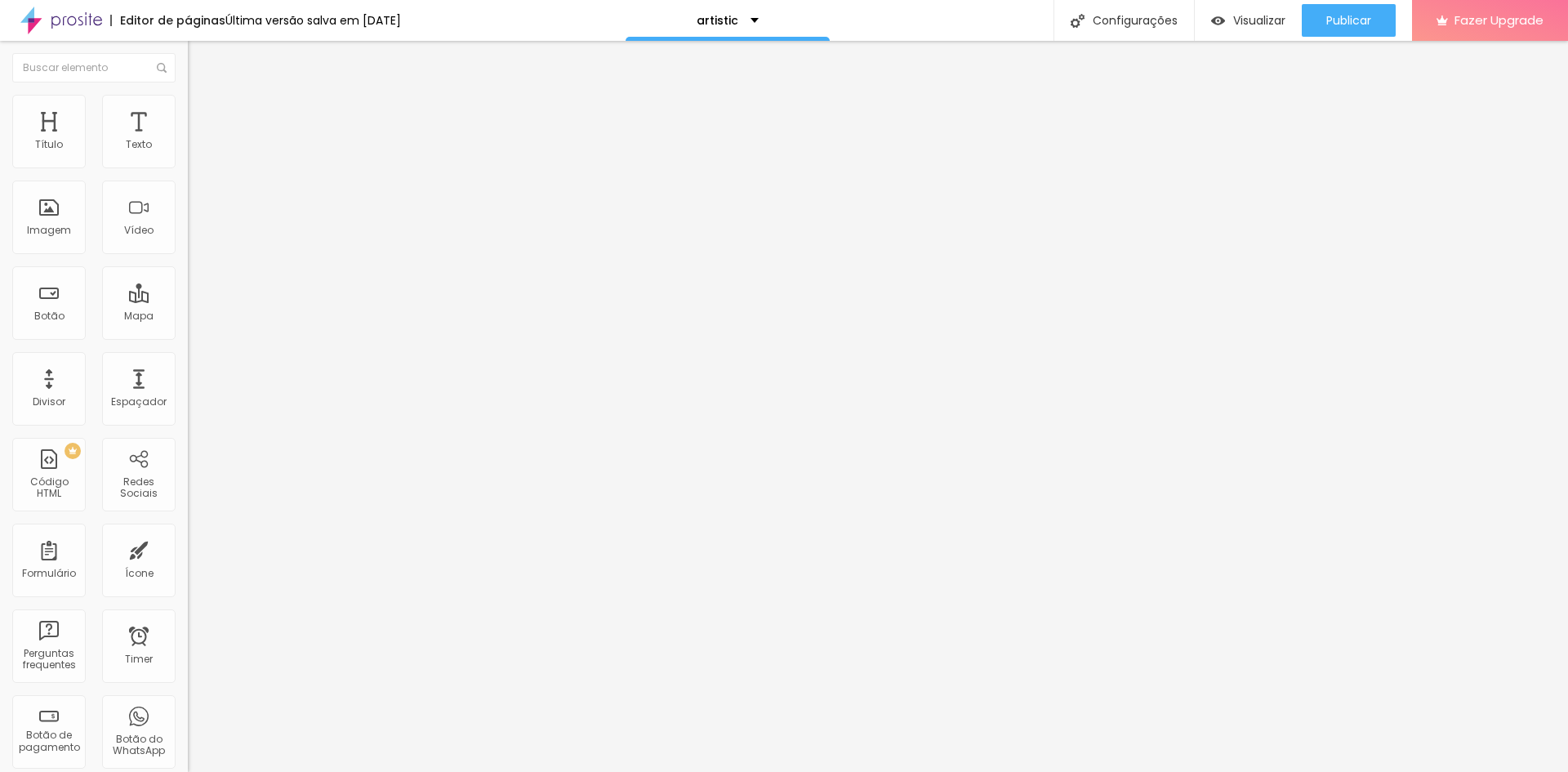click at bounding box center (61, 20) 